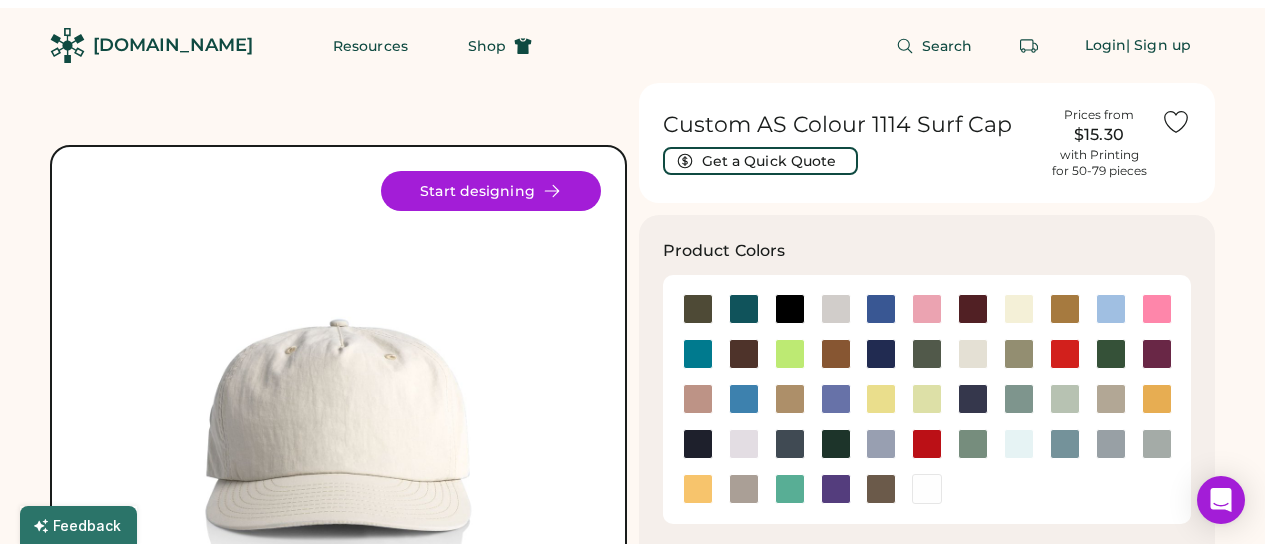 scroll, scrollTop: 0, scrollLeft: 0, axis: both 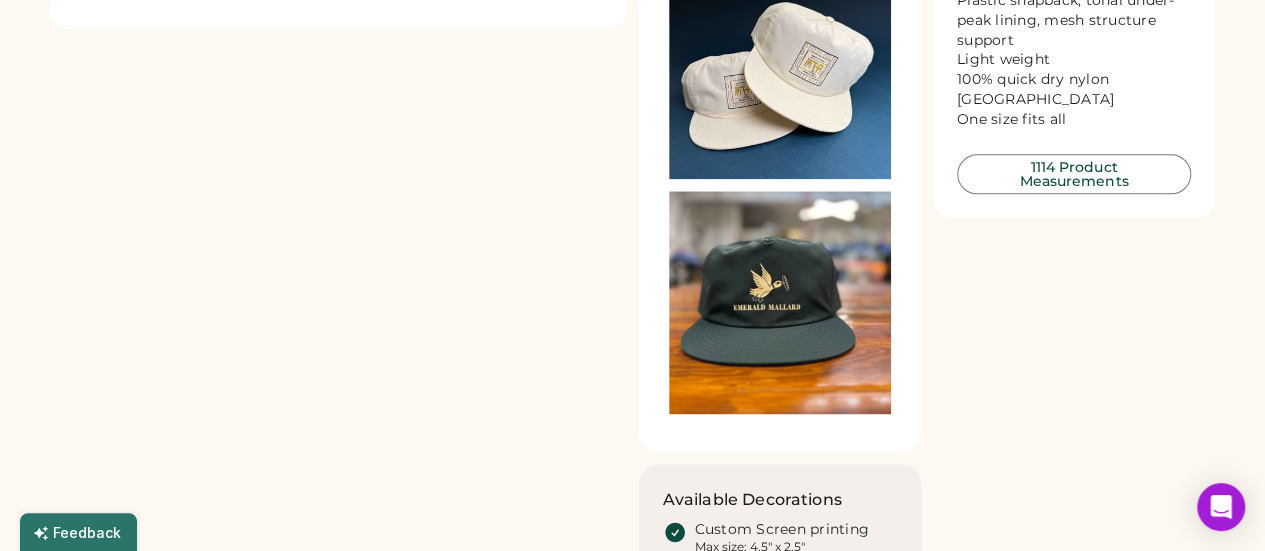 click at bounding box center [780, 68] 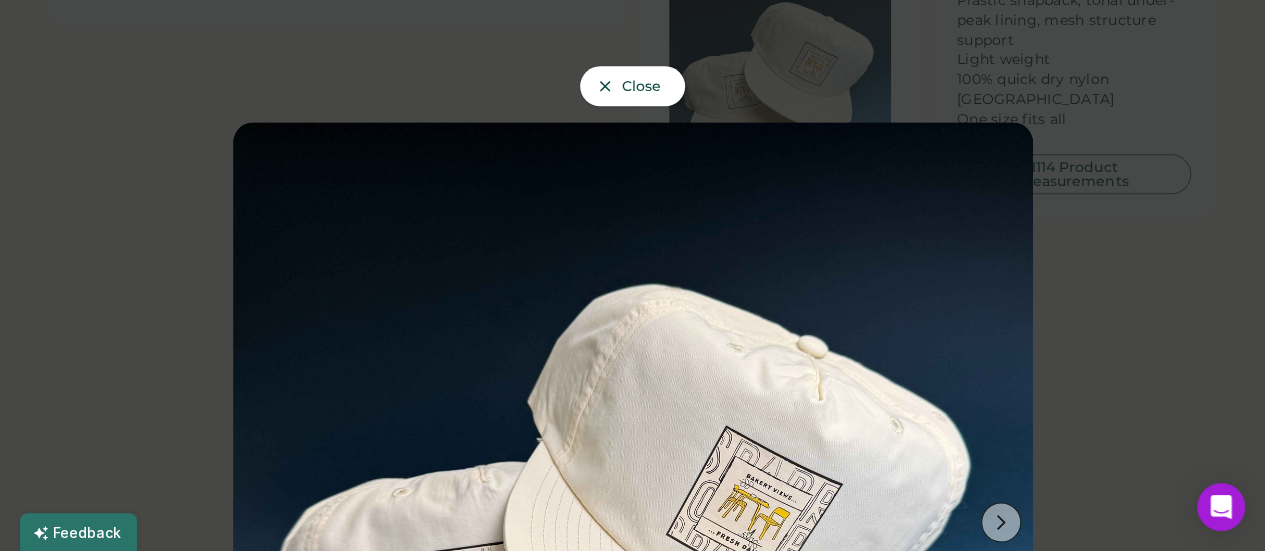 scroll, scrollTop: 56, scrollLeft: 0, axis: vertical 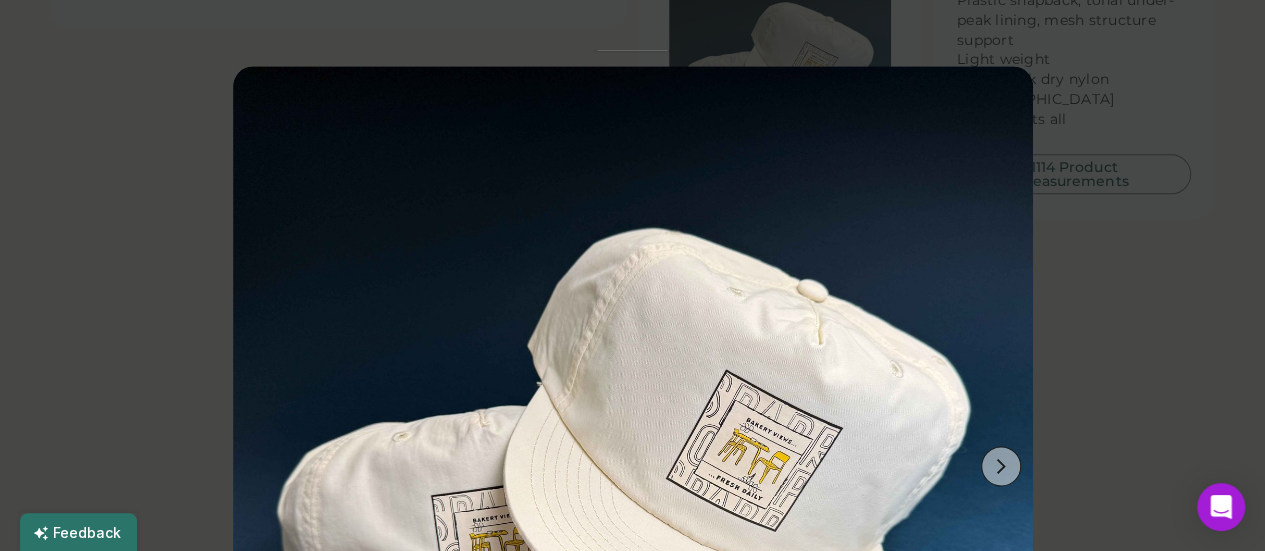 click at bounding box center (1001, 466) 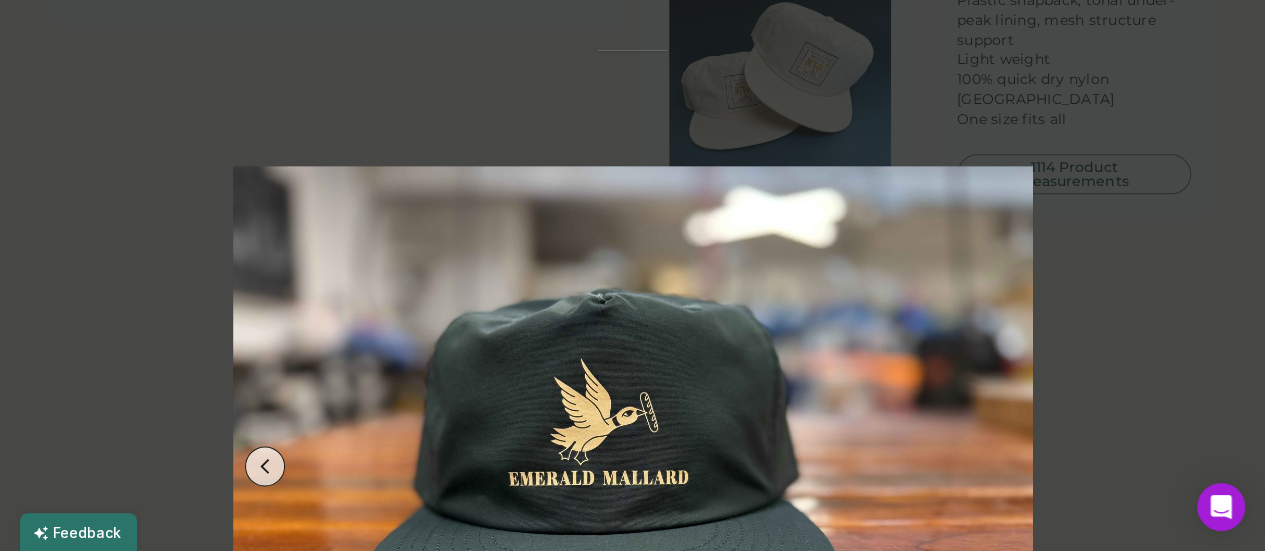 click at bounding box center [632, 275] 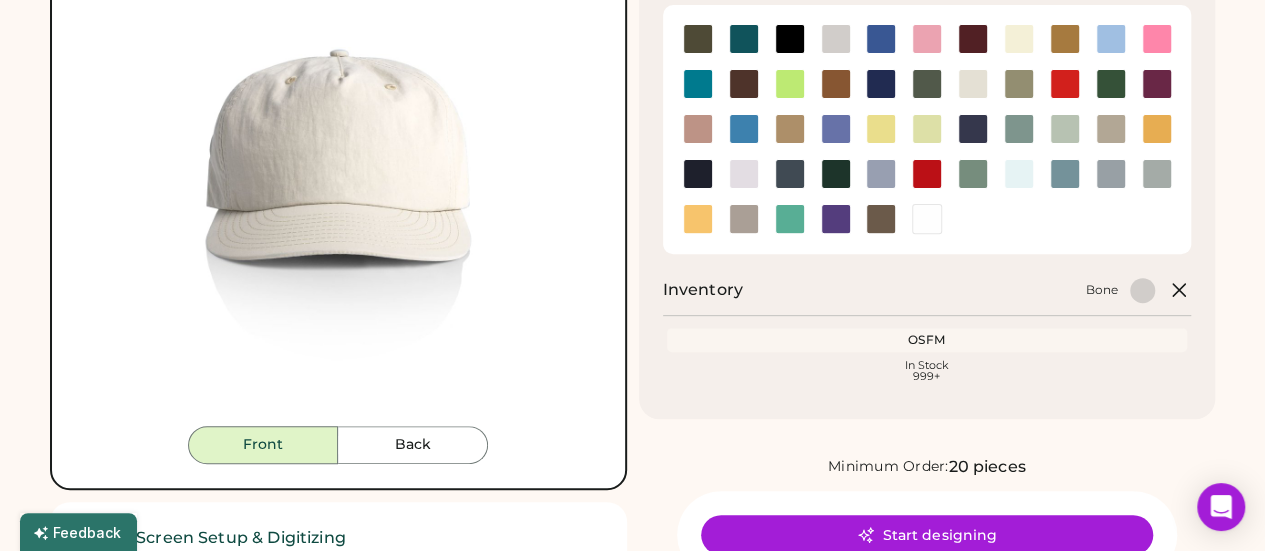 scroll, scrollTop: 0, scrollLeft: 0, axis: both 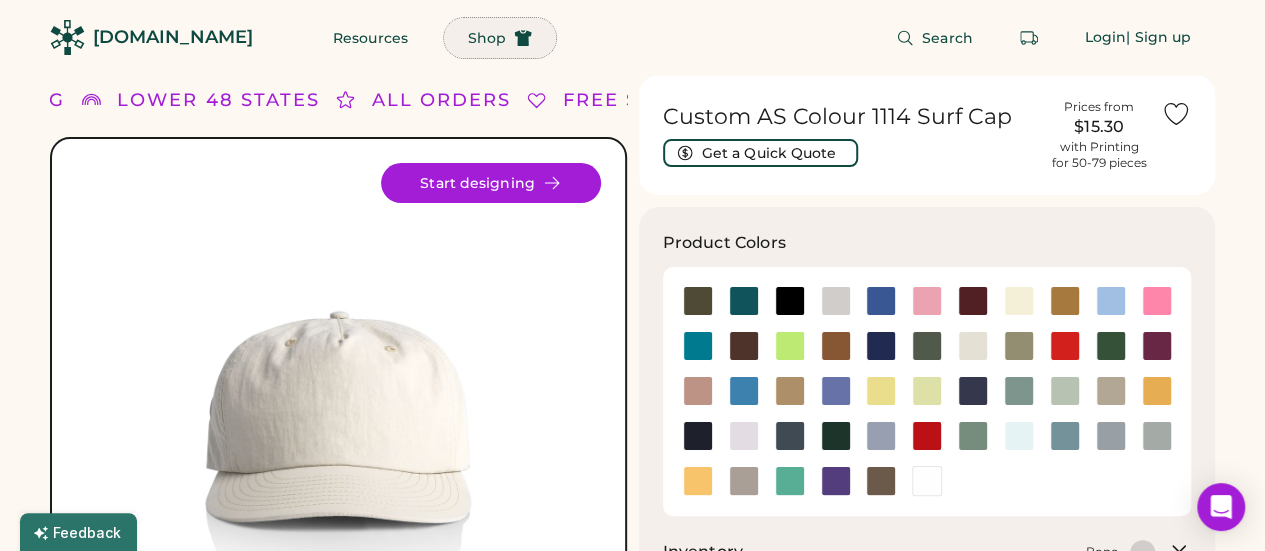 click on "Shop" at bounding box center (500, 38) 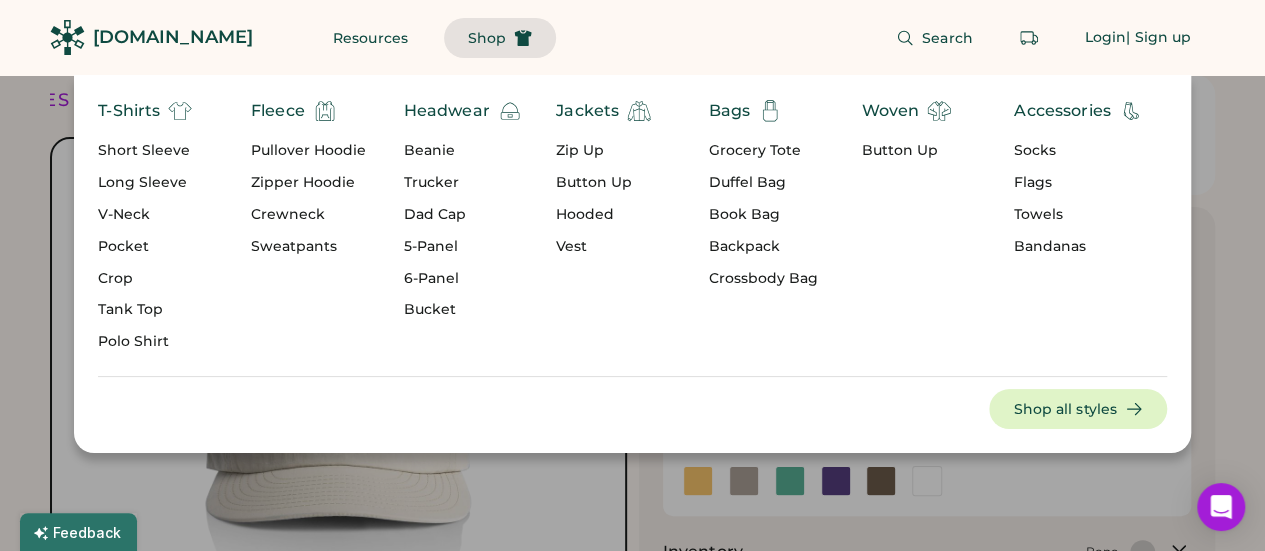 click on "5-Panel" at bounding box center (463, 247) 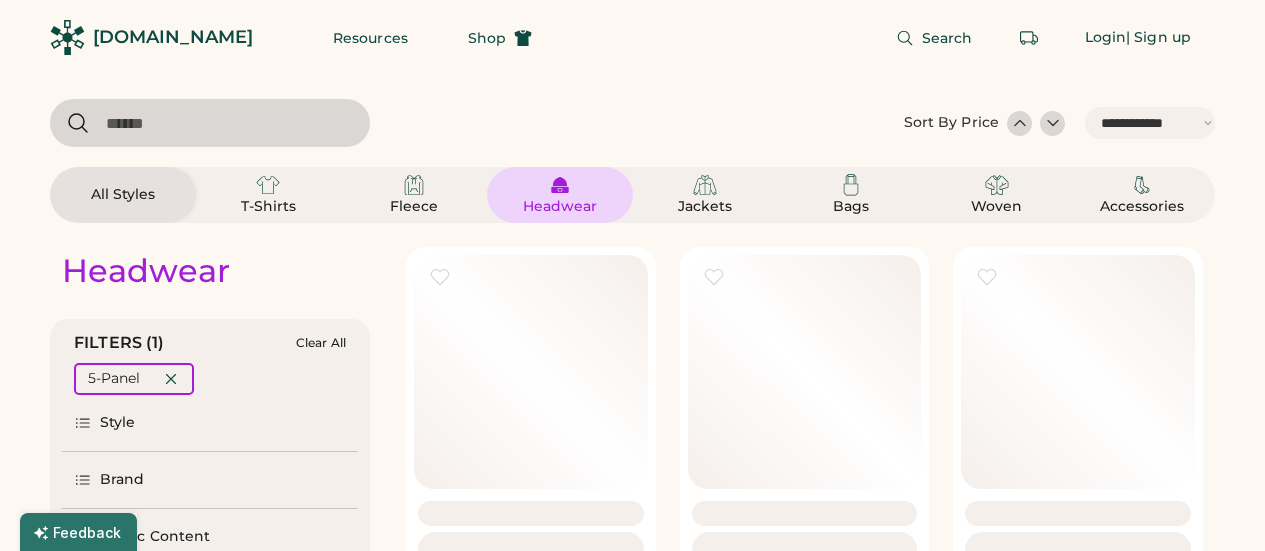 select on "*****" 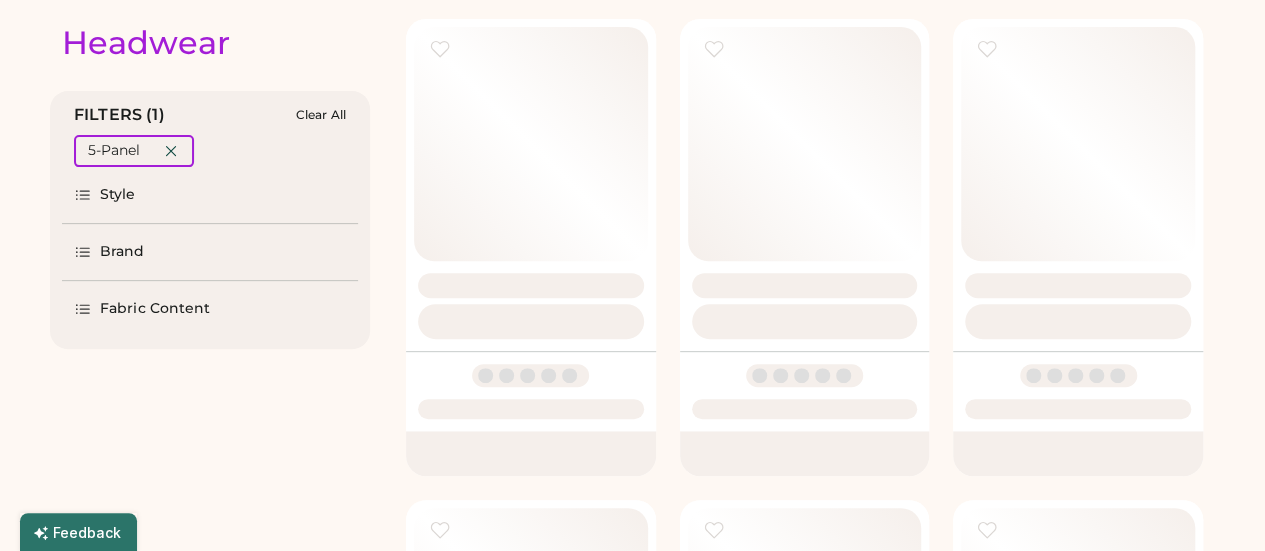 select on "*****" 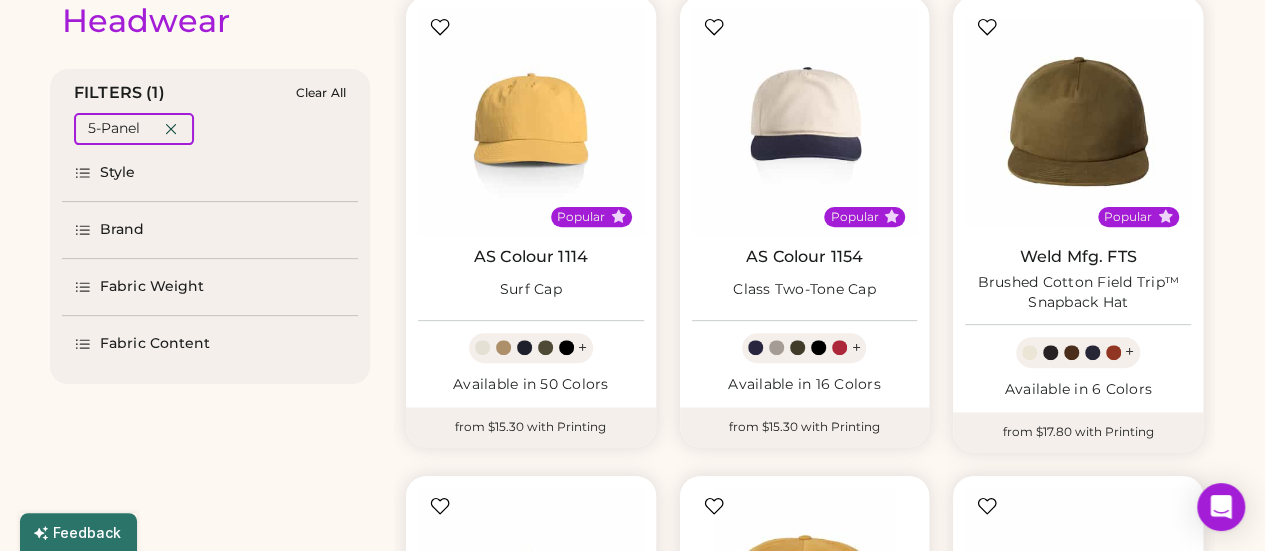 scroll, scrollTop: 246, scrollLeft: 0, axis: vertical 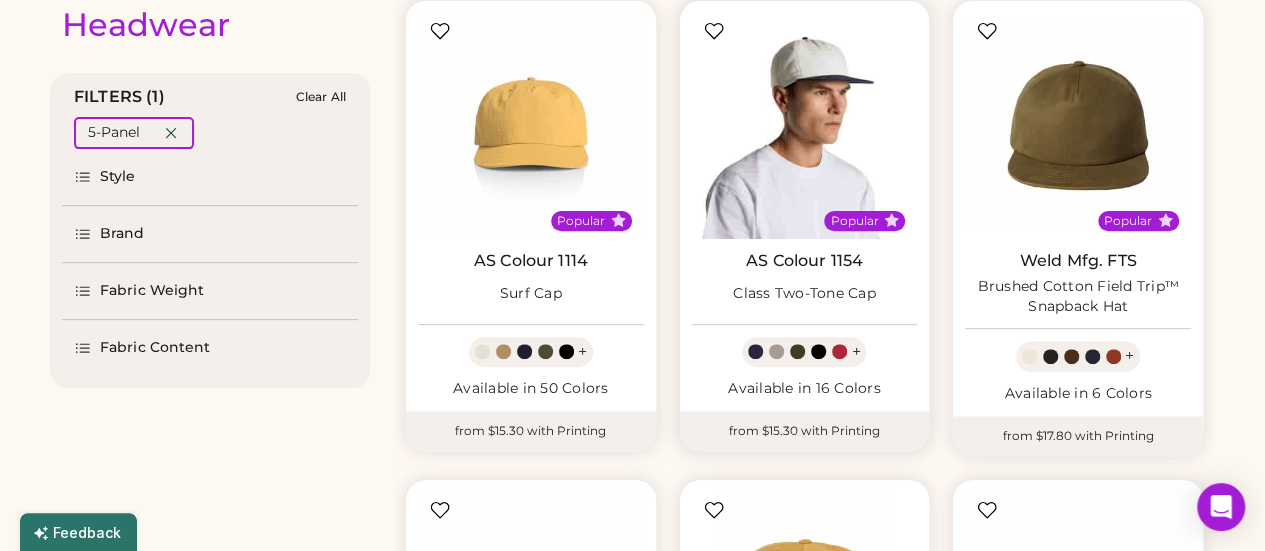 click at bounding box center [805, 126] 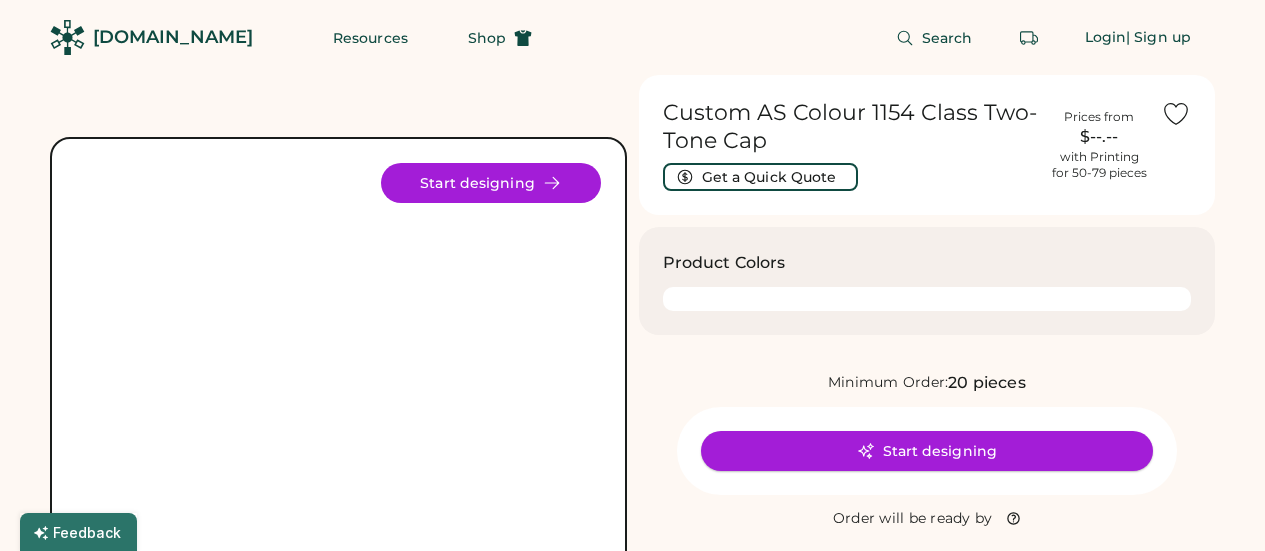 scroll, scrollTop: 0, scrollLeft: 0, axis: both 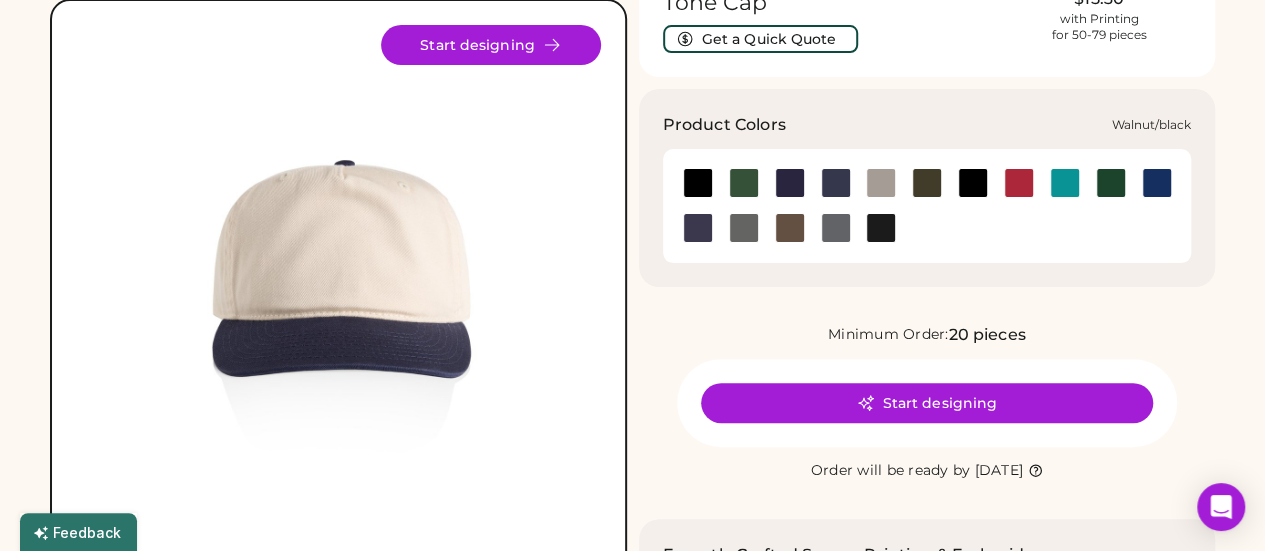 click at bounding box center [881, 228] 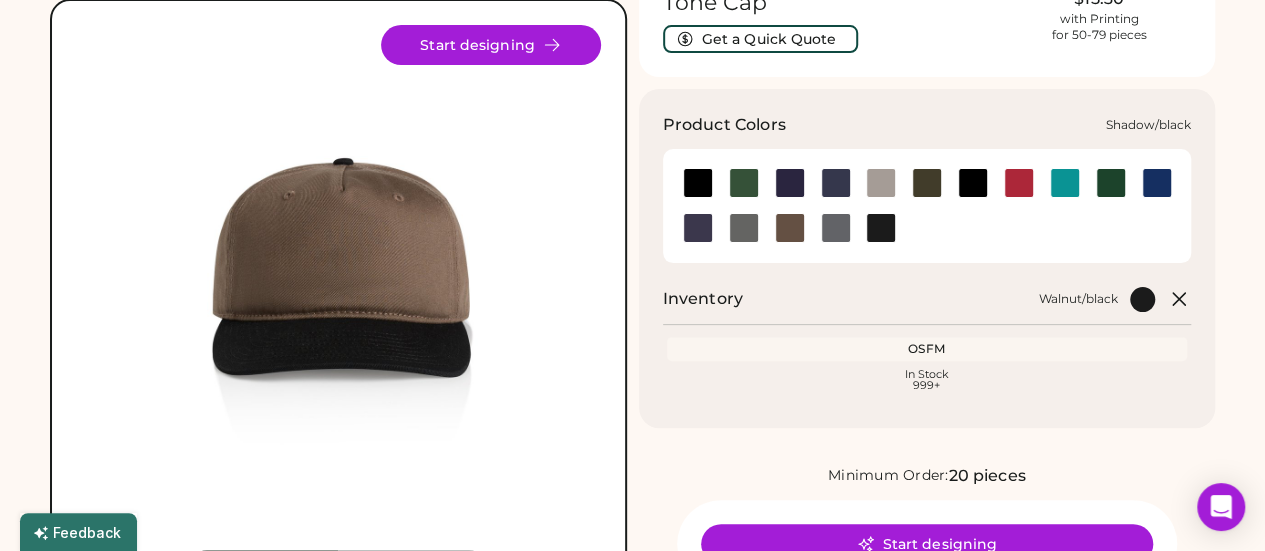 click at bounding box center [836, 228] 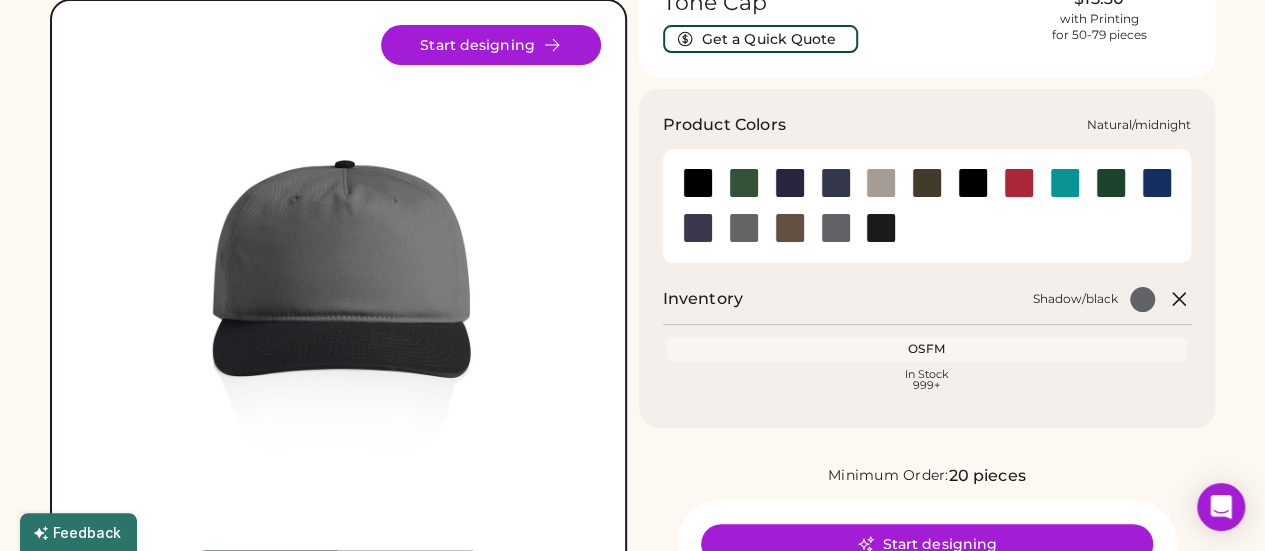 click at bounding box center (698, 228) 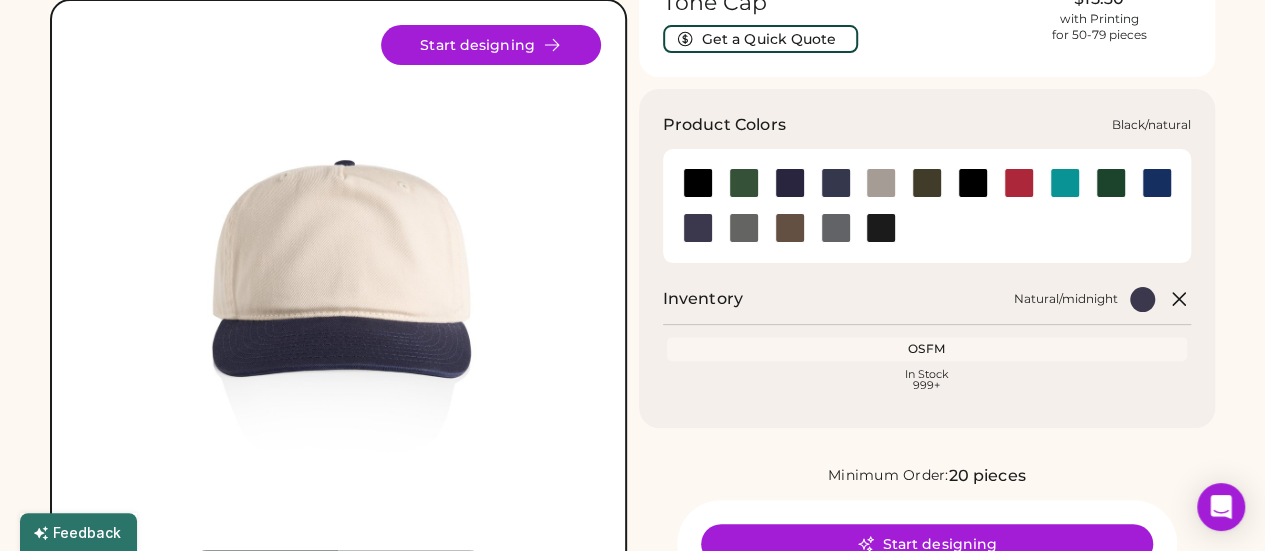 click at bounding box center (698, 183) 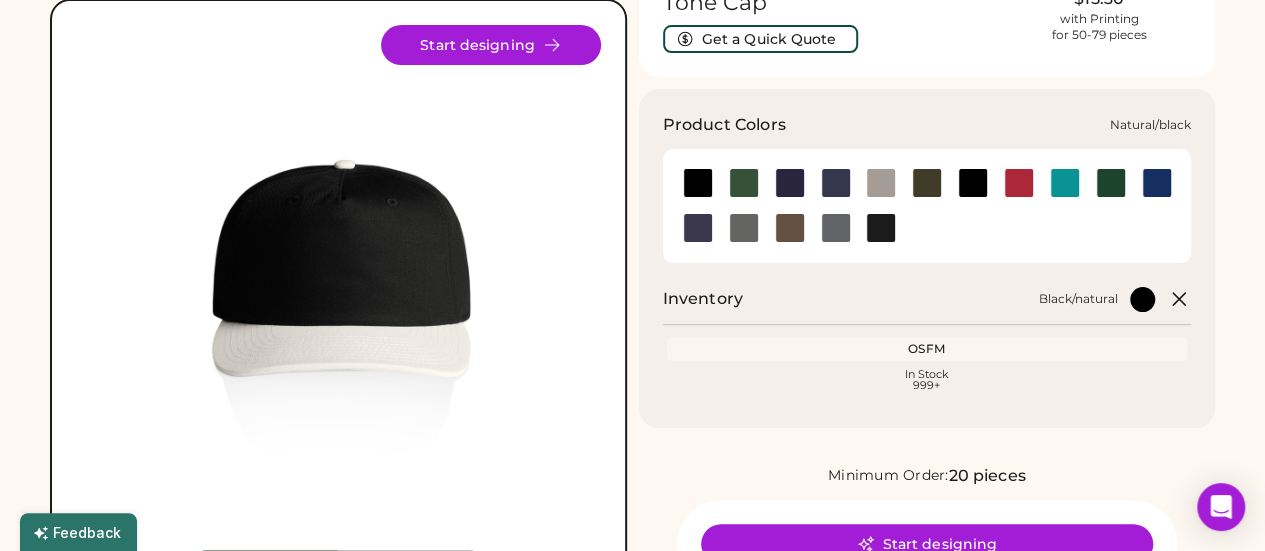 click at bounding box center [973, 183] 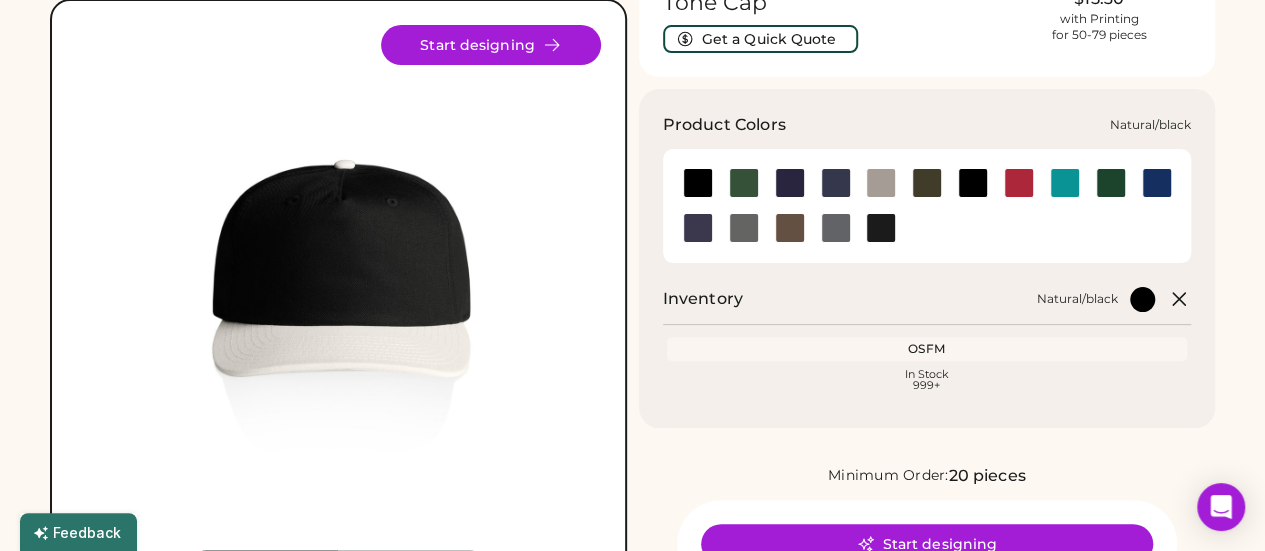 click at bounding box center (973, 183) 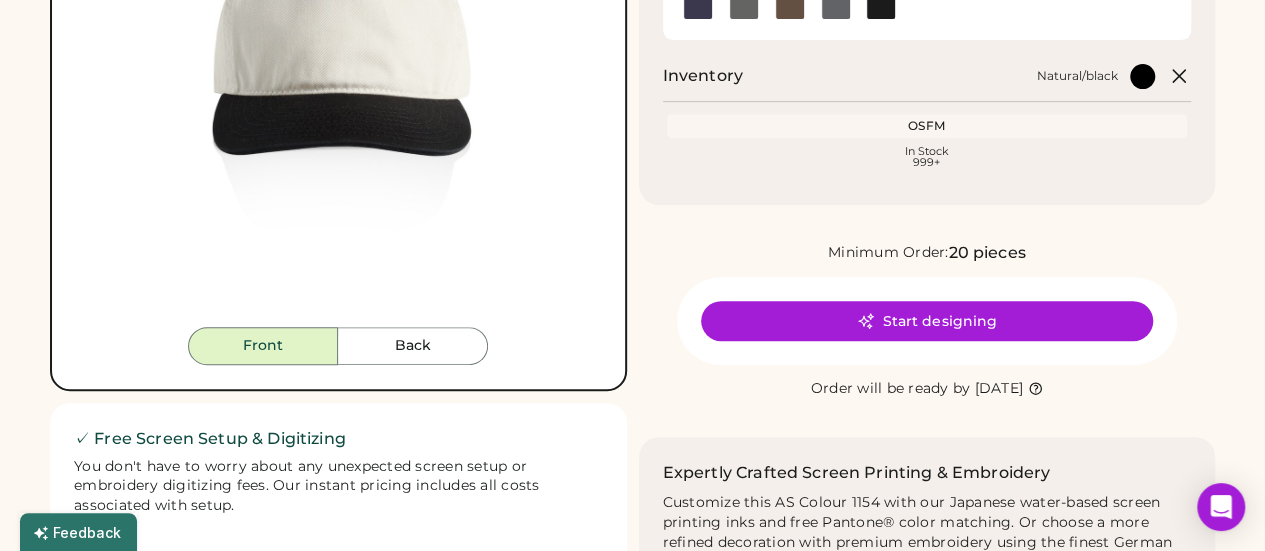 scroll, scrollTop: 362, scrollLeft: 0, axis: vertical 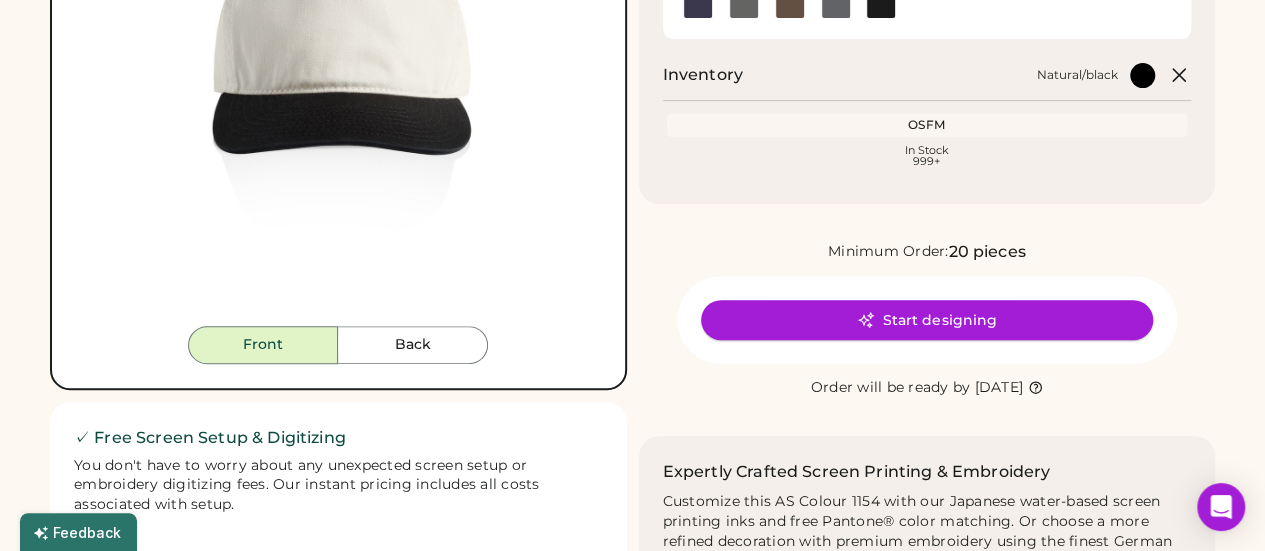click 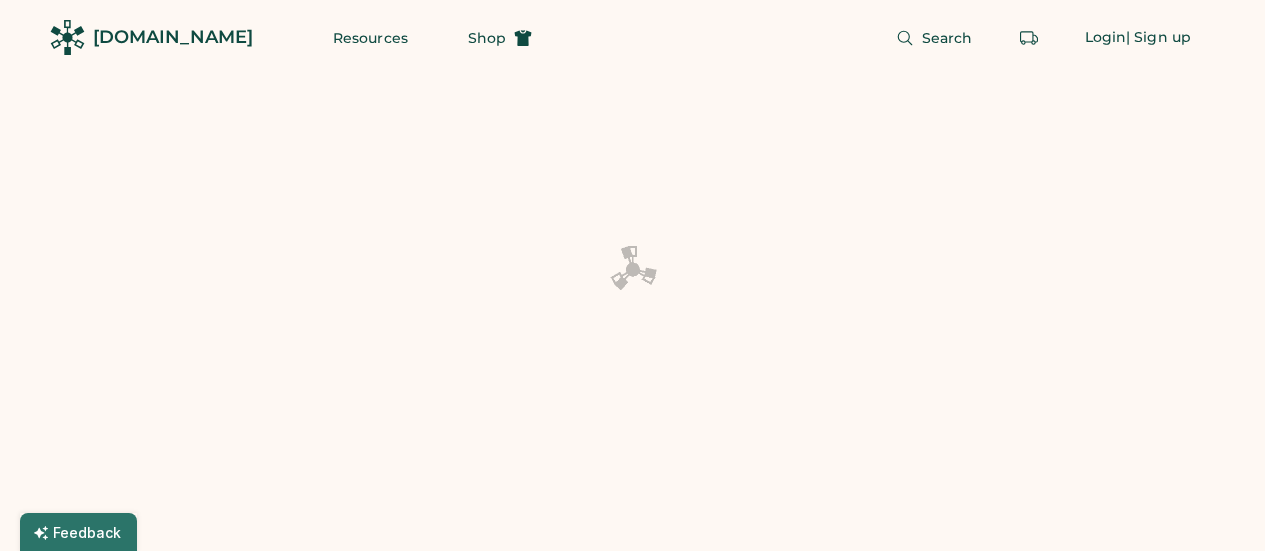 scroll, scrollTop: 0, scrollLeft: 0, axis: both 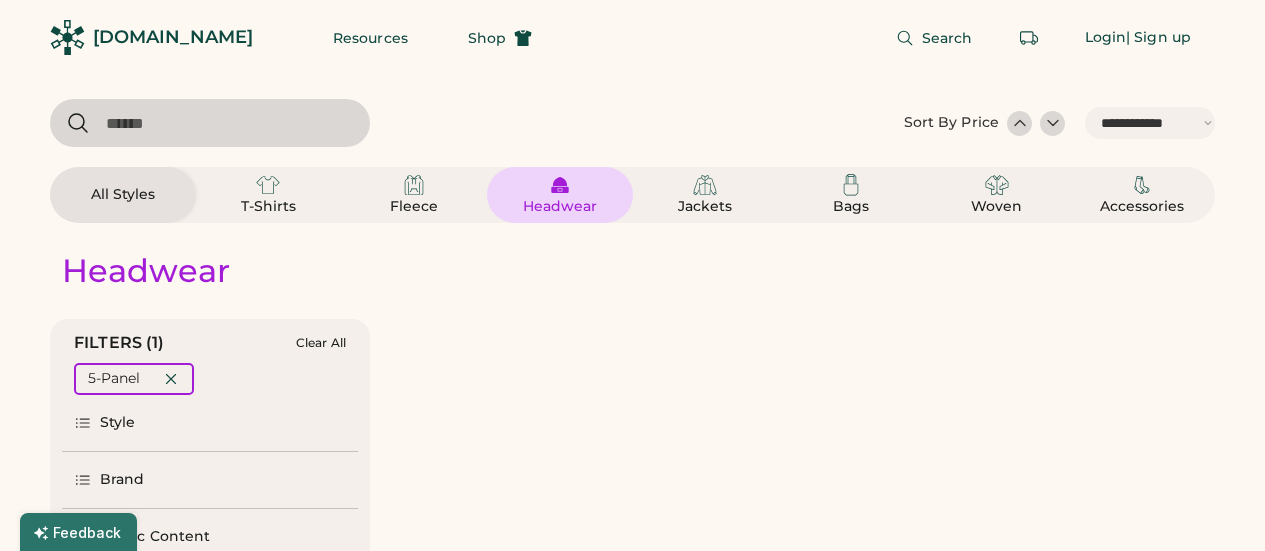 select on "*****" 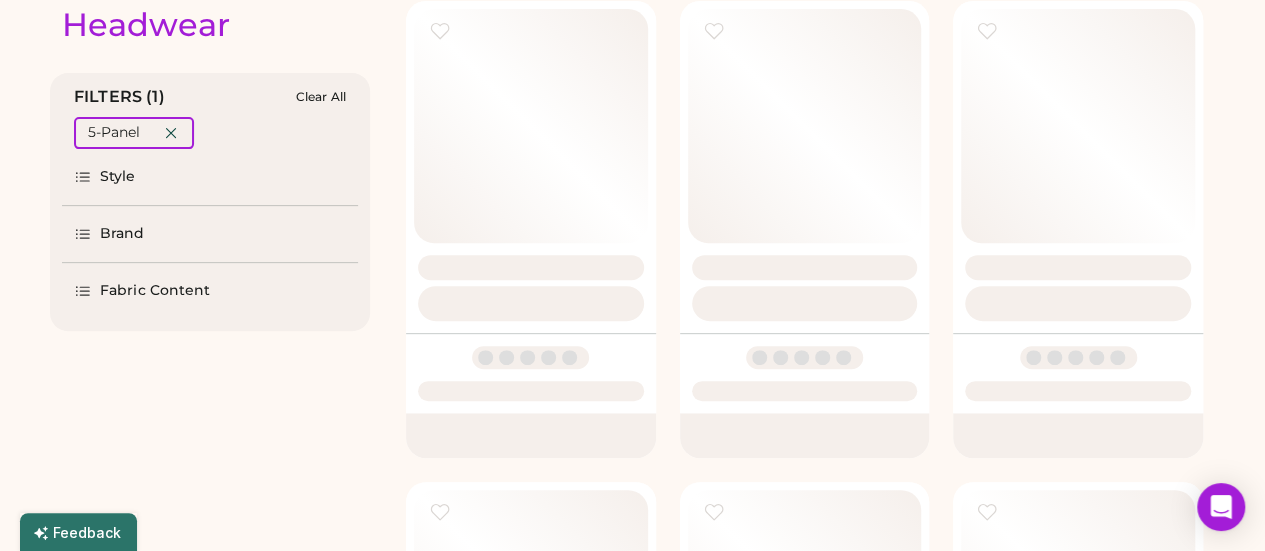 scroll, scrollTop: 0, scrollLeft: 0, axis: both 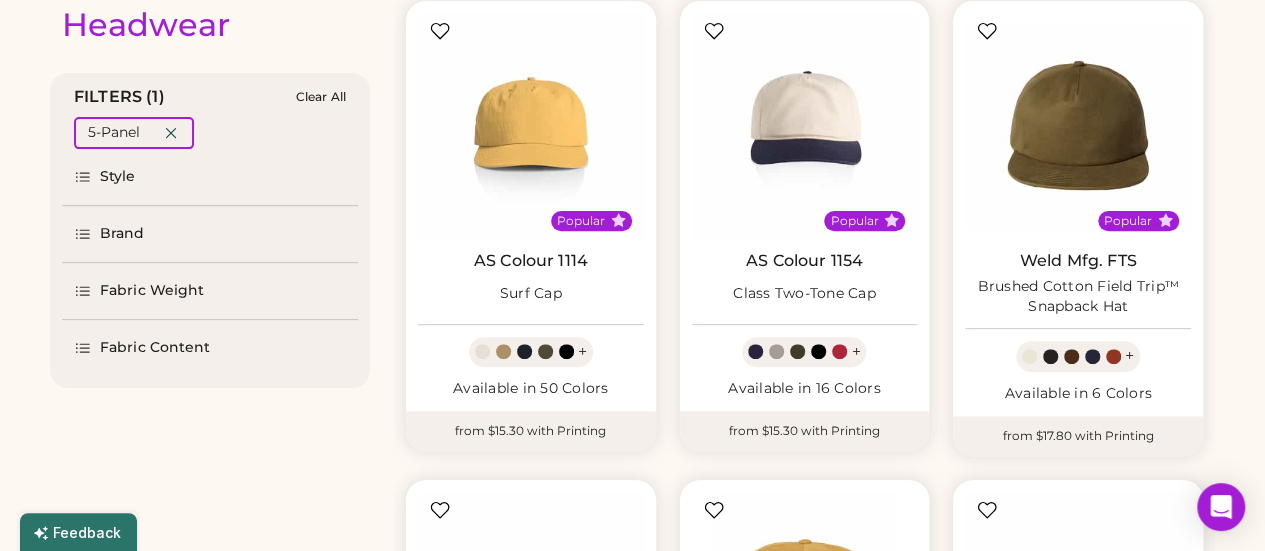 click on "Brand" at bounding box center [109, 234] 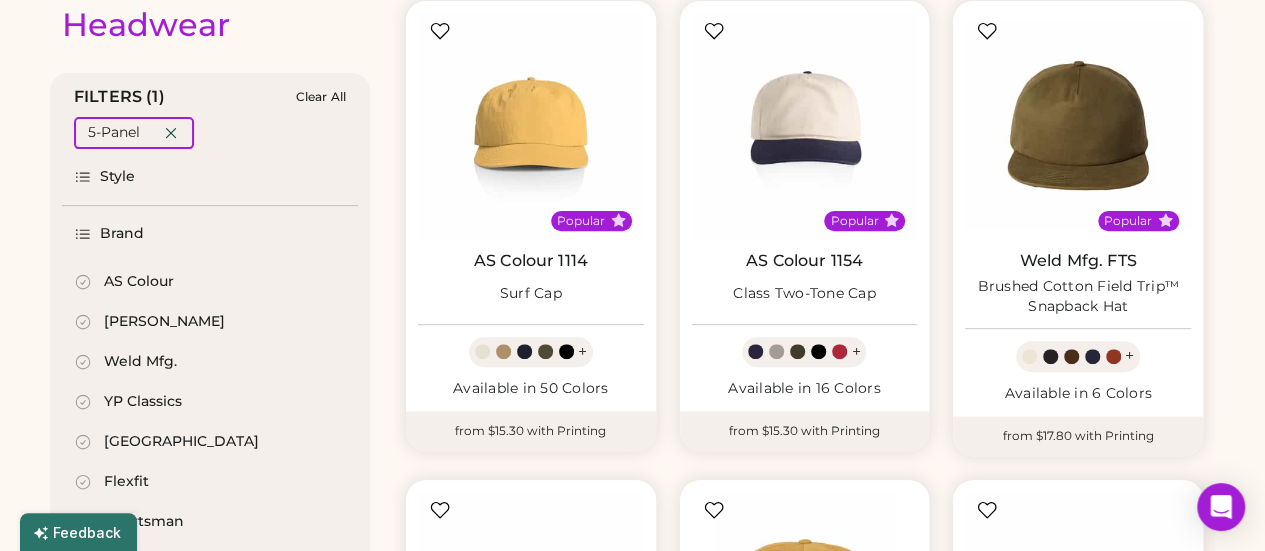 click 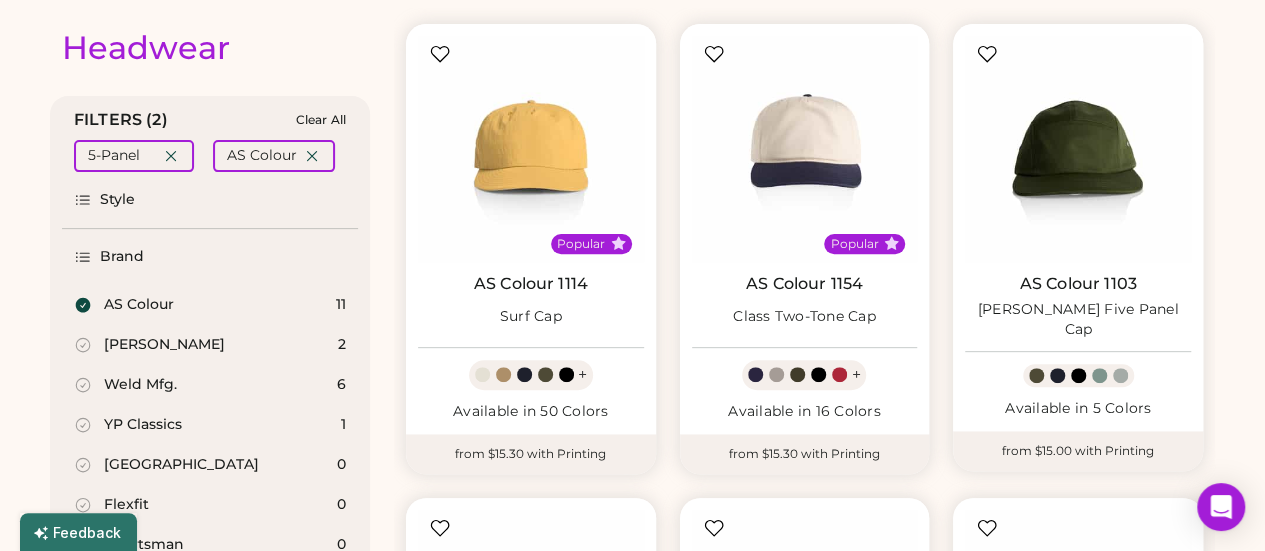 scroll, scrollTop: 214, scrollLeft: 0, axis: vertical 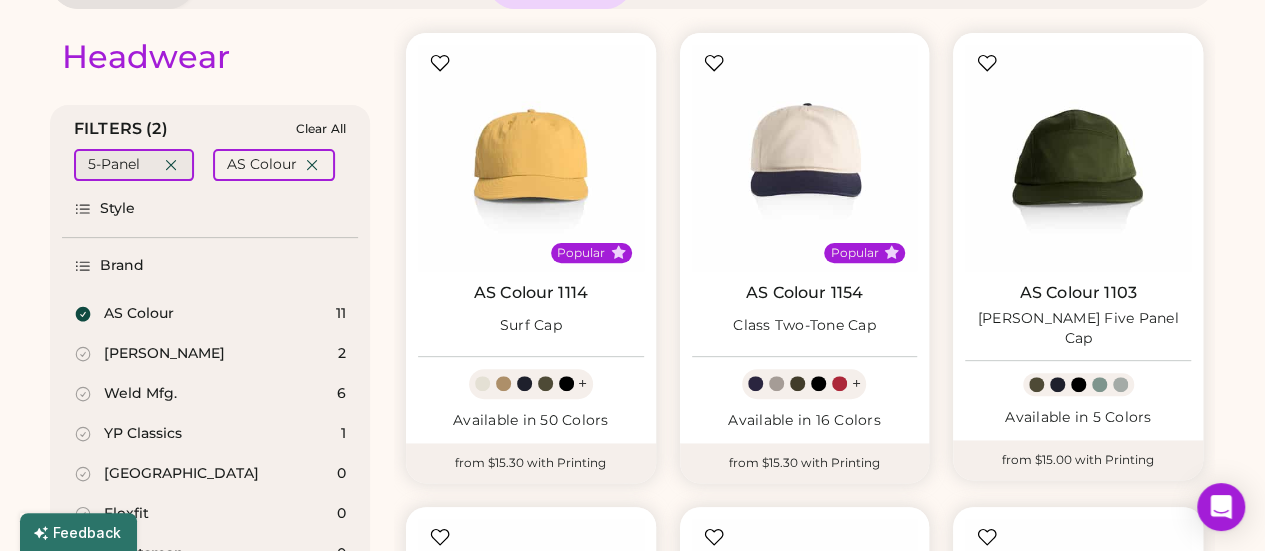 click 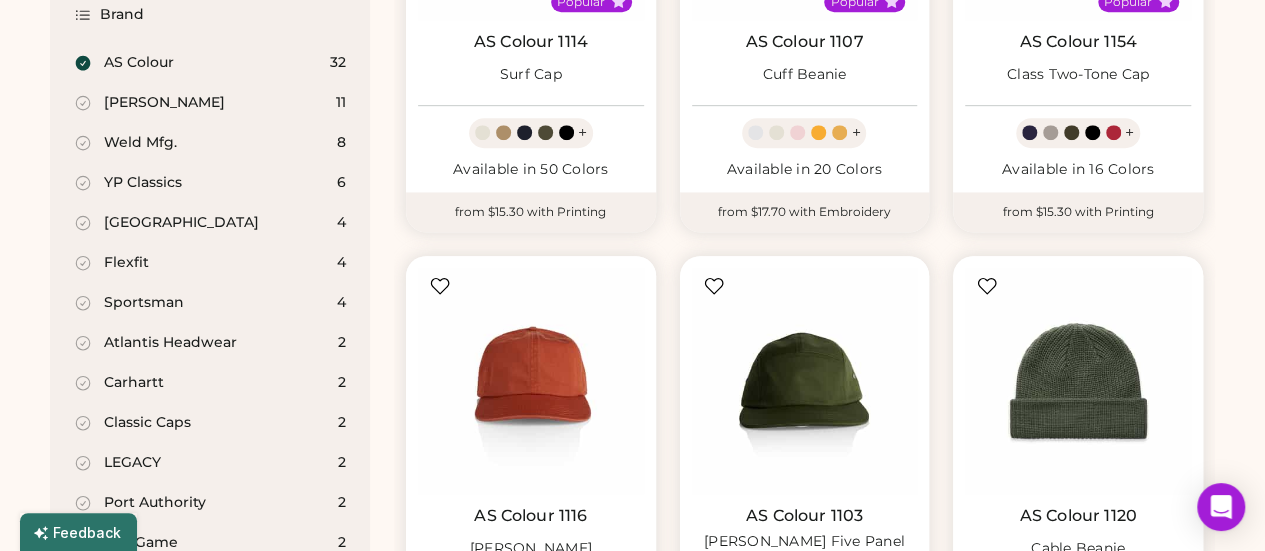 scroll, scrollTop: 466, scrollLeft: 0, axis: vertical 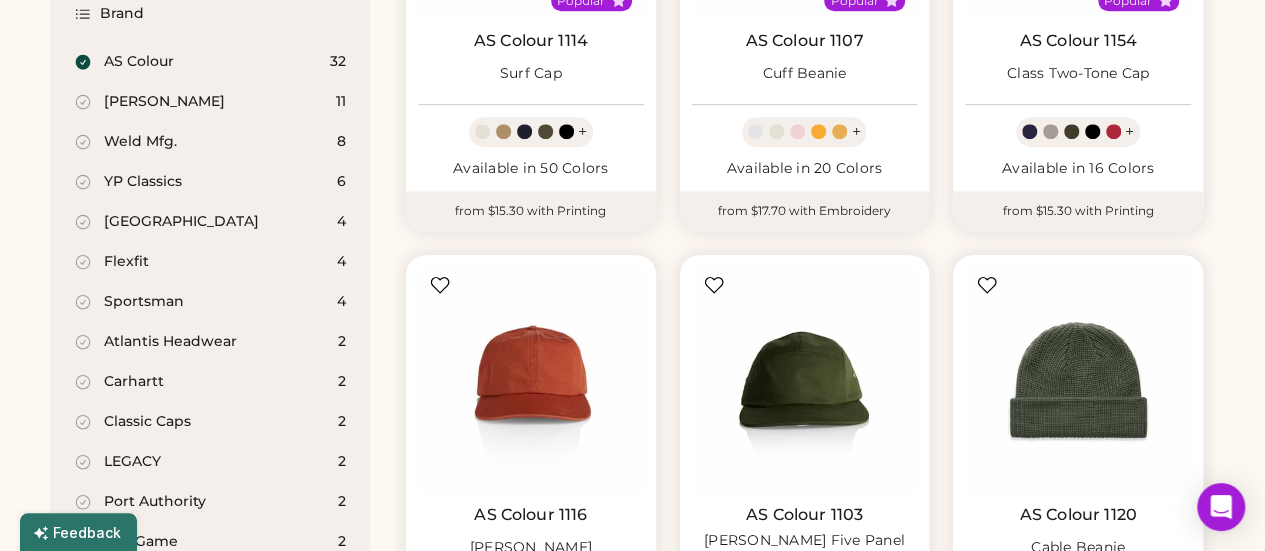 click 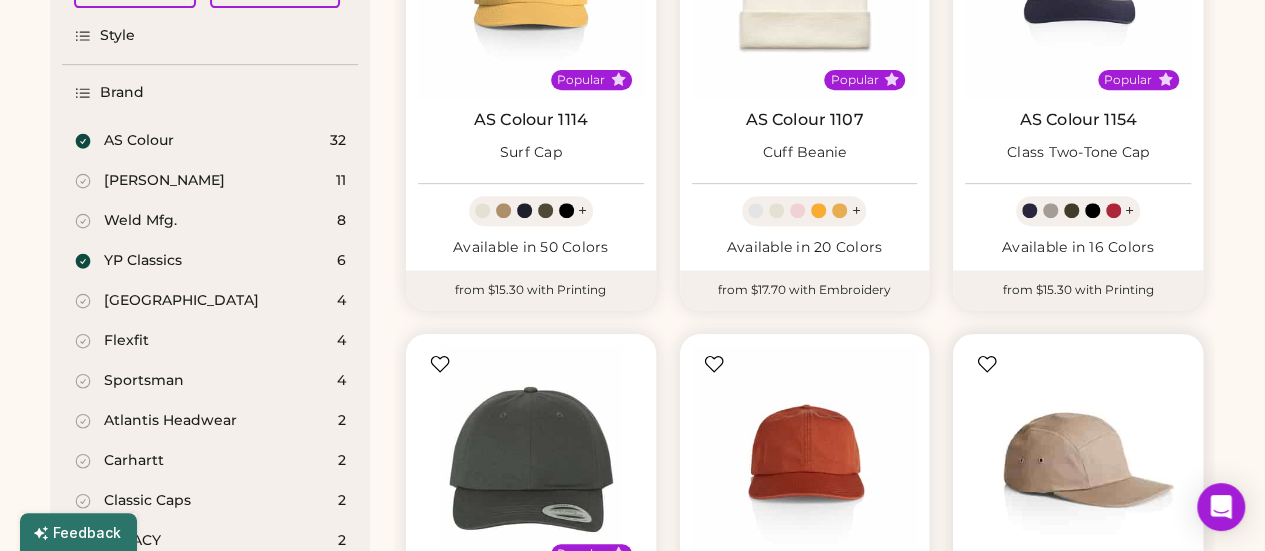 scroll, scrollTop: 380, scrollLeft: 0, axis: vertical 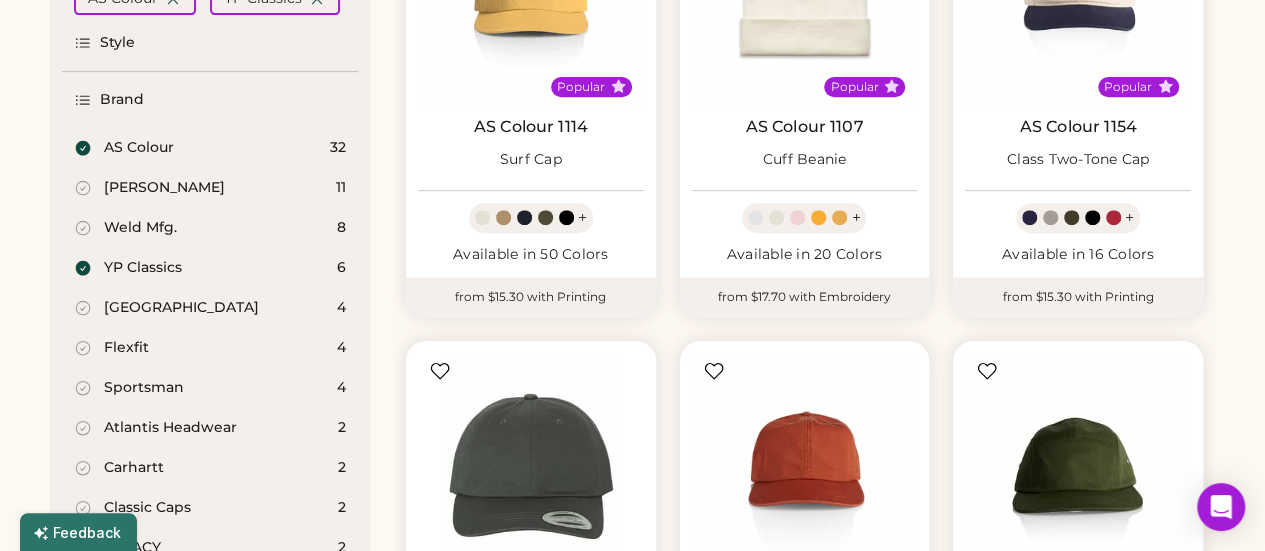 click 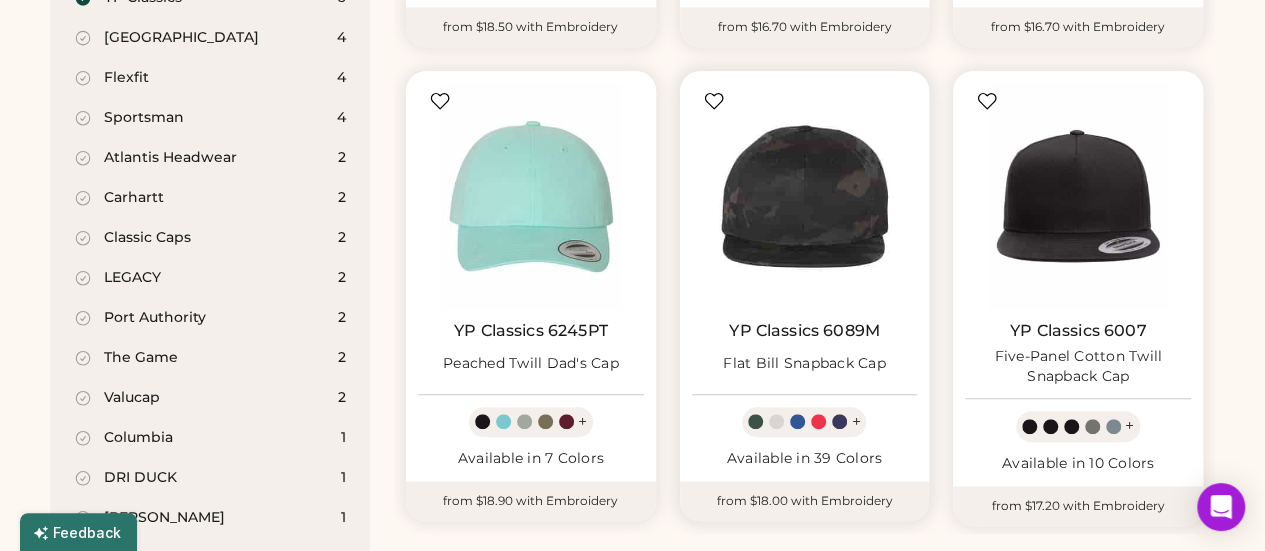 scroll, scrollTop: 651, scrollLeft: 0, axis: vertical 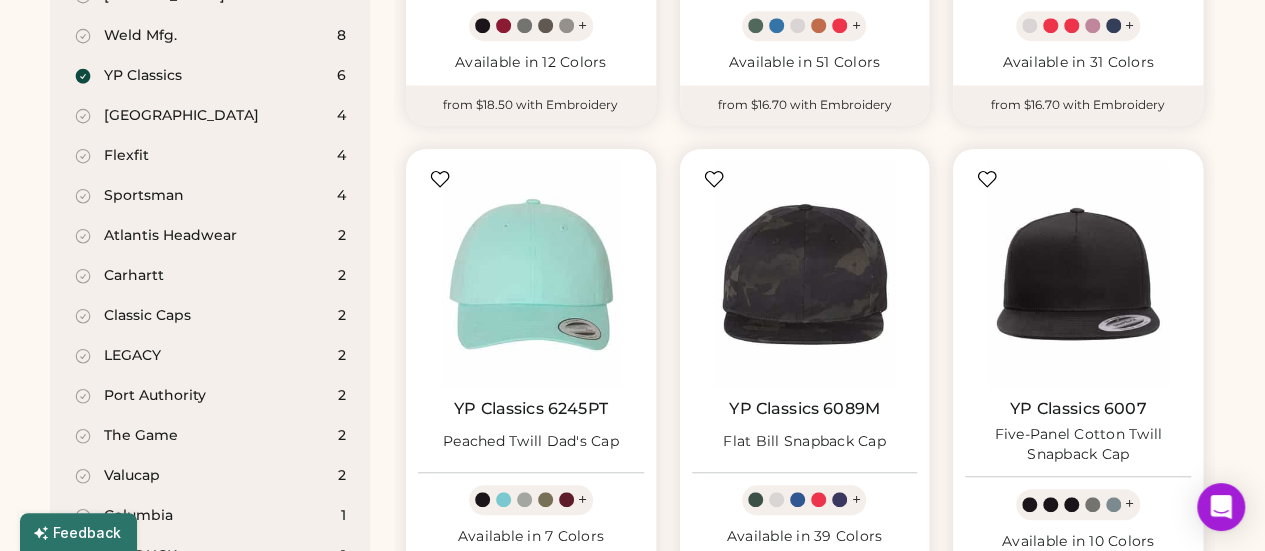 click 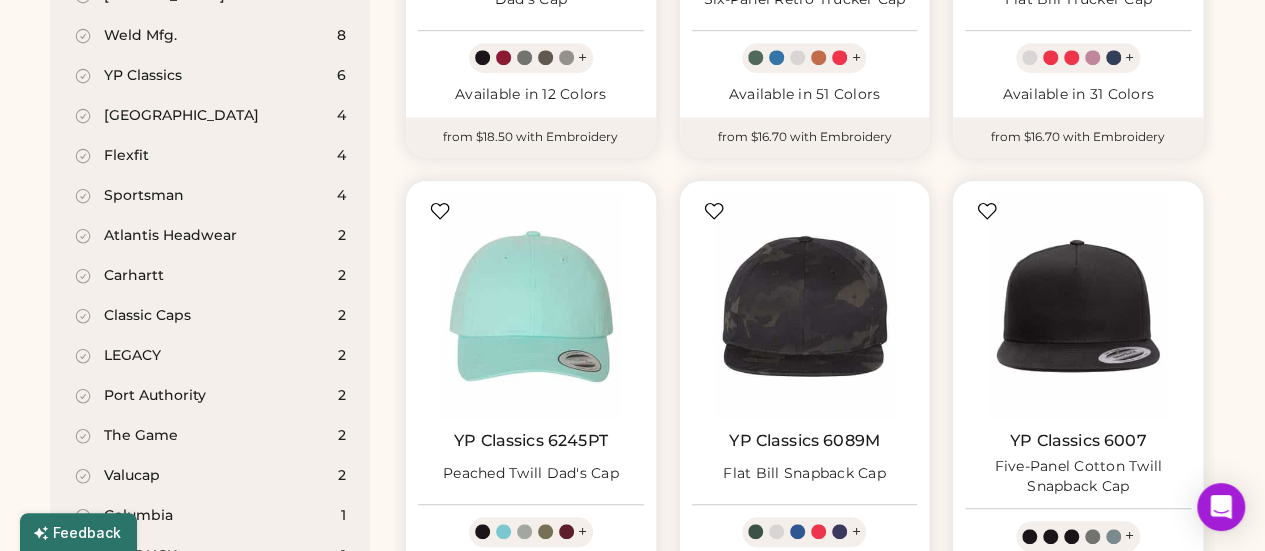 select on "*" 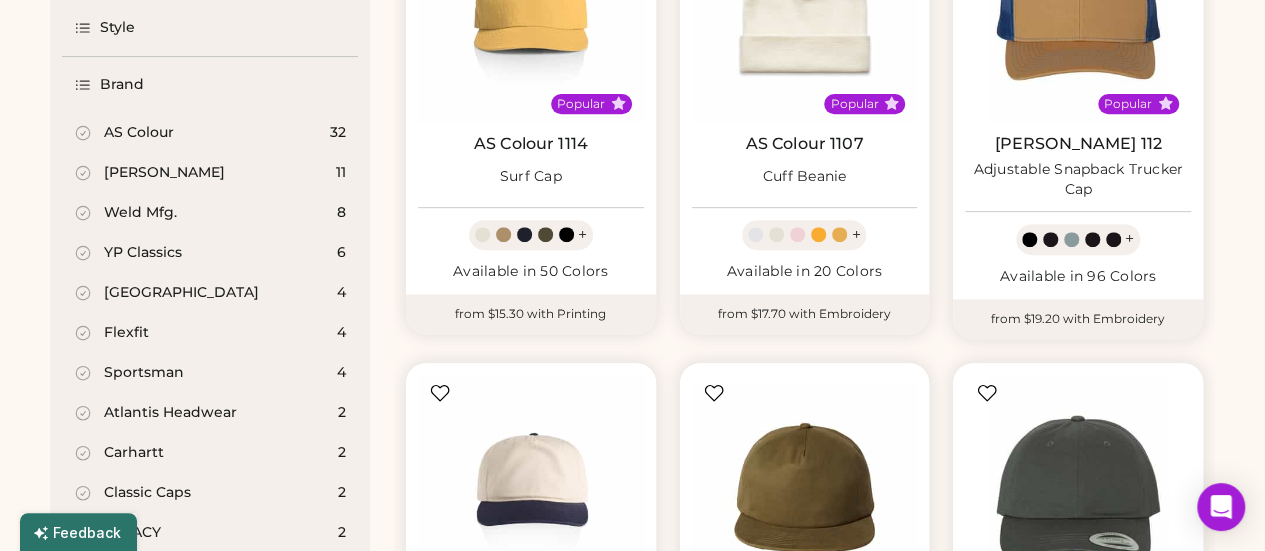 scroll, scrollTop: 362, scrollLeft: 0, axis: vertical 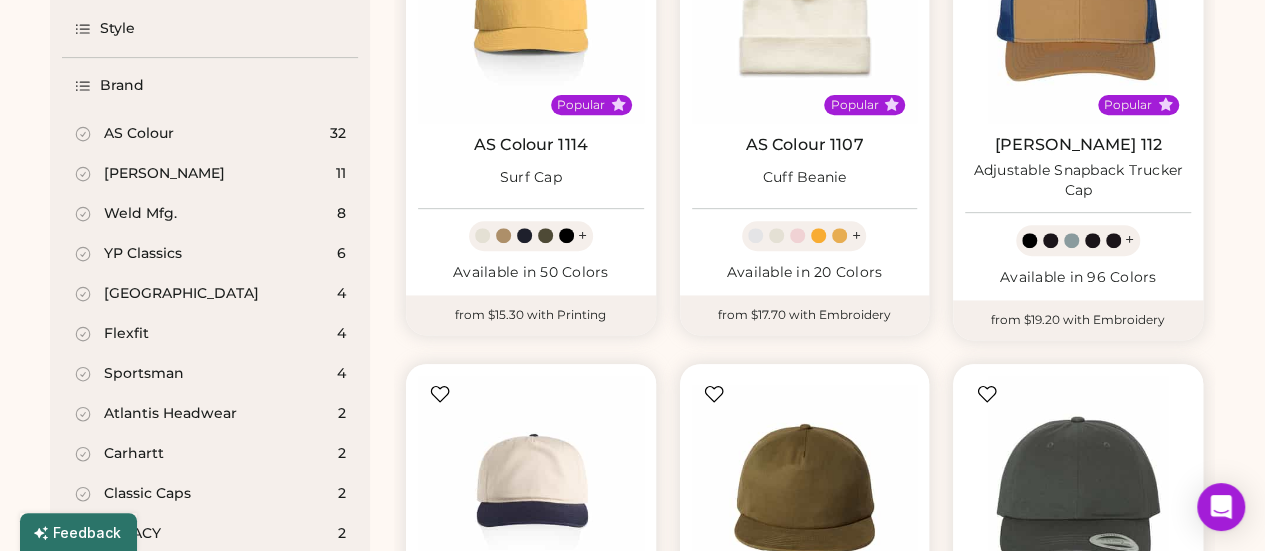 click 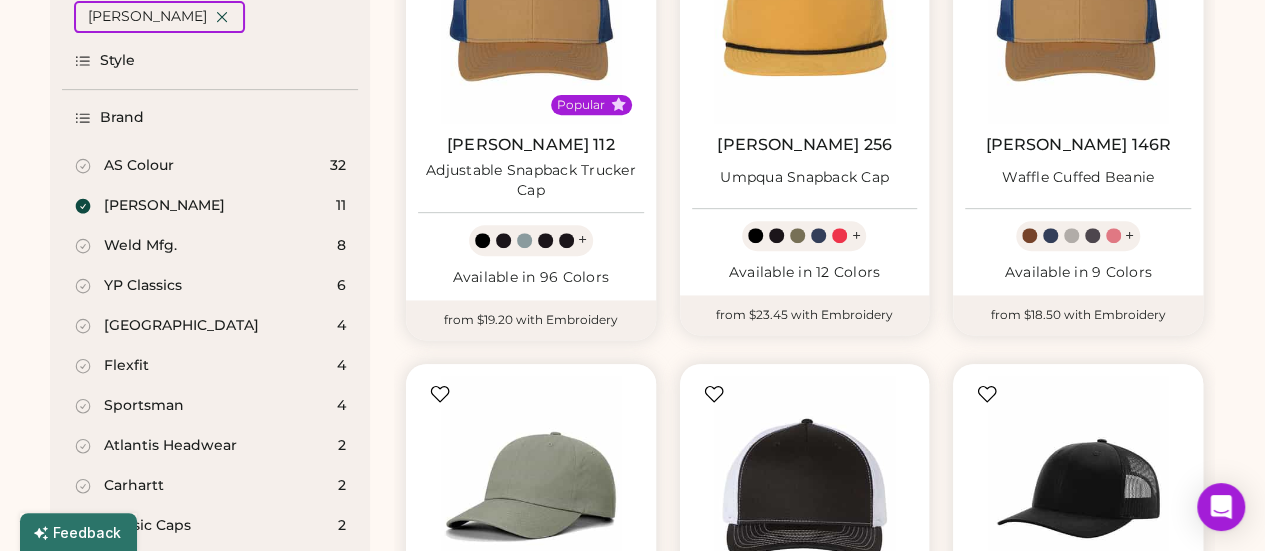 click 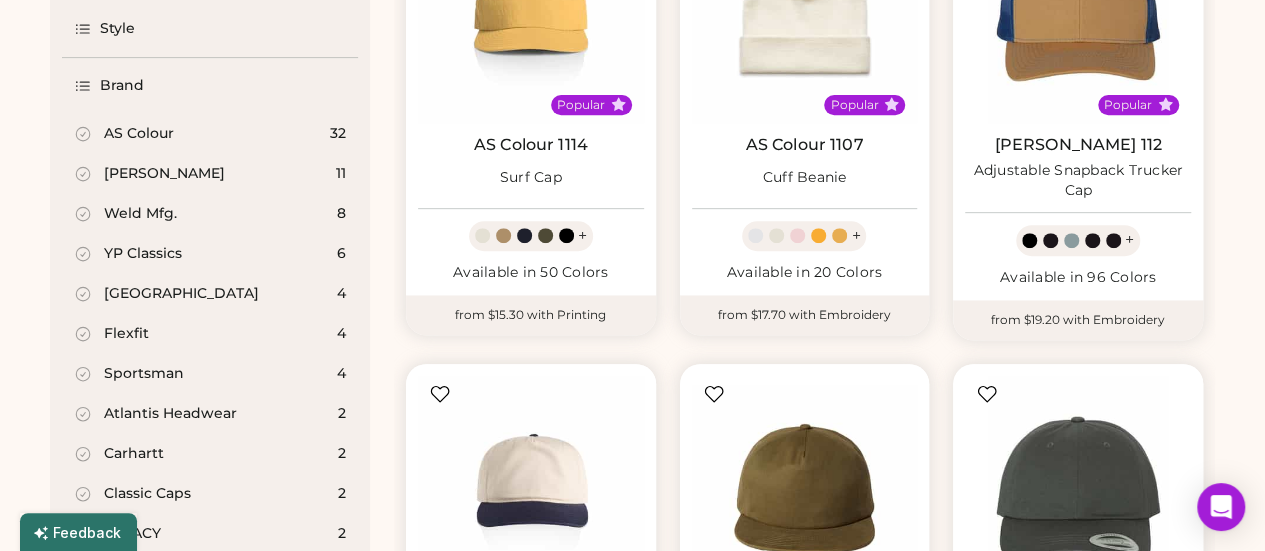 click 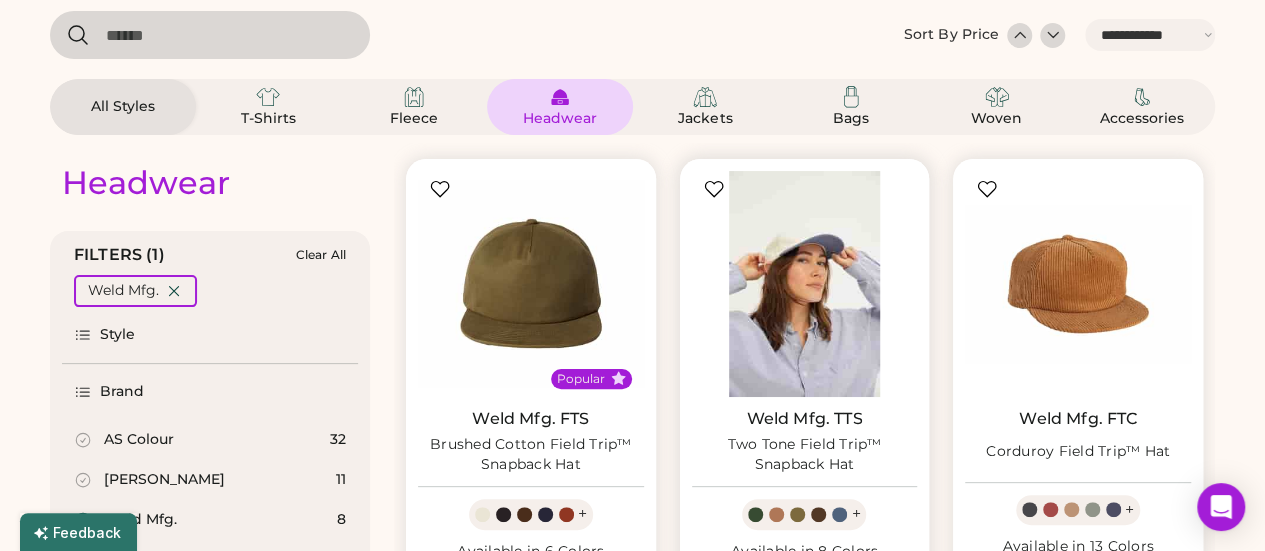 scroll, scrollTop: 87, scrollLeft: 0, axis: vertical 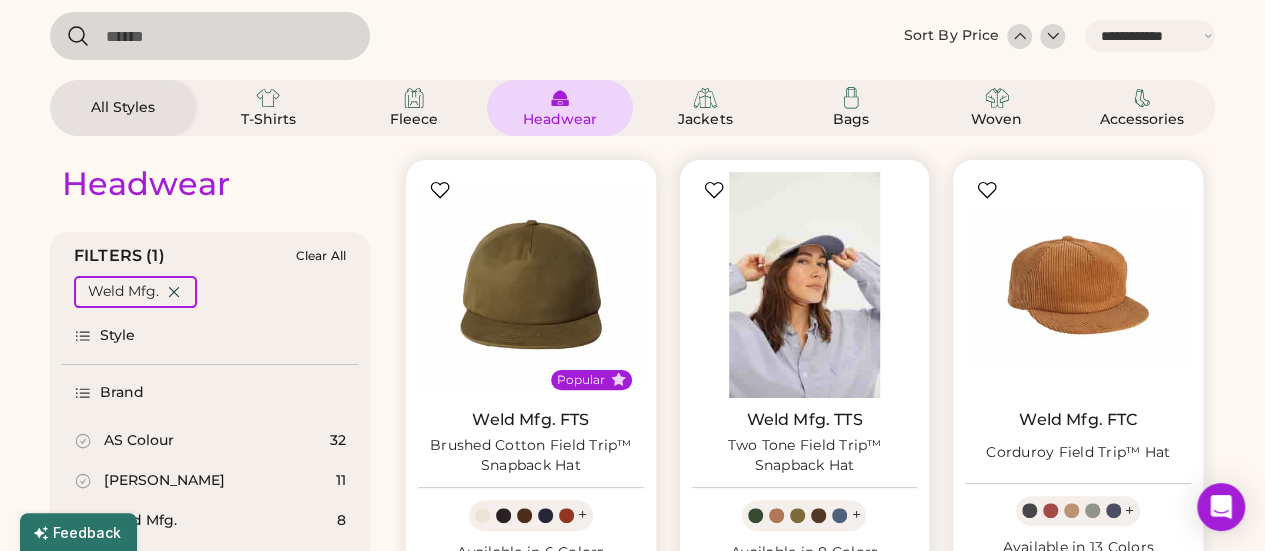 click at bounding box center [805, 285] 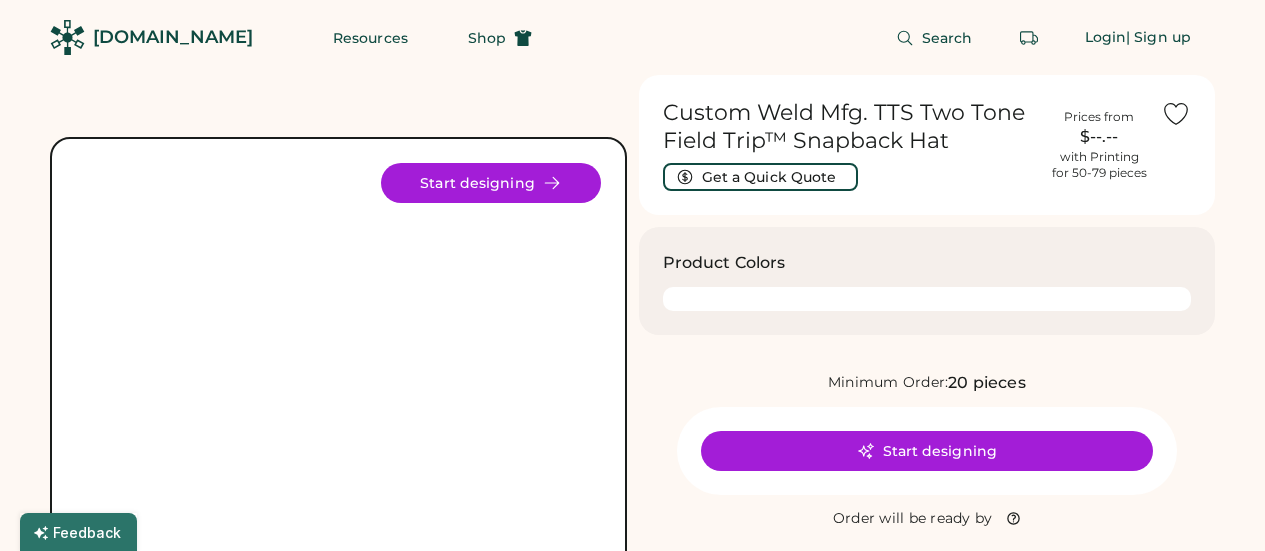scroll, scrollTop: 0, scrollLeft: 0, axis: both 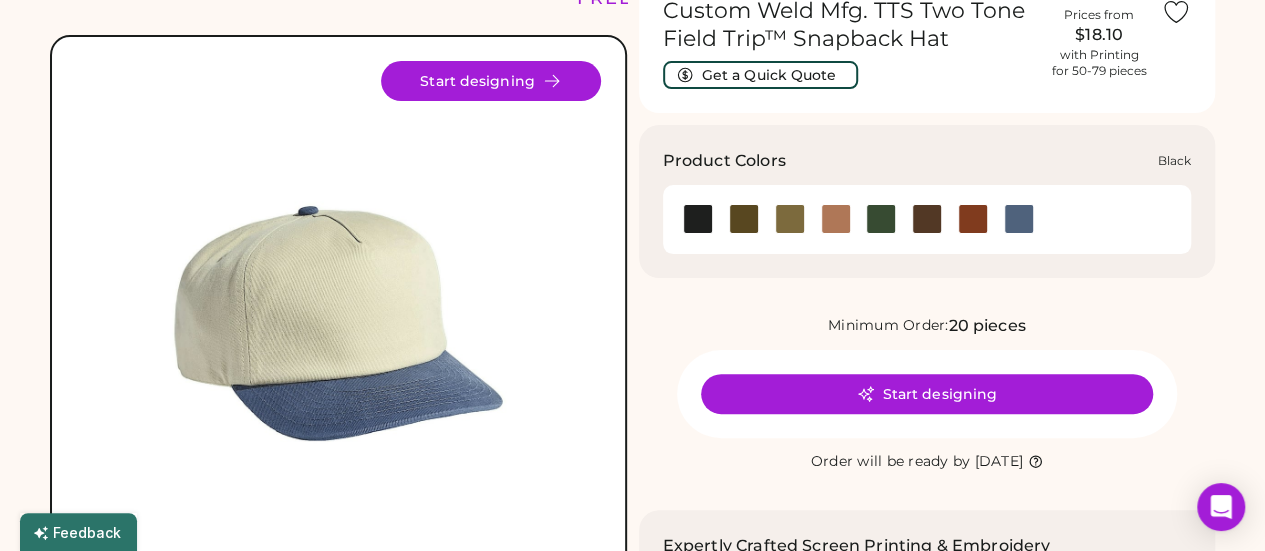 click at bounding box center [698, 219] 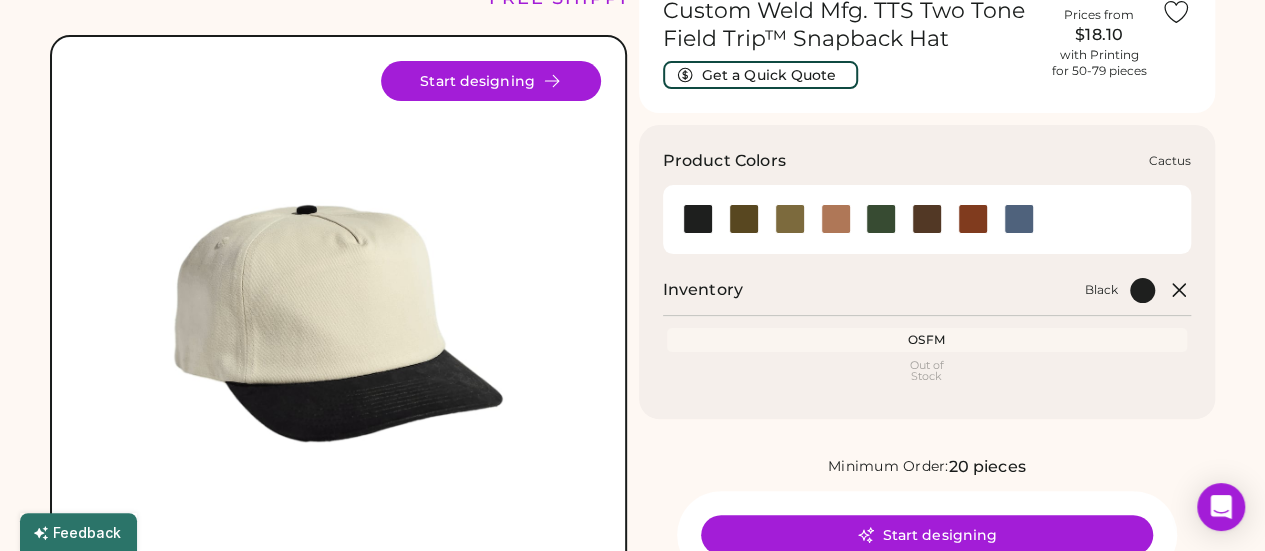 click at bounding box center (744, 219) 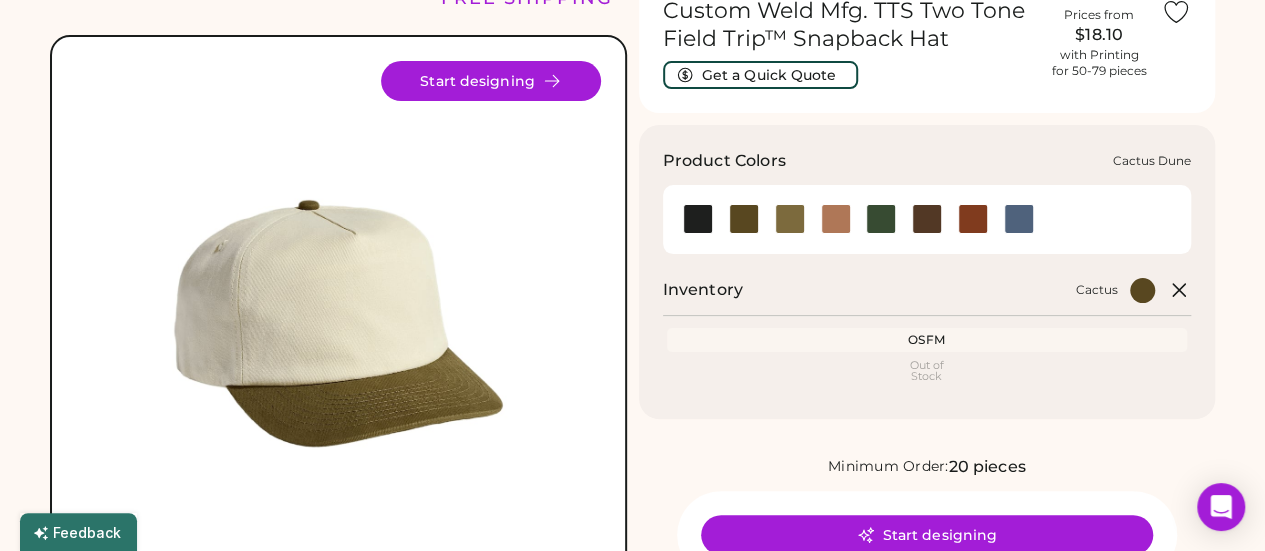 click at bounding box center (790, 219) 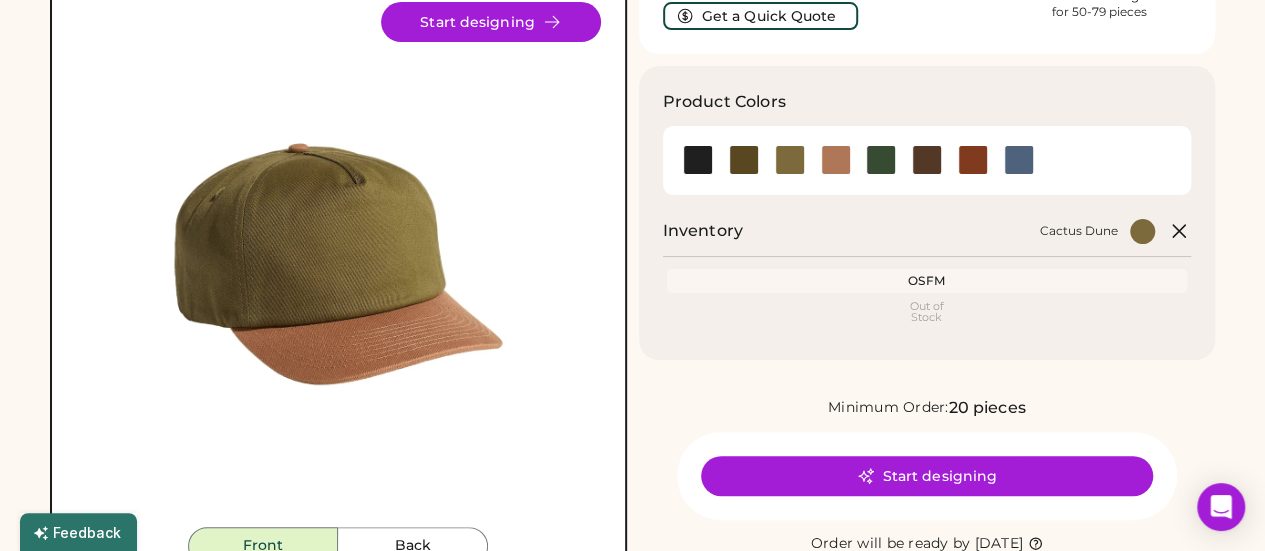 scroll, scrollTop: 162, scrollLeft: 0, axis: vertical 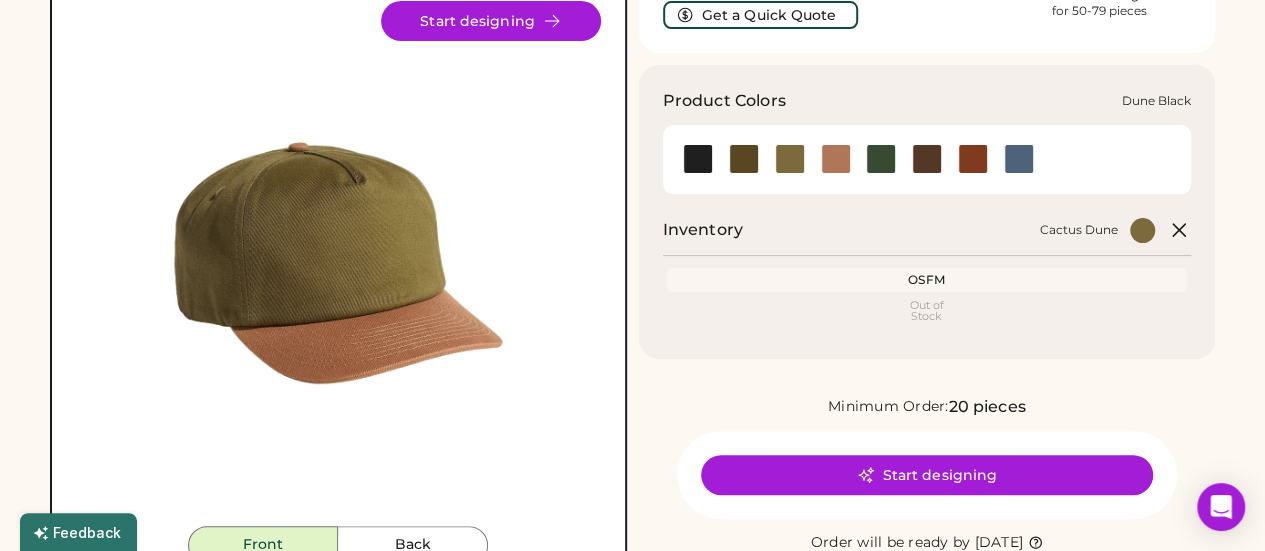 click at bounding box center [836, 159] 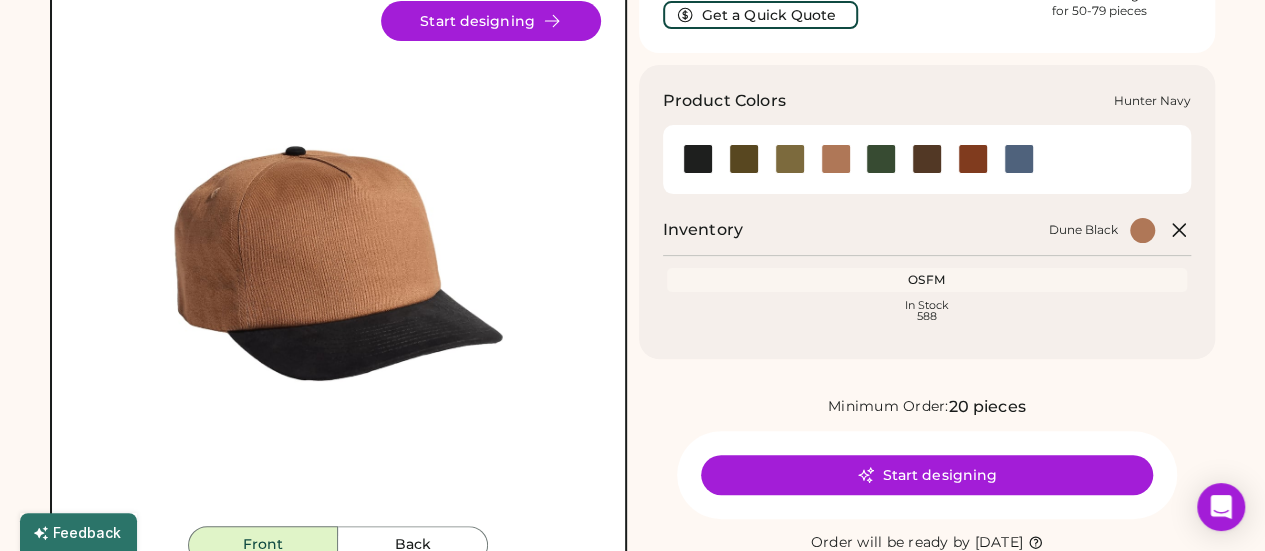 click at bounding box center [881, 159] 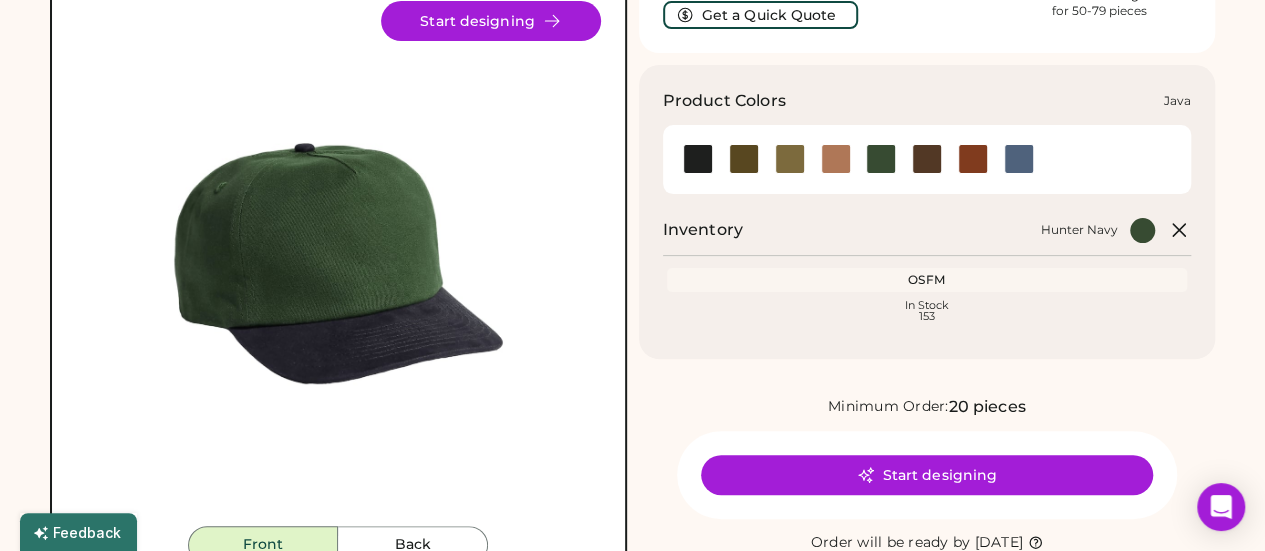 click at bounding box center (927, 159) 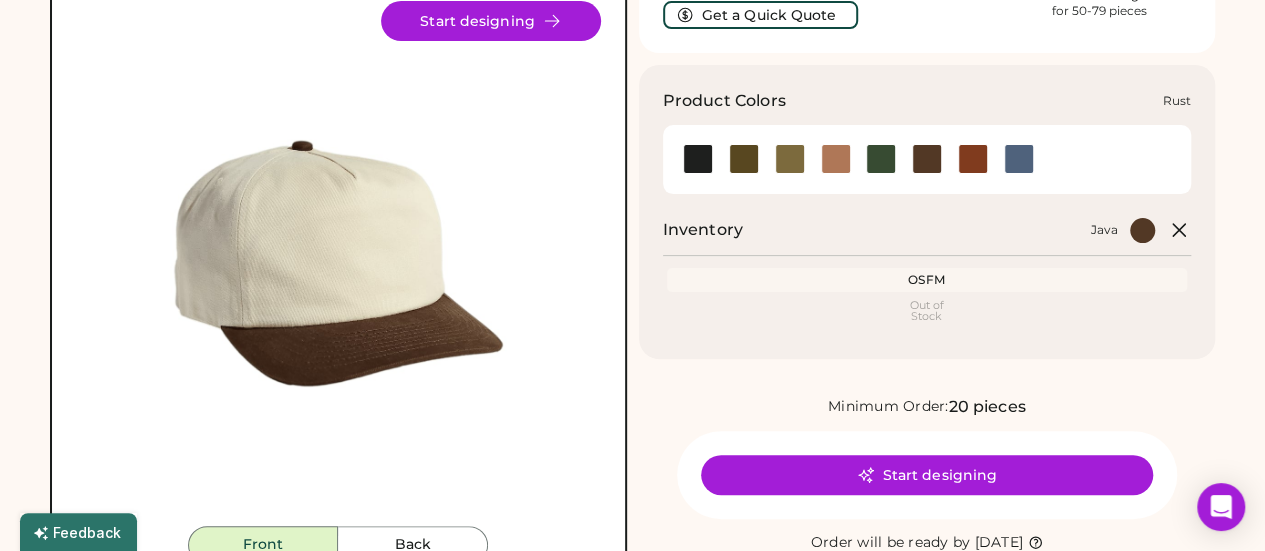 click at bounding box center [973, 159] 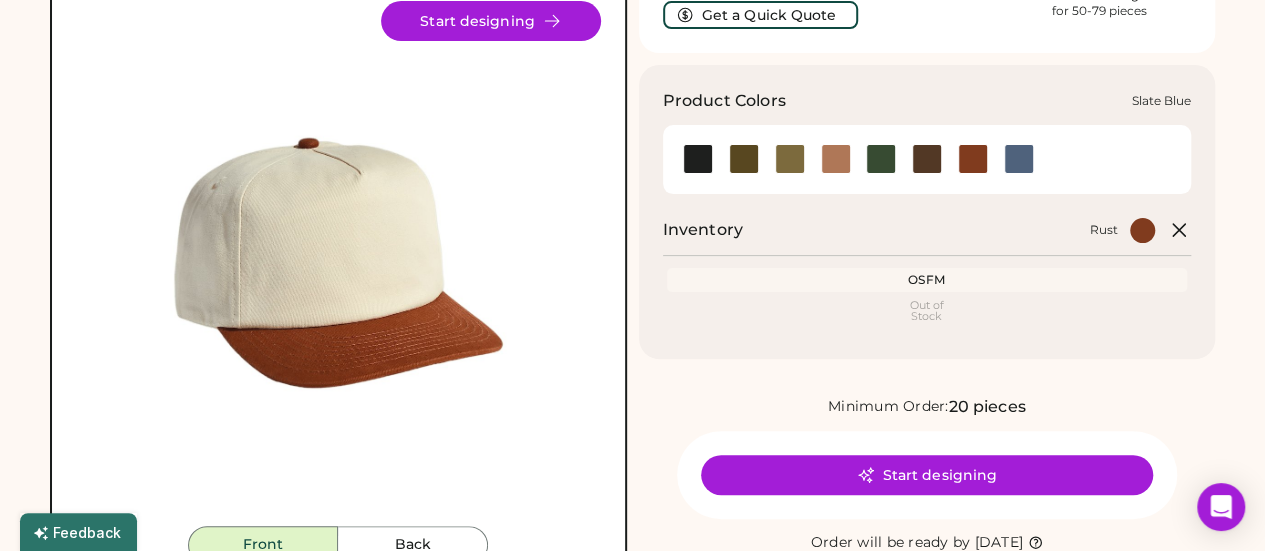 click at bounding box center [1019, 159] 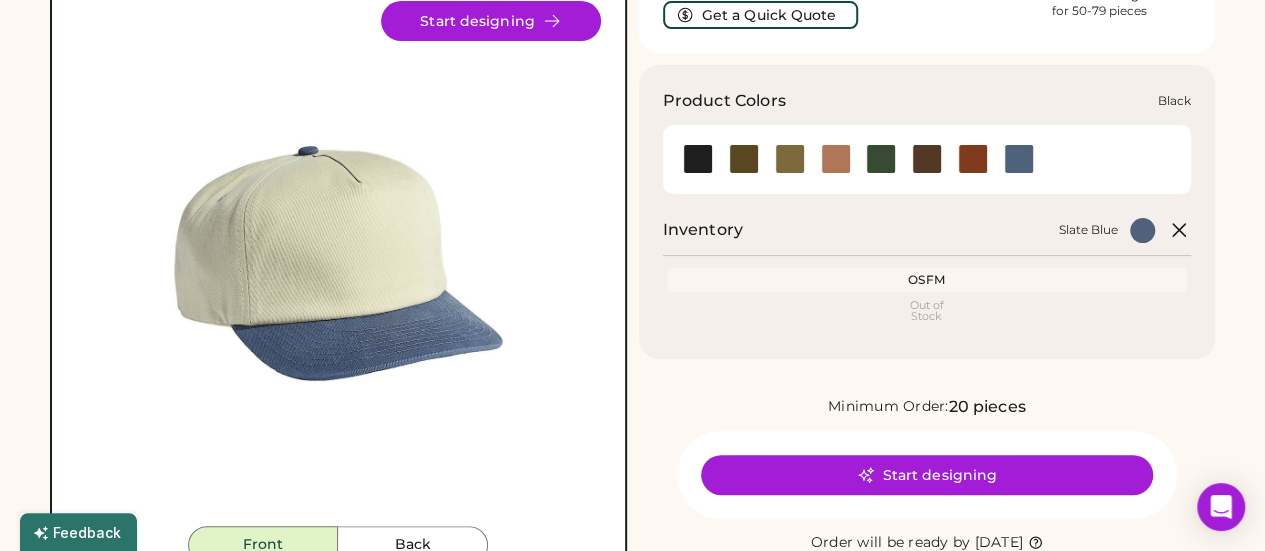click at bounding box center (698, 159) 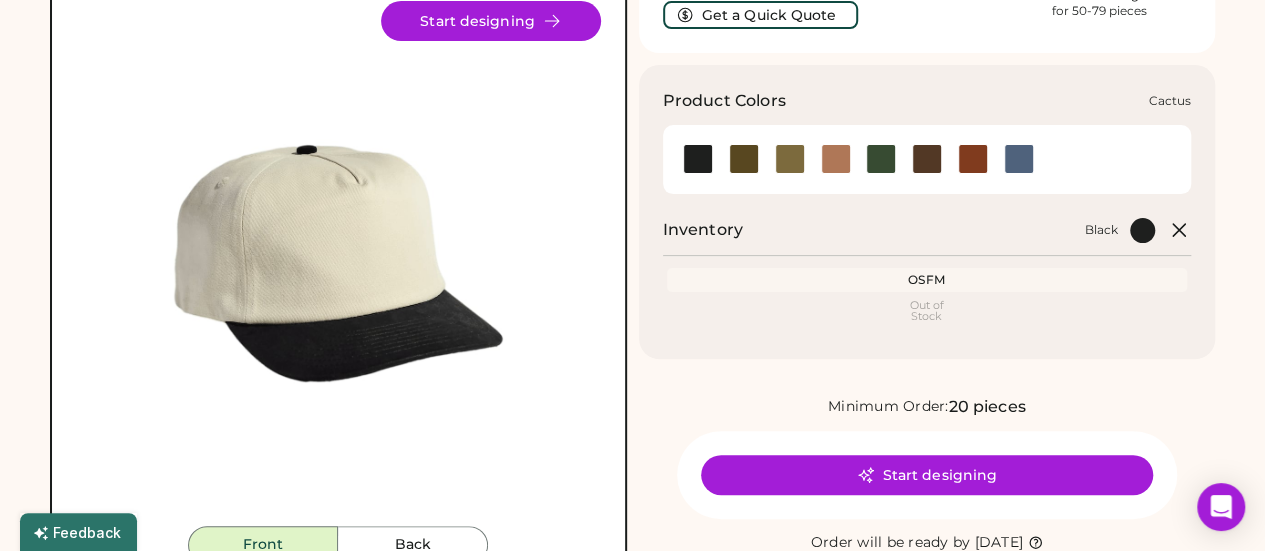 click at bounding box center [743, 159] 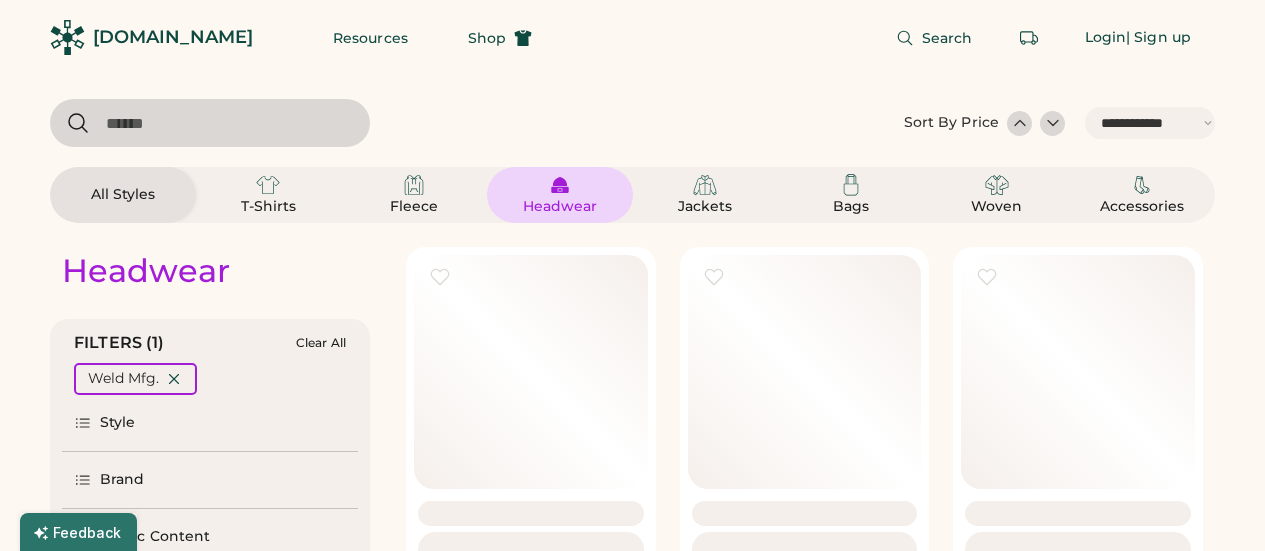 select on "*****" 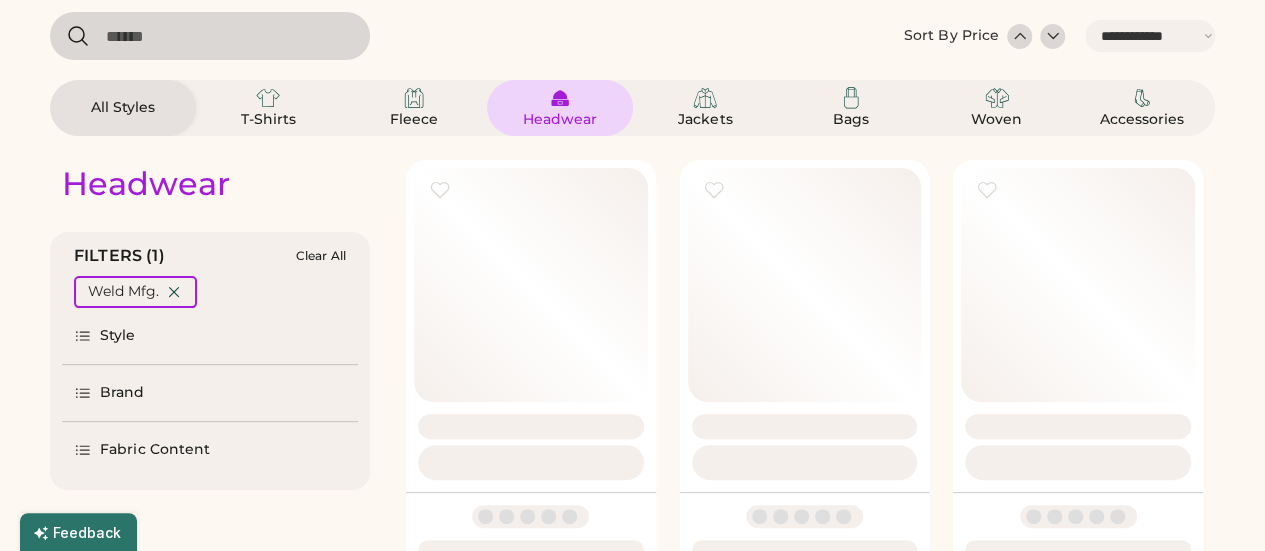 scroll, scrollTop: 0, scrollLeft: 0, axis: both 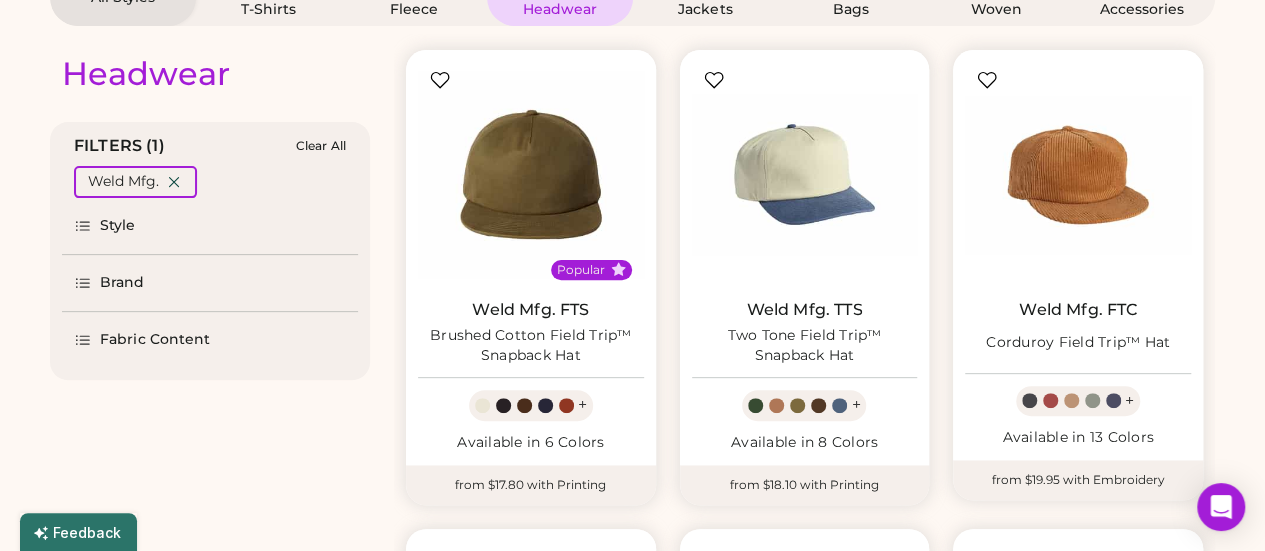 click on "Fabric Content" at bounding box center [155, 340] 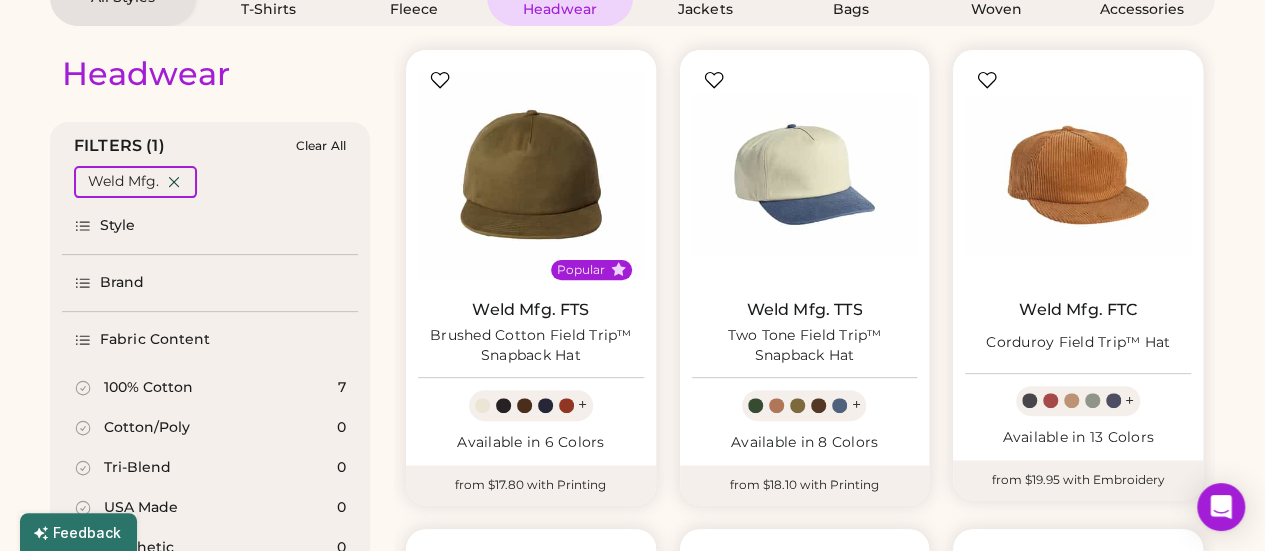 scroll, scrollTop: 393, scrollLeft: 0, axis: vertical 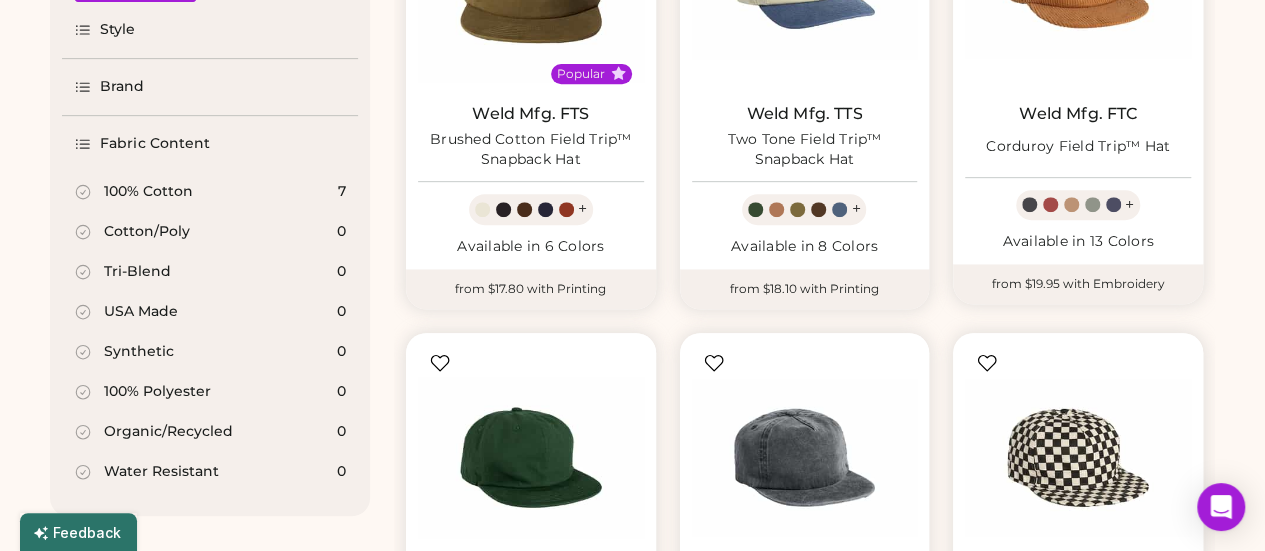 click on "Fabric Content" at bounding box center (155, 144) 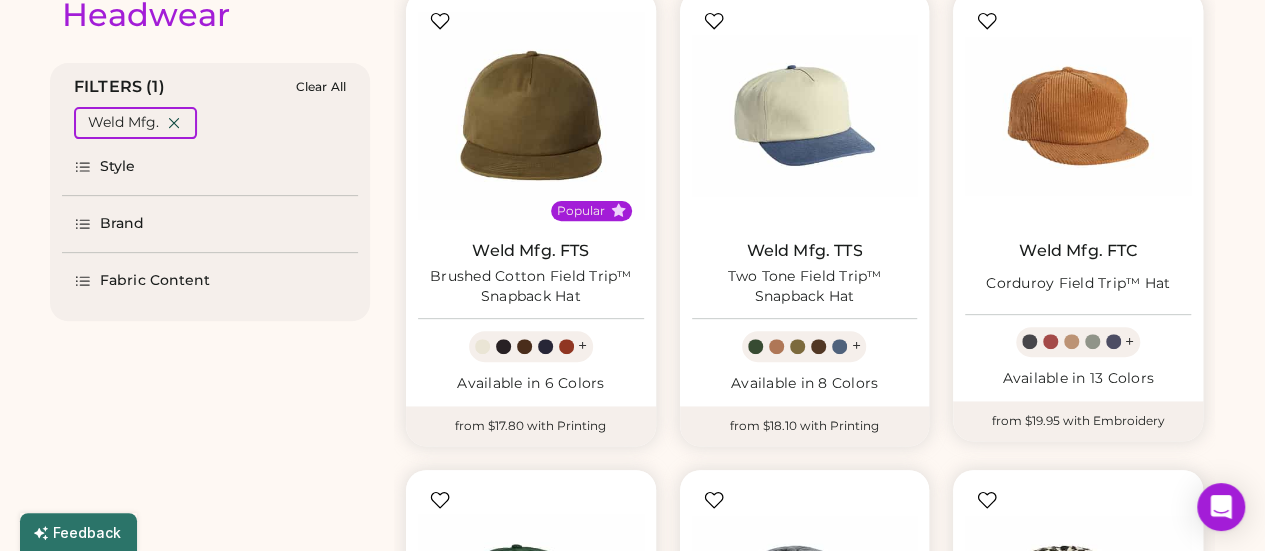 scroll, scrollTop: 255, scrollLeft: 0, axis: vertical 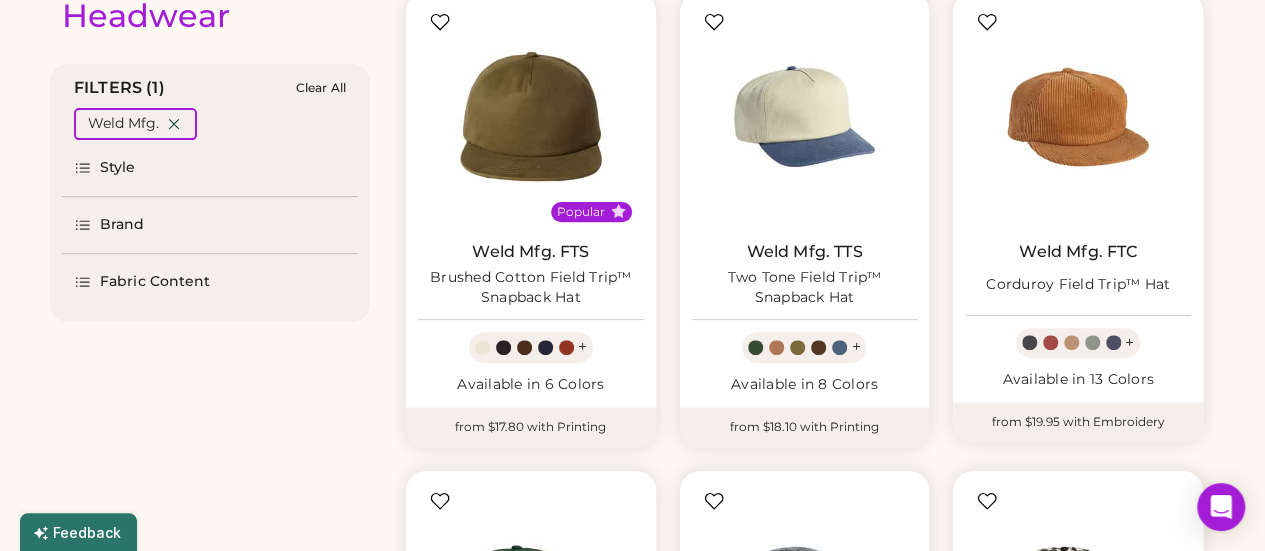 click on "Style" at bounding box center (210, 168) 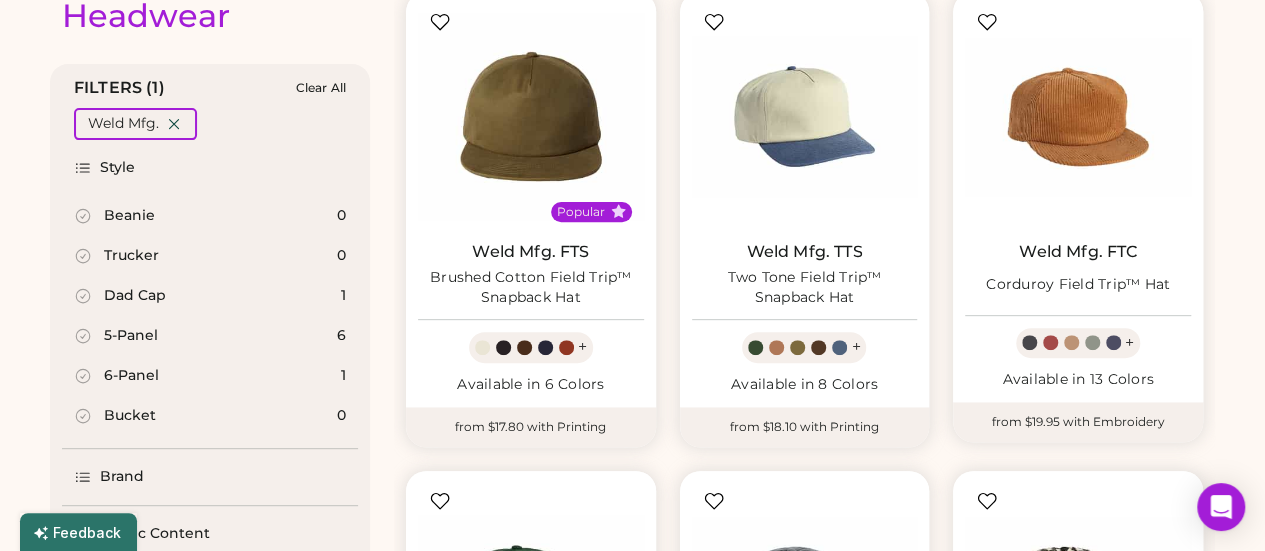 click on "Style" at bounding box center [118, 168] 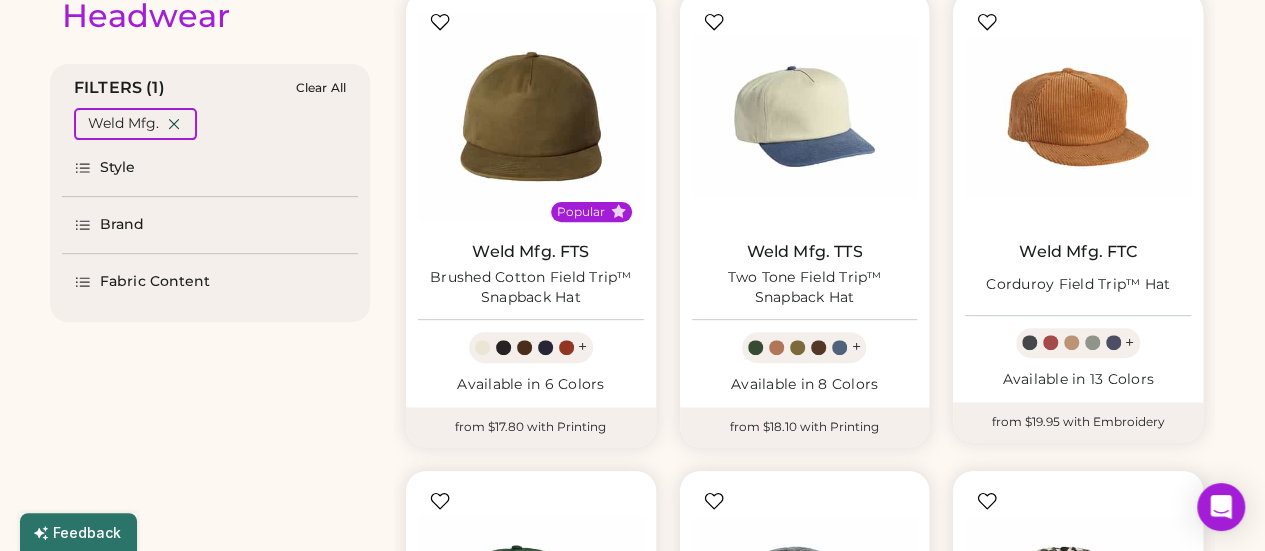 click on "Brand" at bounding box center (122, 225) 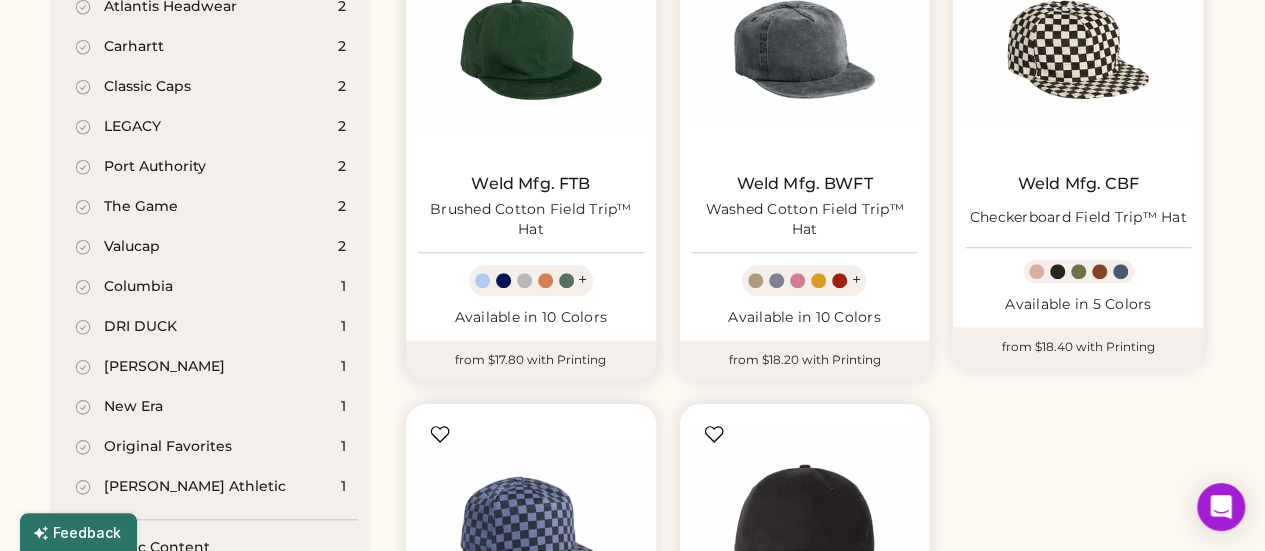 scroll, scrollTop: 791, scrollLeft: 0, axis: vertical 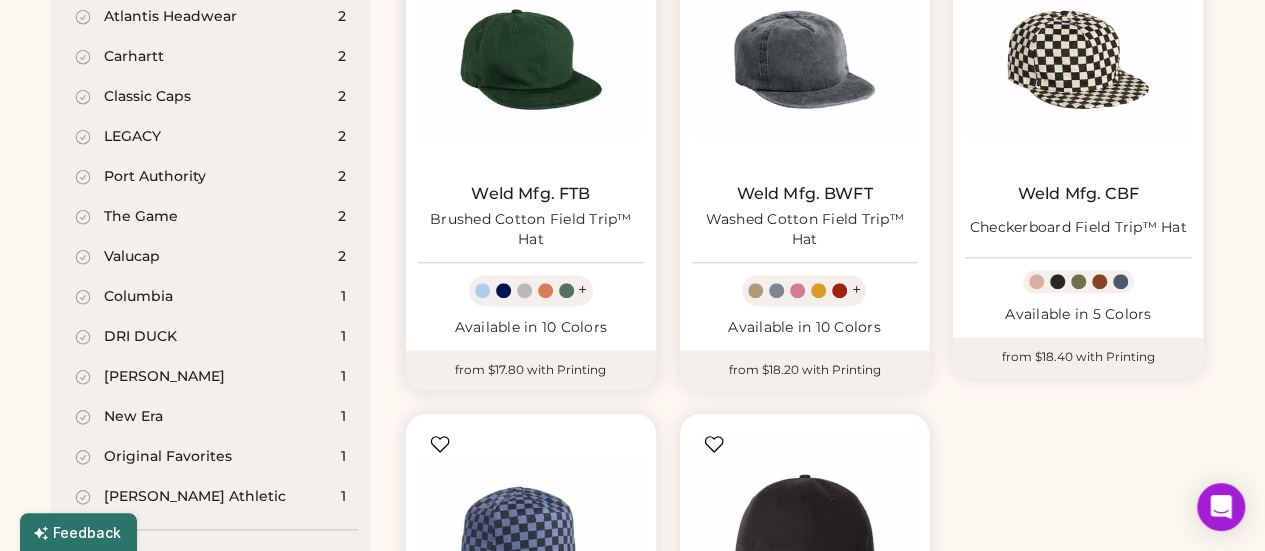 click on "+" at bounding box center [582, 290] 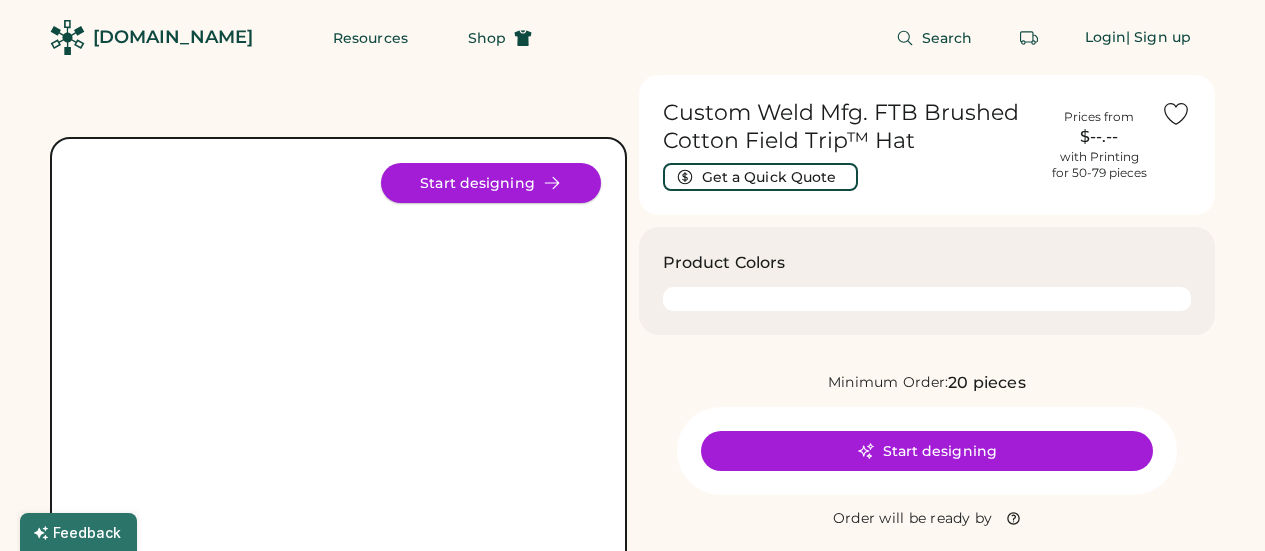 scroll, scrollTop: 0, scrollLeft: 0, axis: both 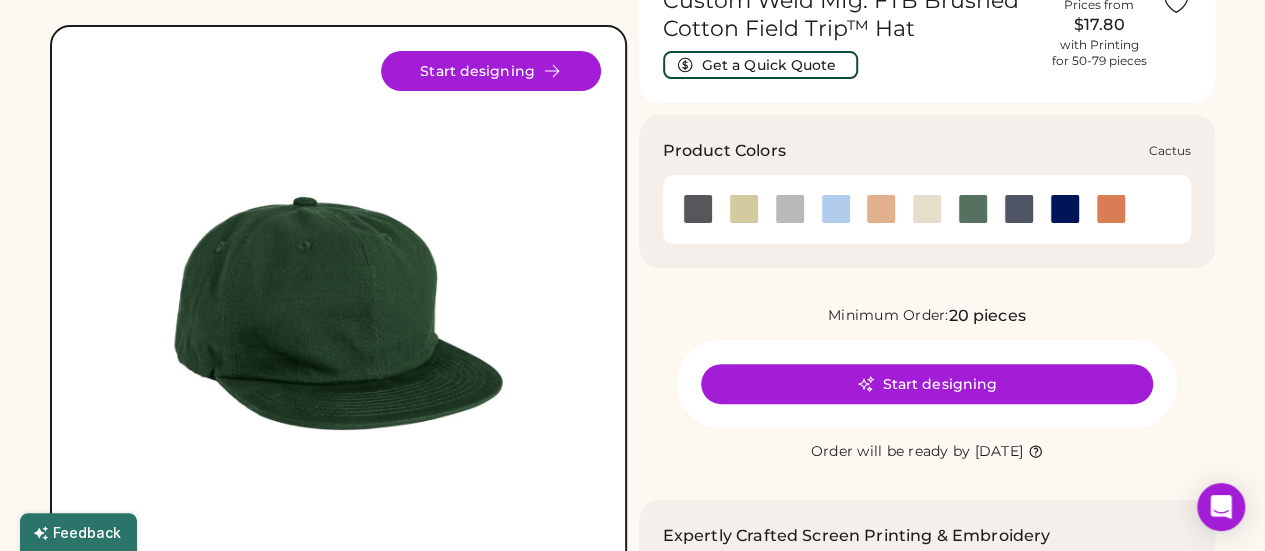 click at bounding box center (744, 209) 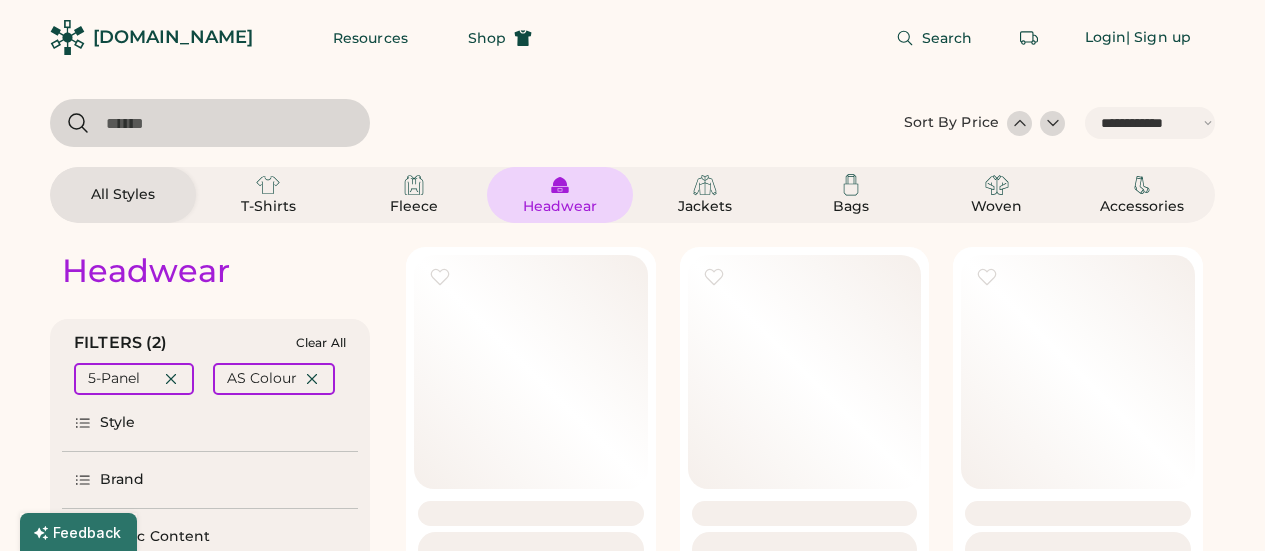 select on "*****" 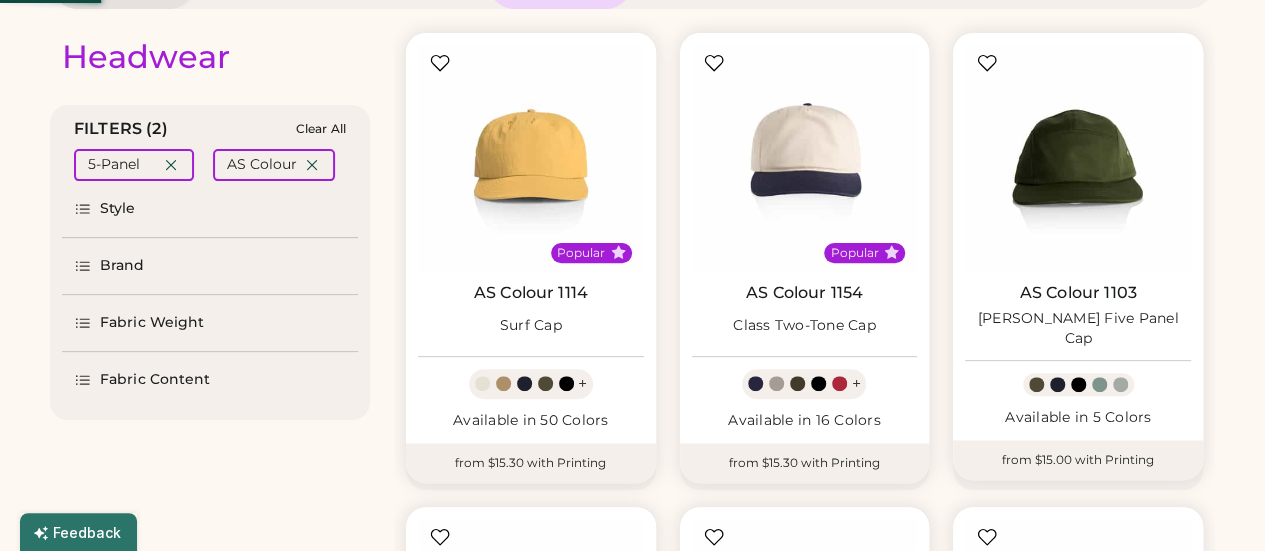 scroll, scrollTop: 214, scrollLeft: 0, axis: vertical 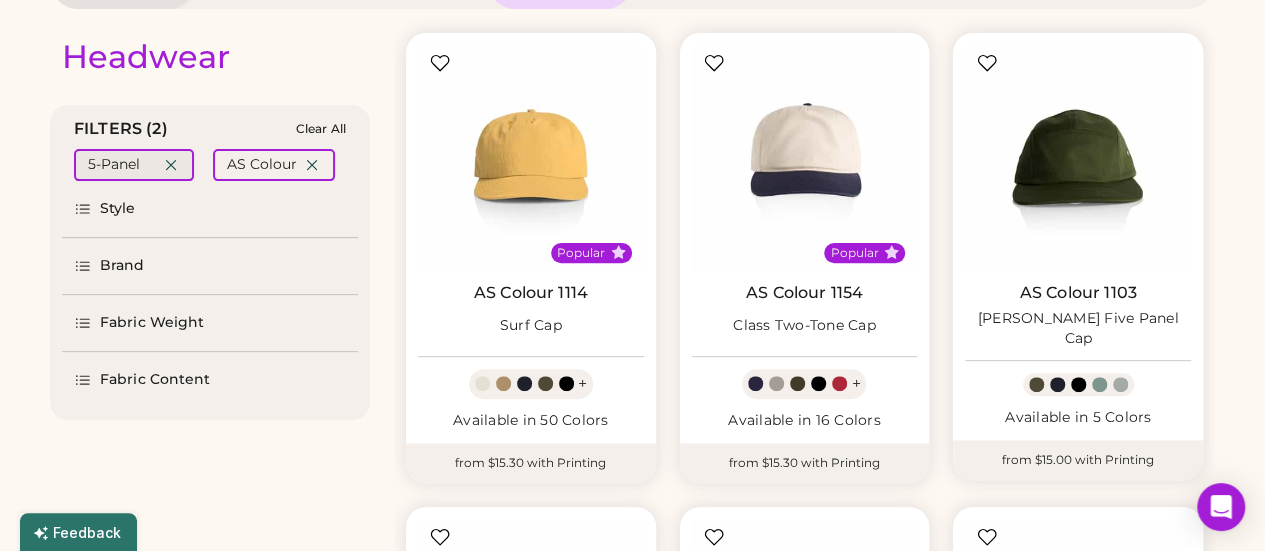 click on "5-Panel" at bounding box center [134, 165] 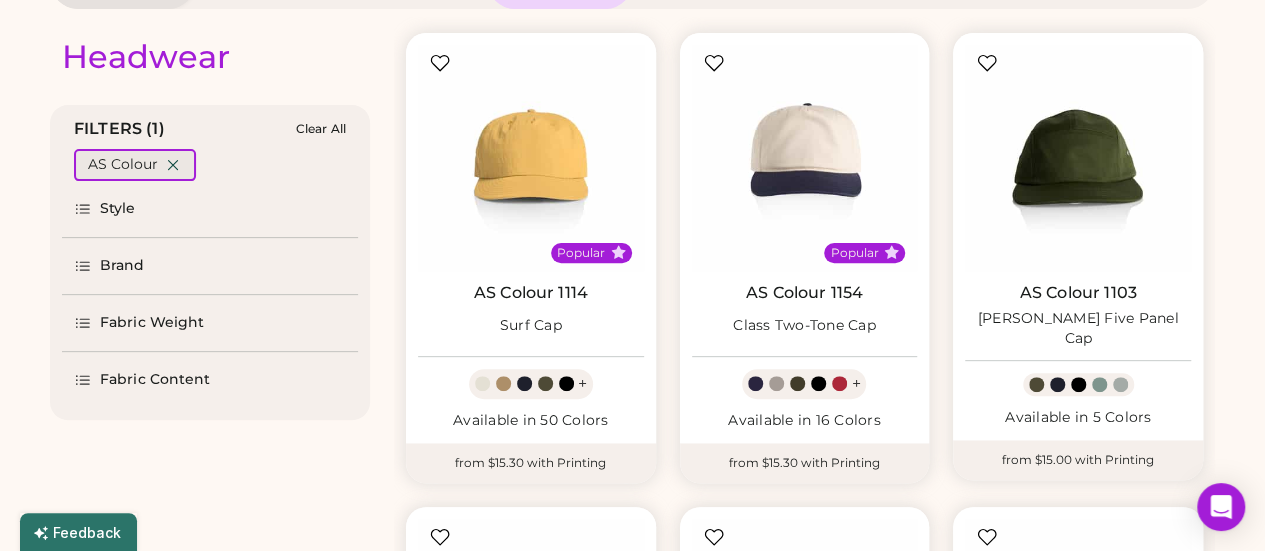 select on "*" 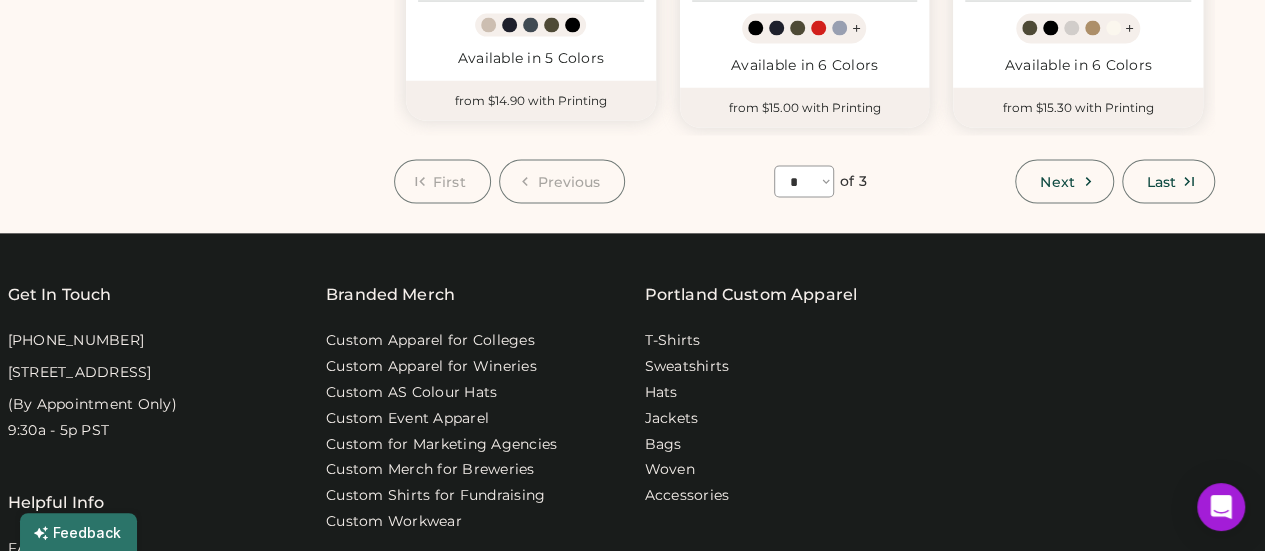 scroll, scrollTop: 1639, scrollLeft: 0, axis: vertical 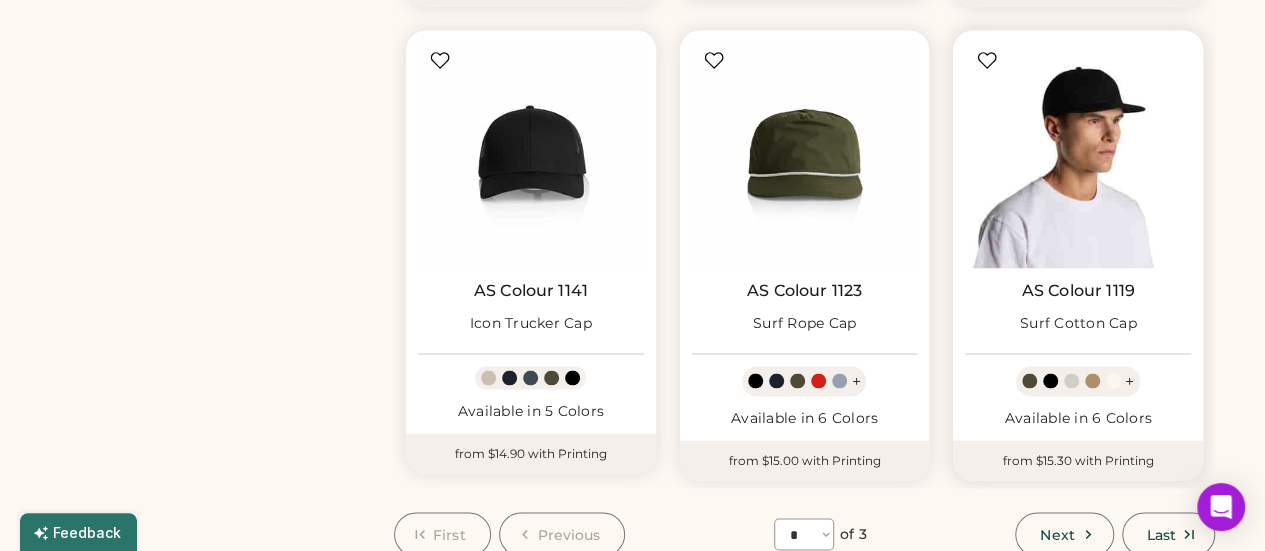 click at bounding box center [1078, 155] 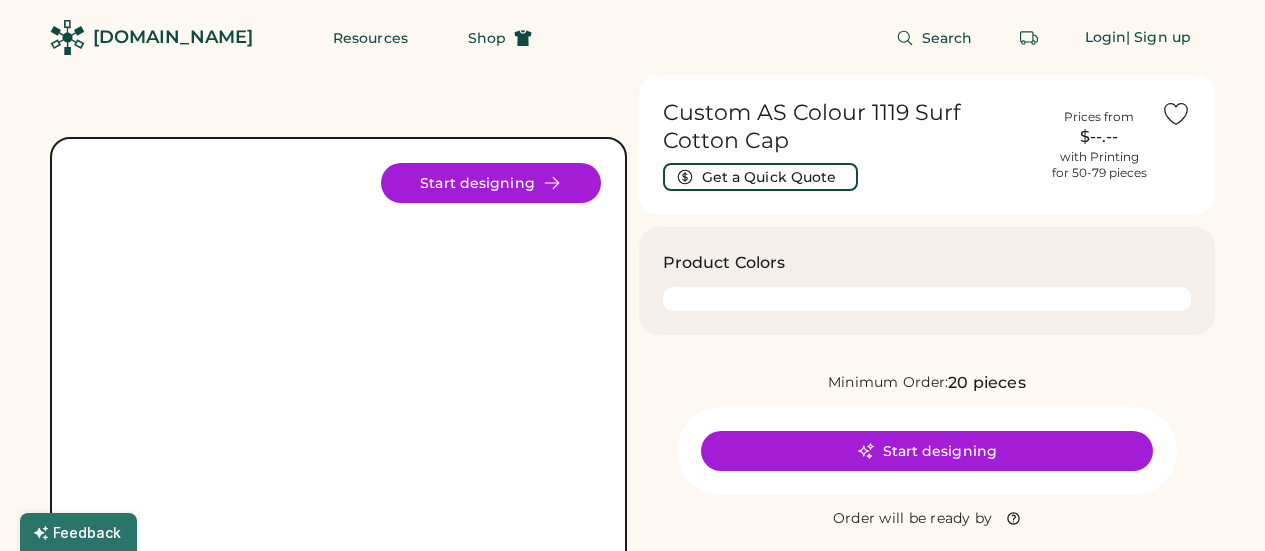 scroll, scrollTop: 0, scrollLeft: 0, axis: both 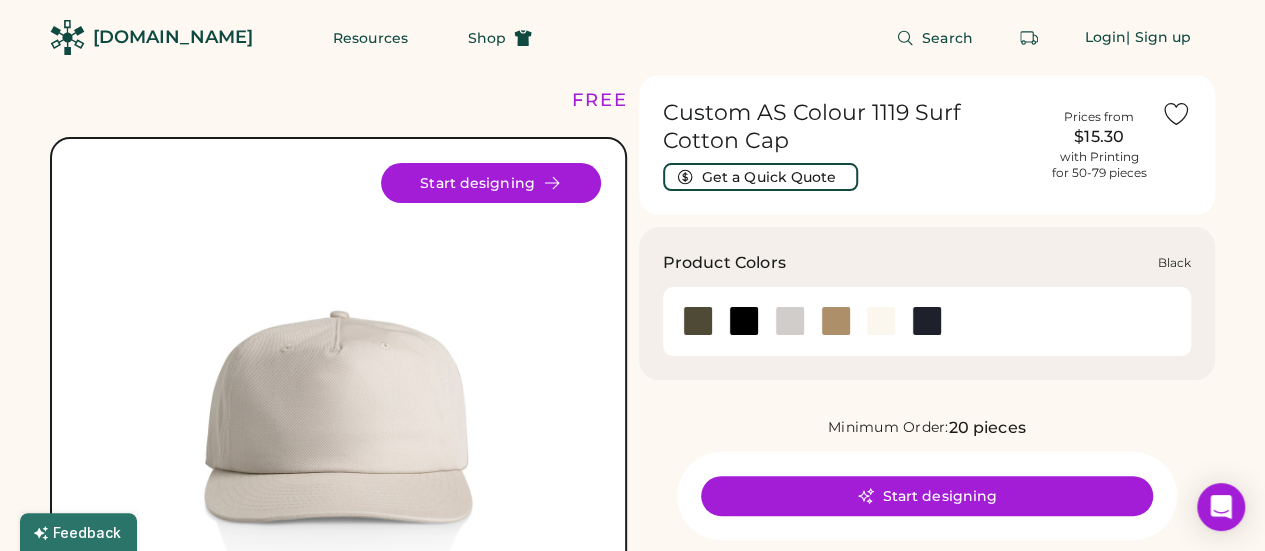 click at bounding box center [744, 321] 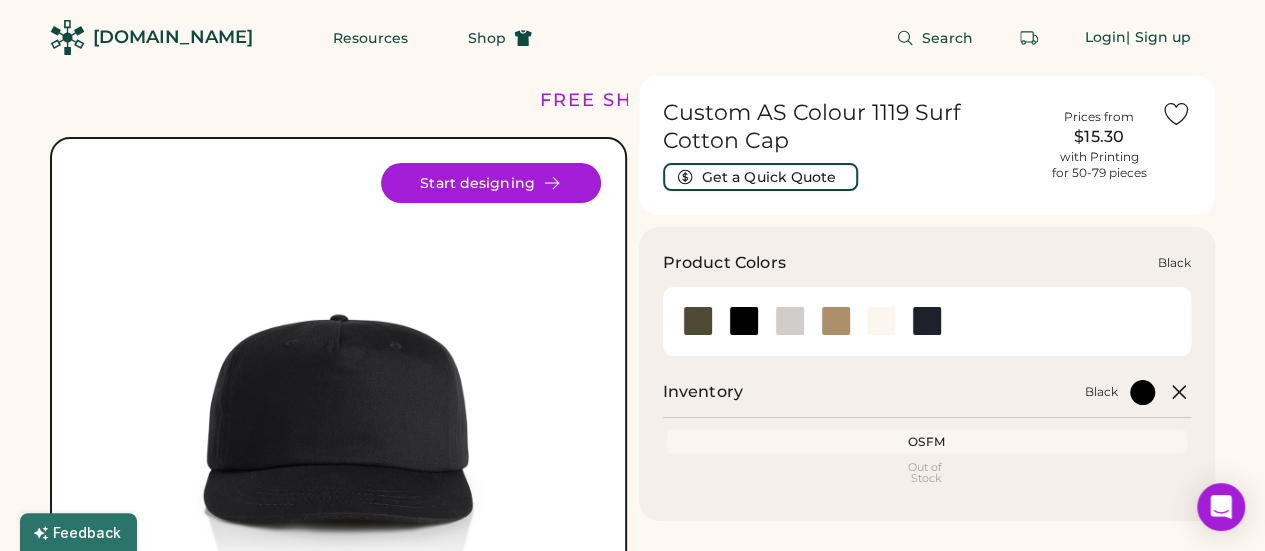 scroll, scrollTop: 41, scrollLeft: 0, axis: vertical 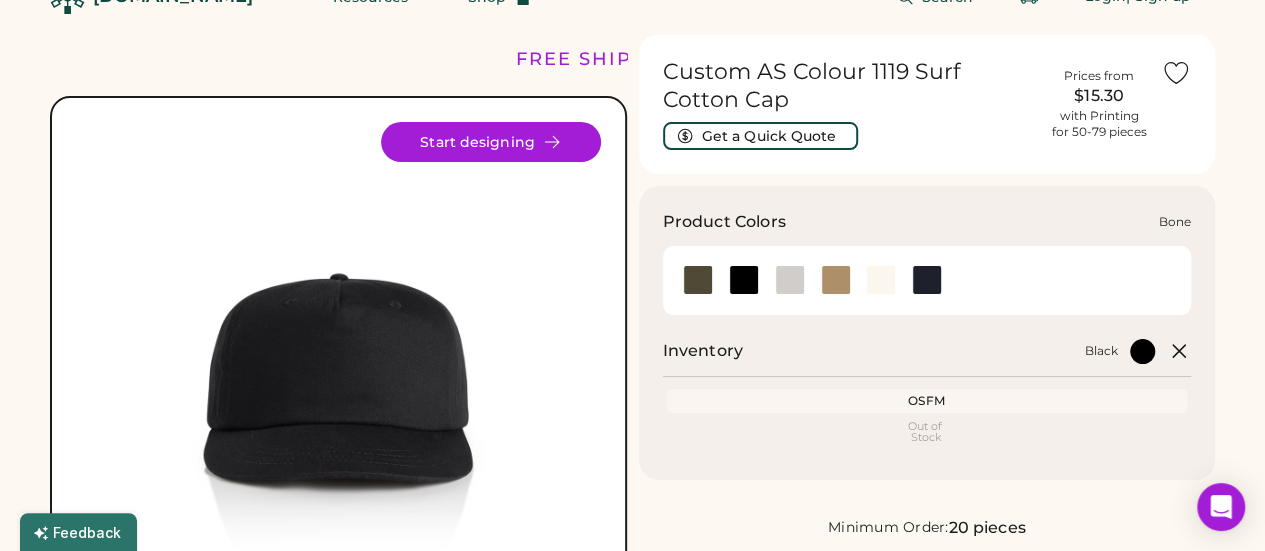 click at bounding box center (790, 280) 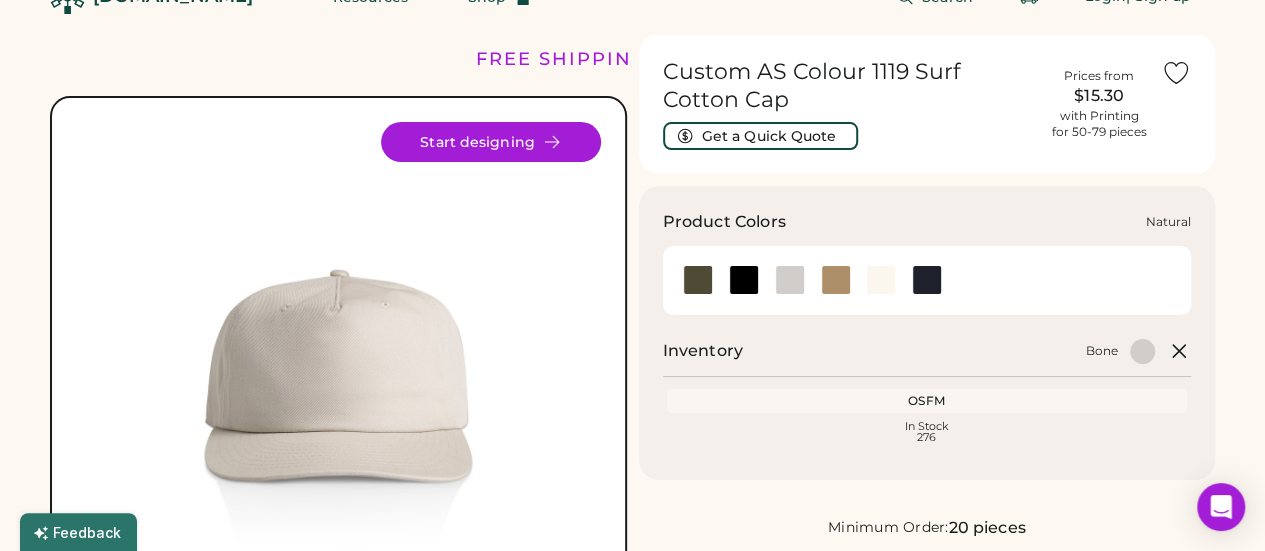 click at bounding box center (881, 280) 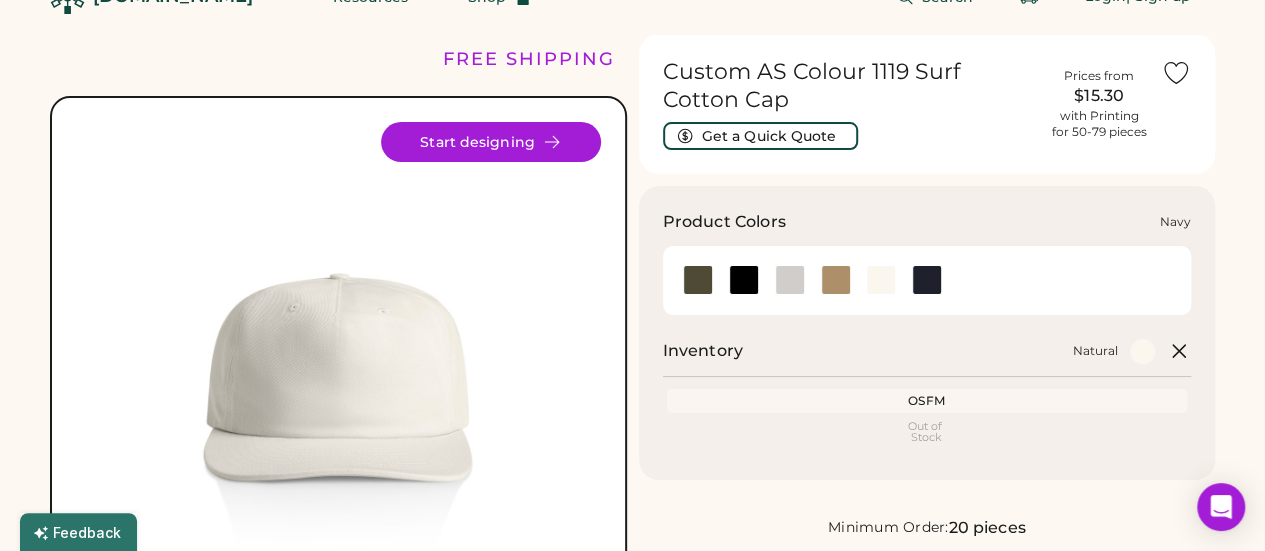 click at bounding box center [927, 280] 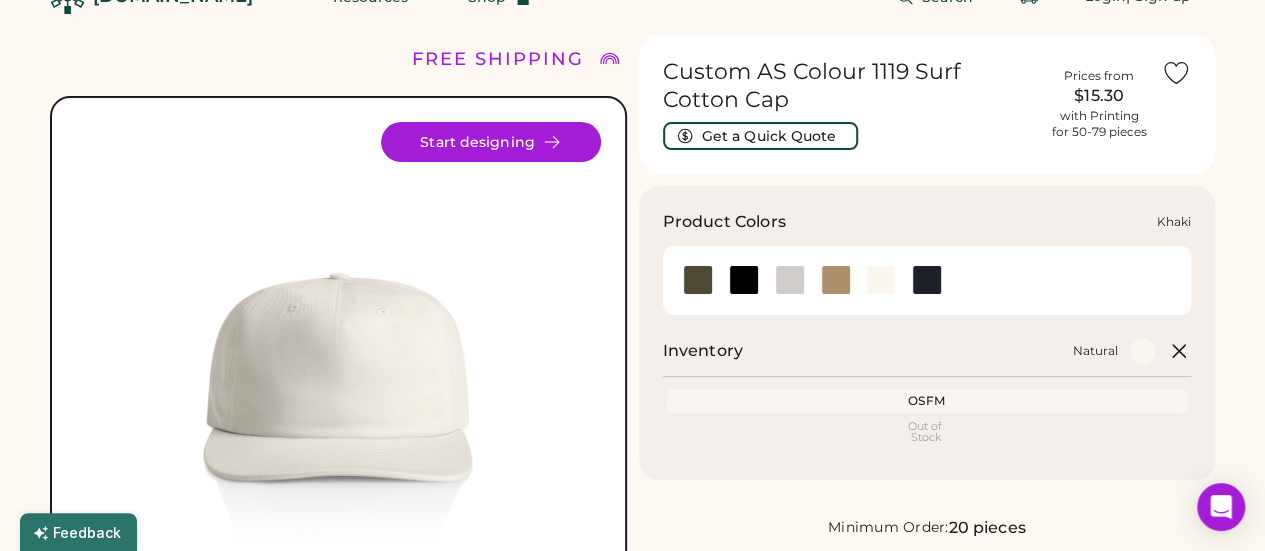 click at bounding box center [836, 280] 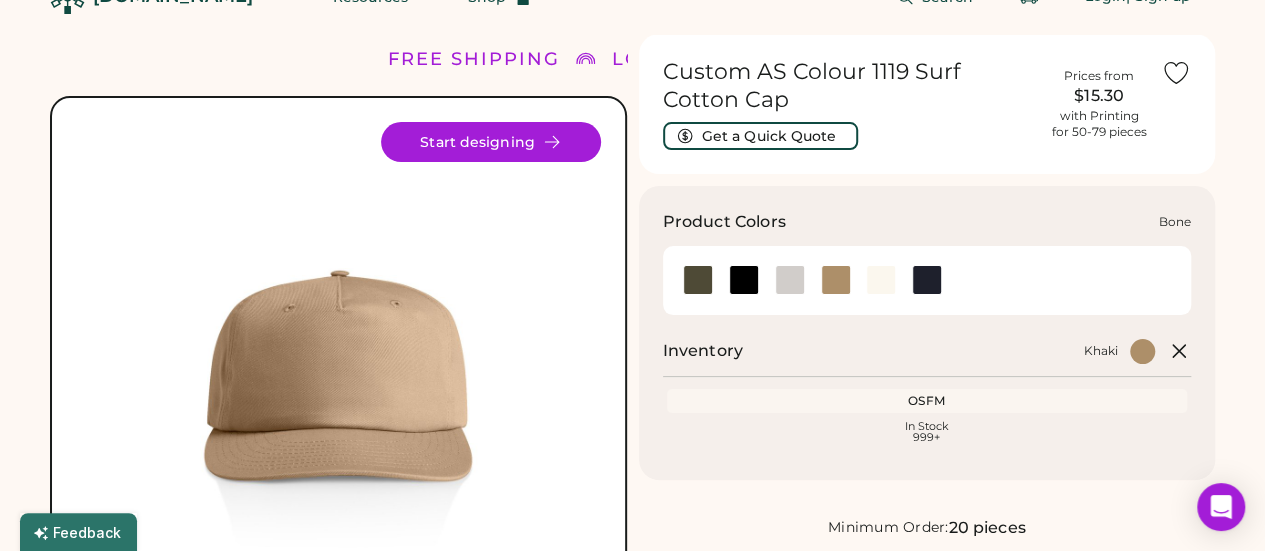 click at bounding box center [790, 280] 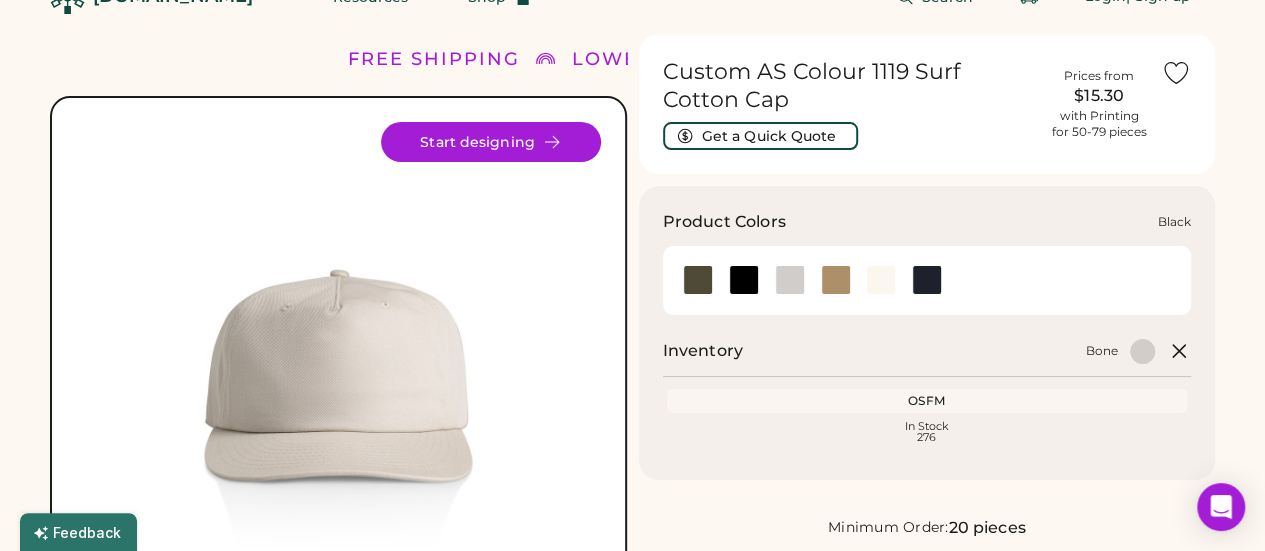 click at bounding box center (744, 280) 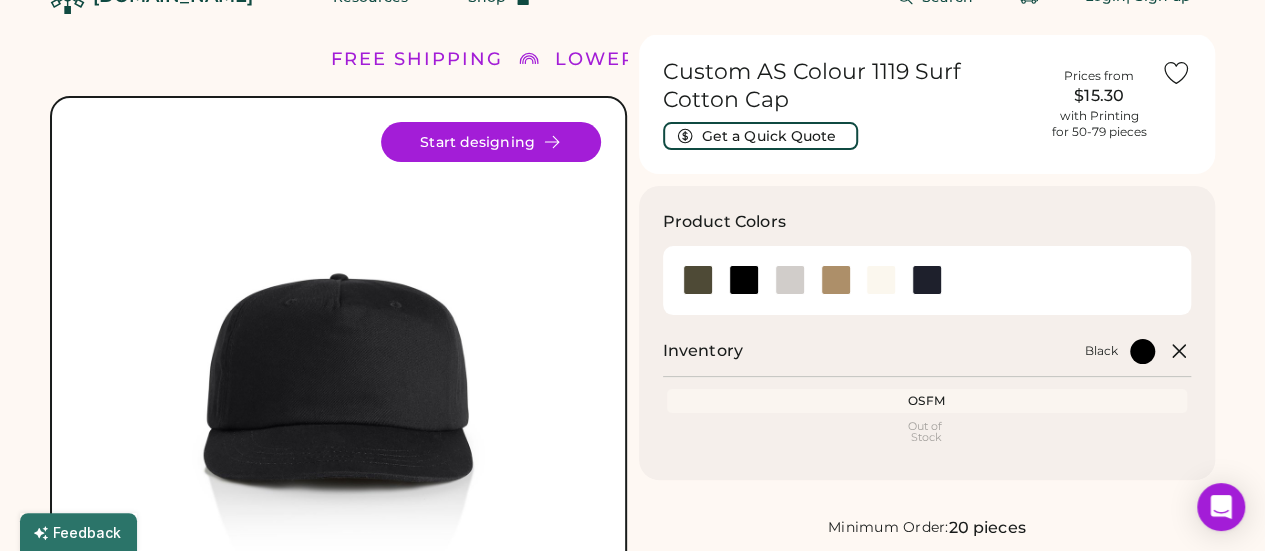 click at bounding box center [927, 280] 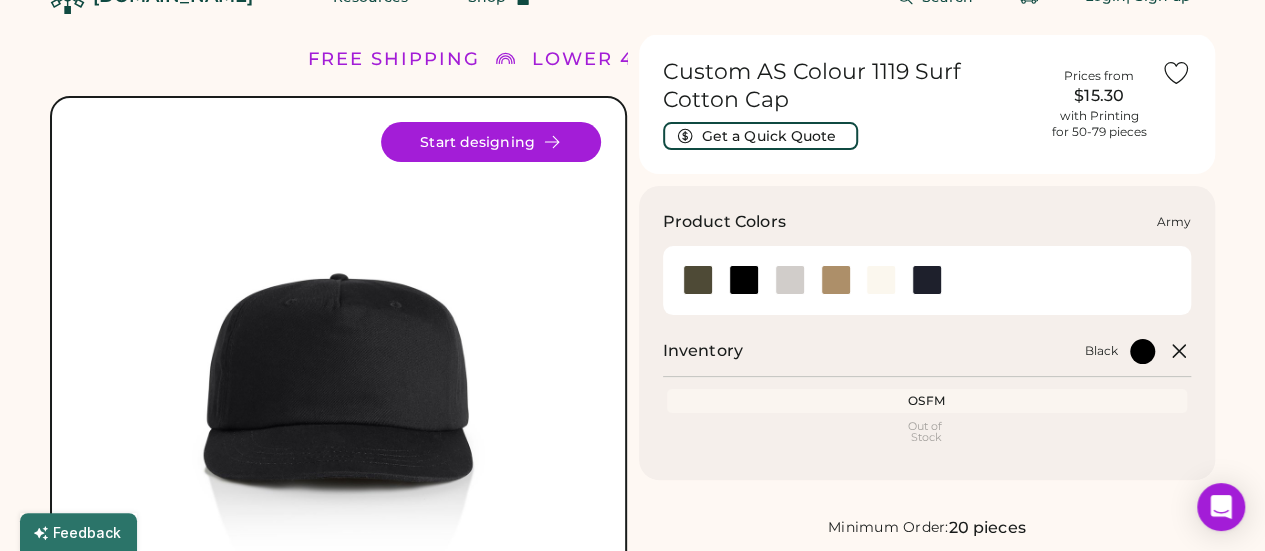 click at bounding box center (698, 280) 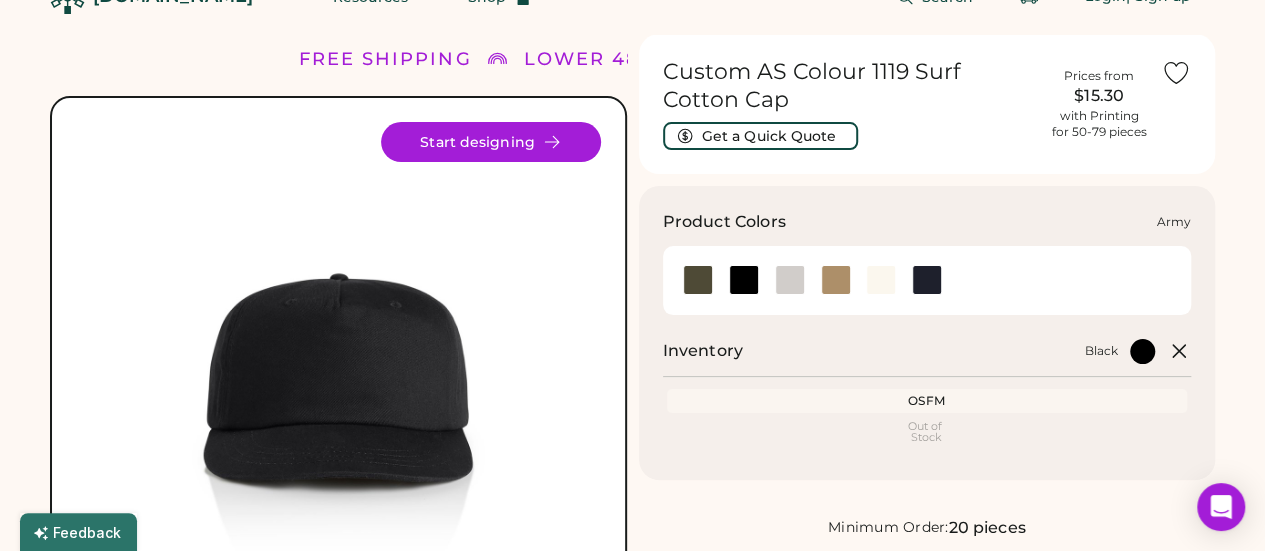 click at bounding box center [698, 280] 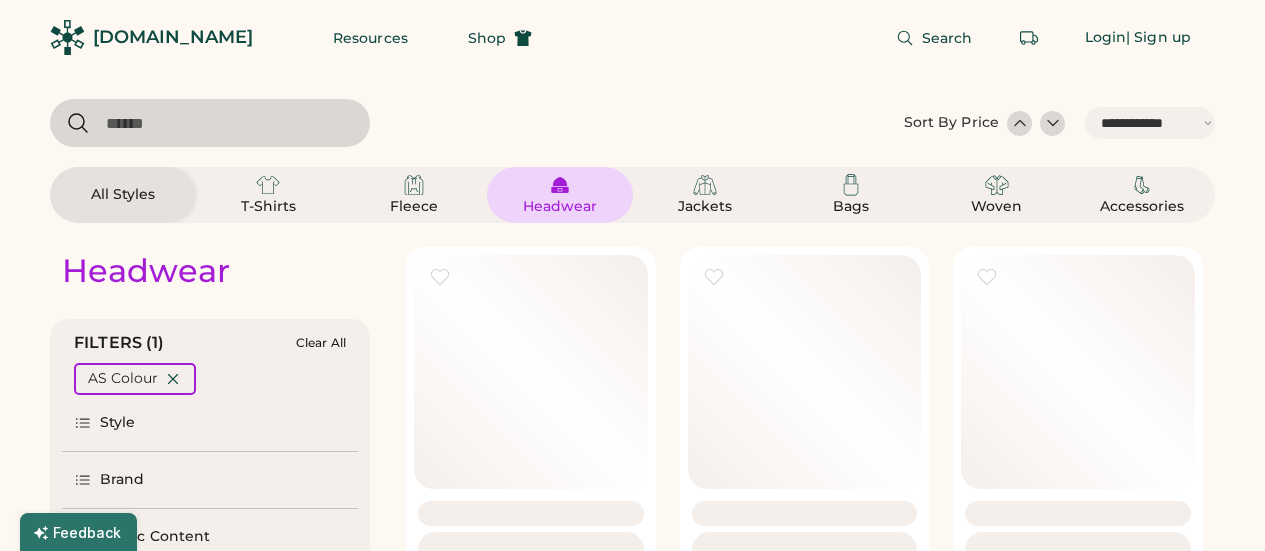 select on "*****" 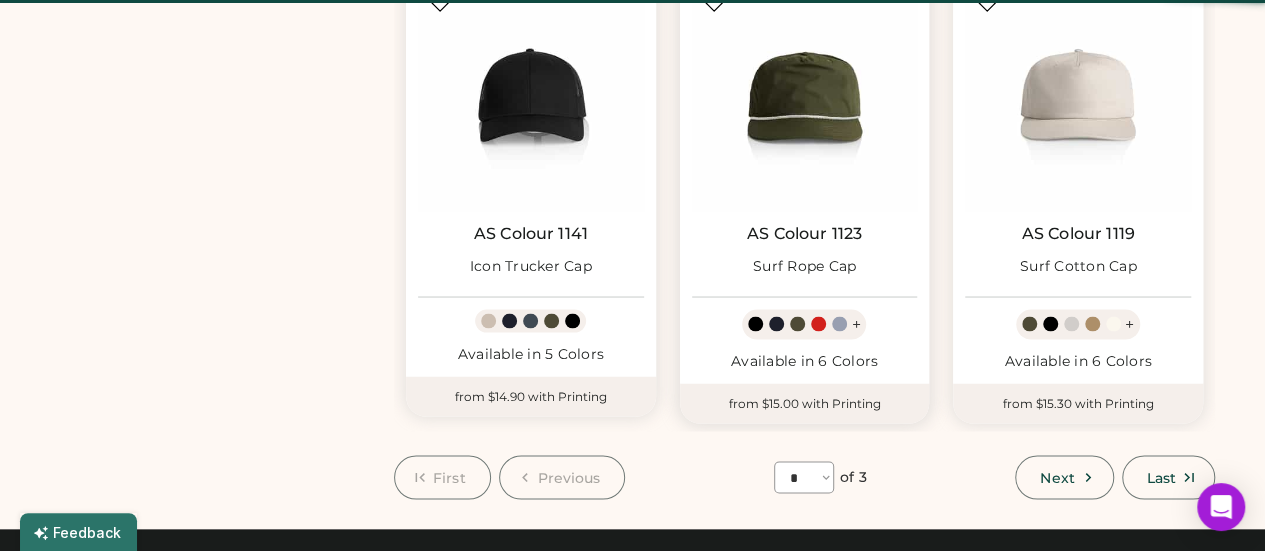 scroll, scrollTop: 0, scrollLeft: 0, axis: both 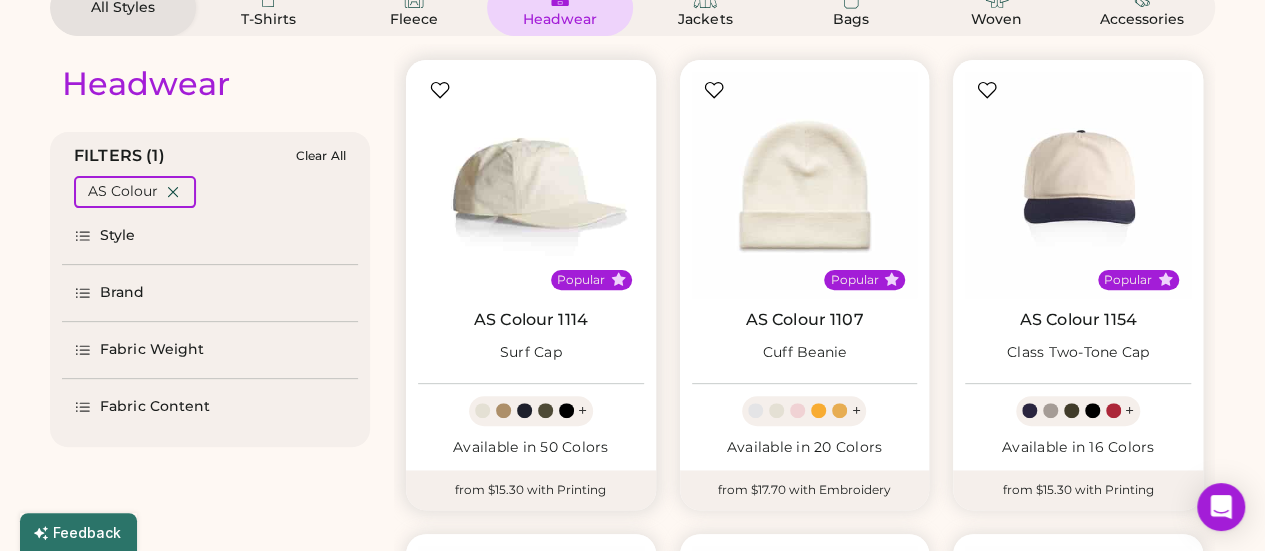 click at bounding box center (531, 185) 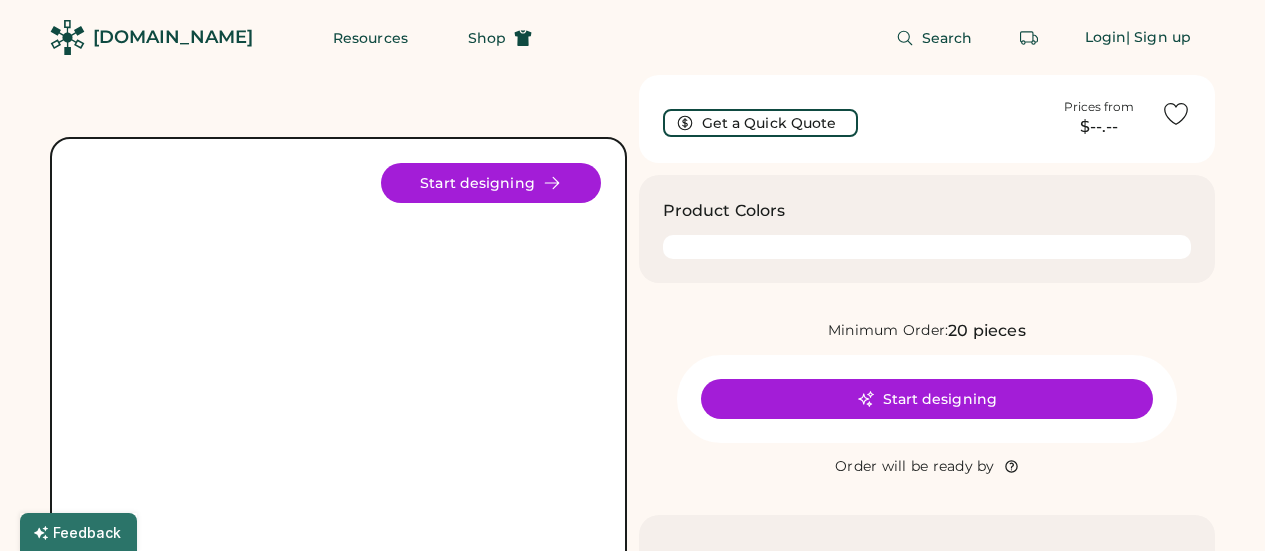 scroll, scrollTop: 0, scrollLeft: 0, axis: both 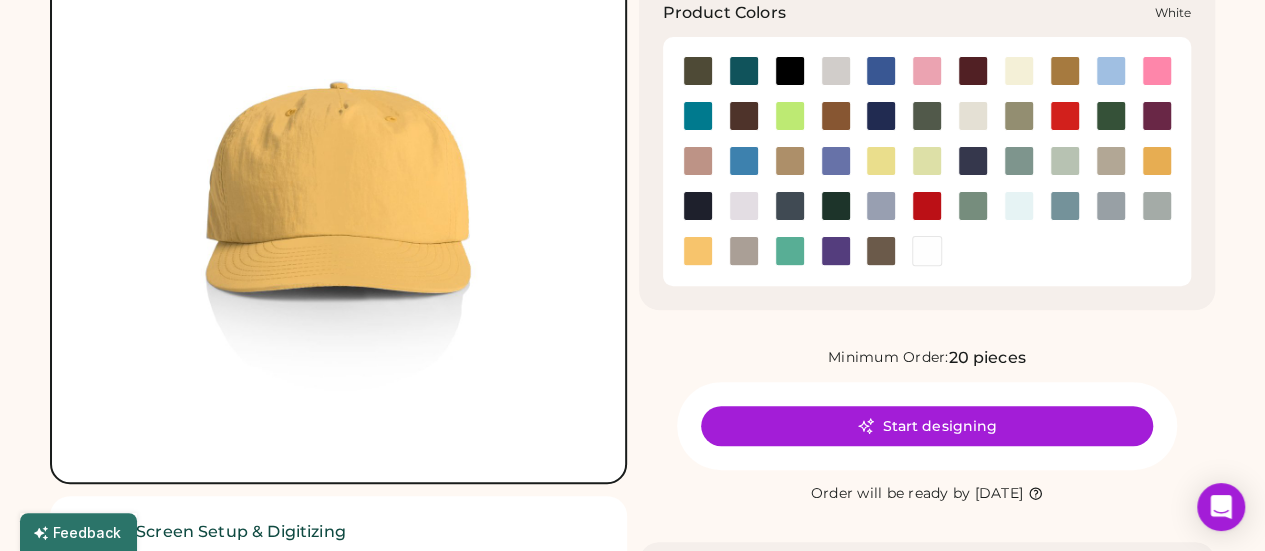 click at bounding box center [927, 251] 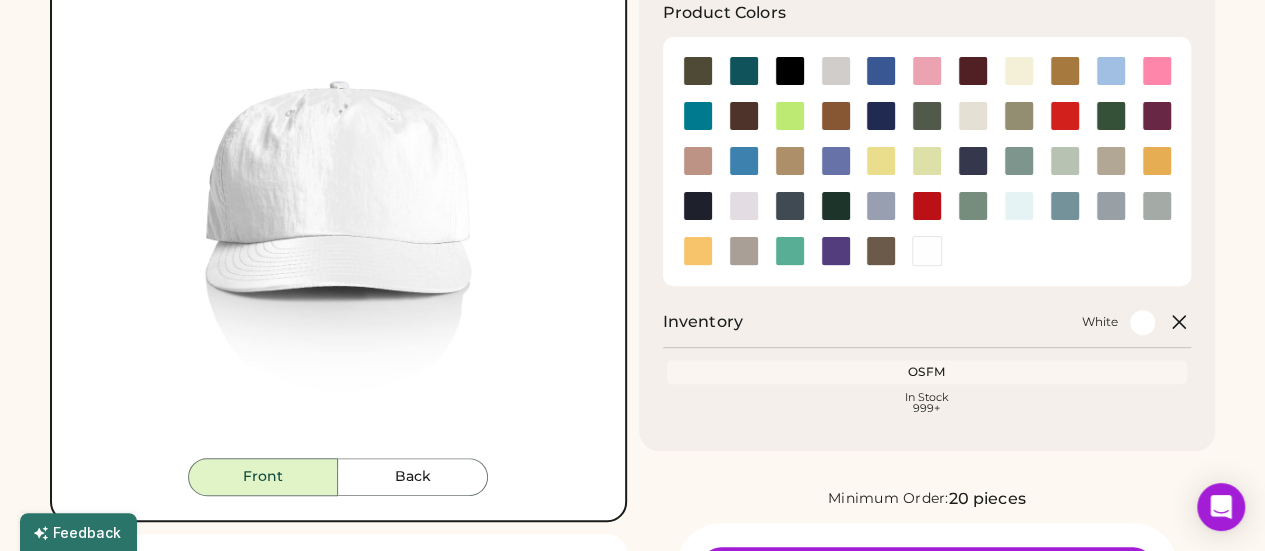 click 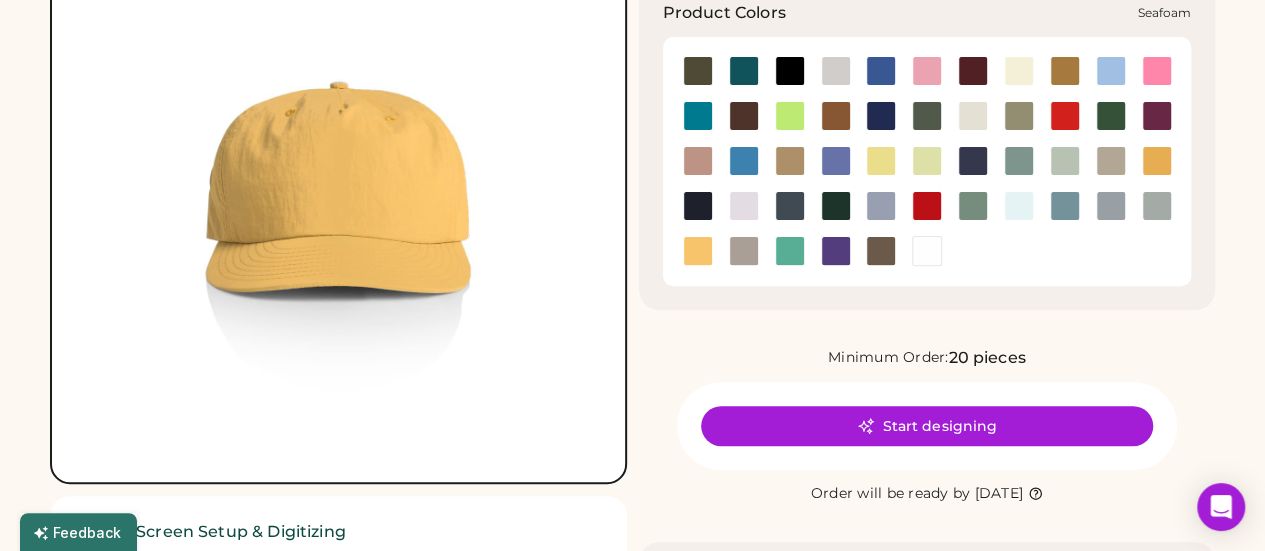 click at bounding box center [1019, 206] 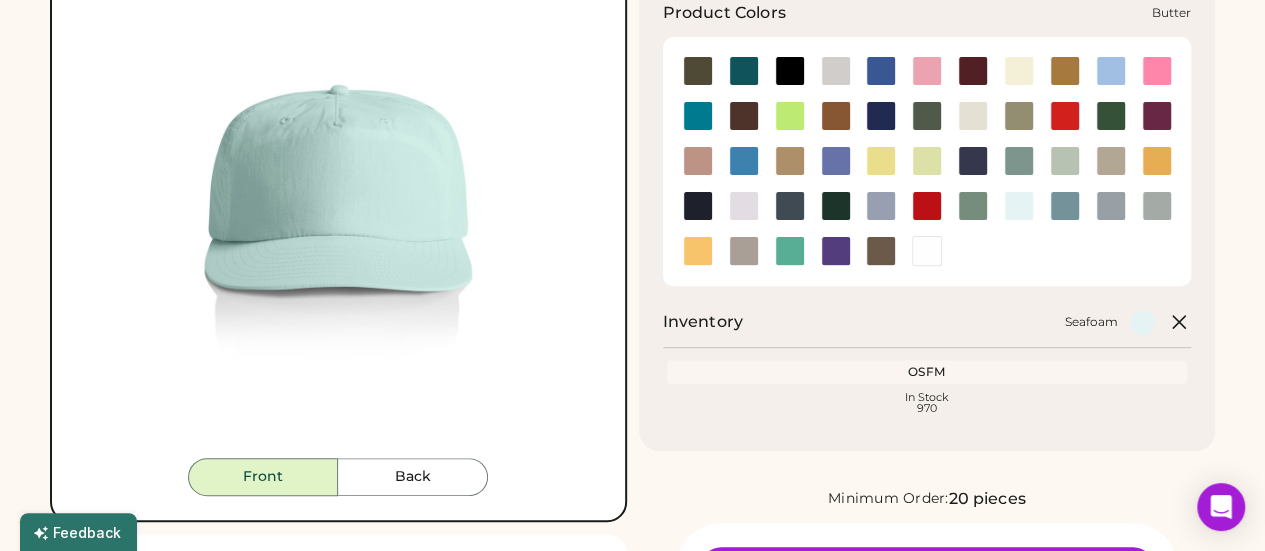 click at bounding box center (1019, 71) 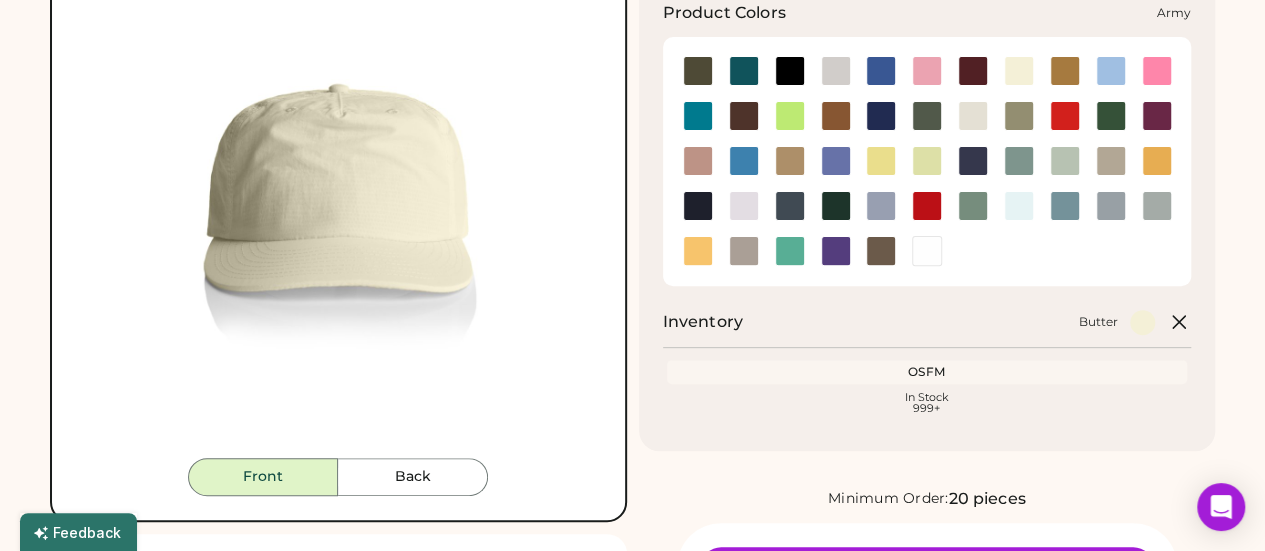 click at bounding box center (698, 71) 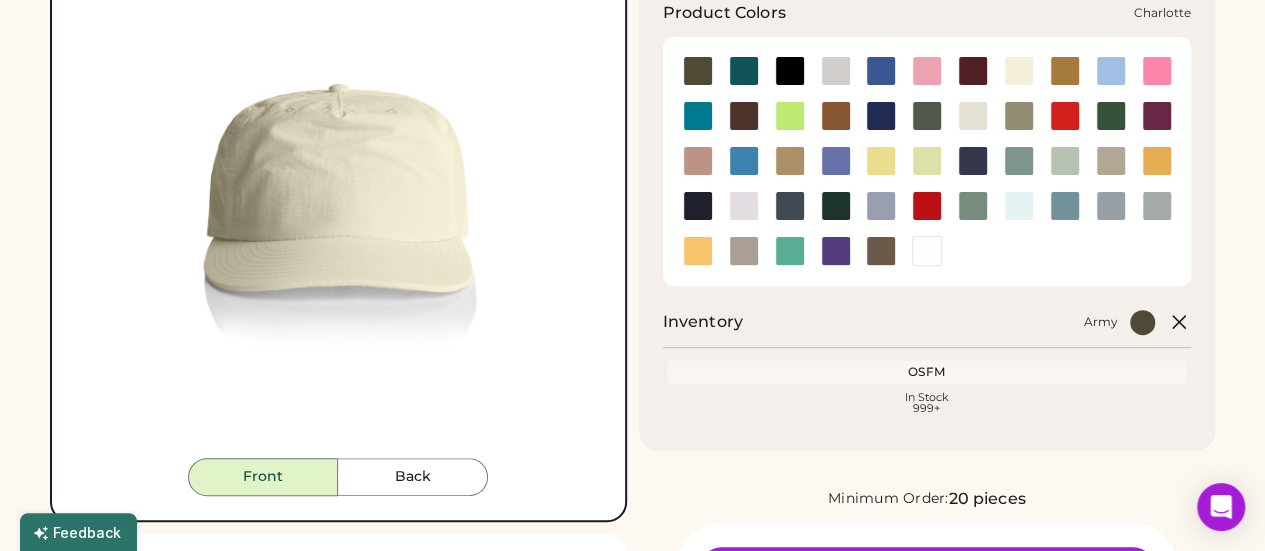 click at bounding box center (698, 116) 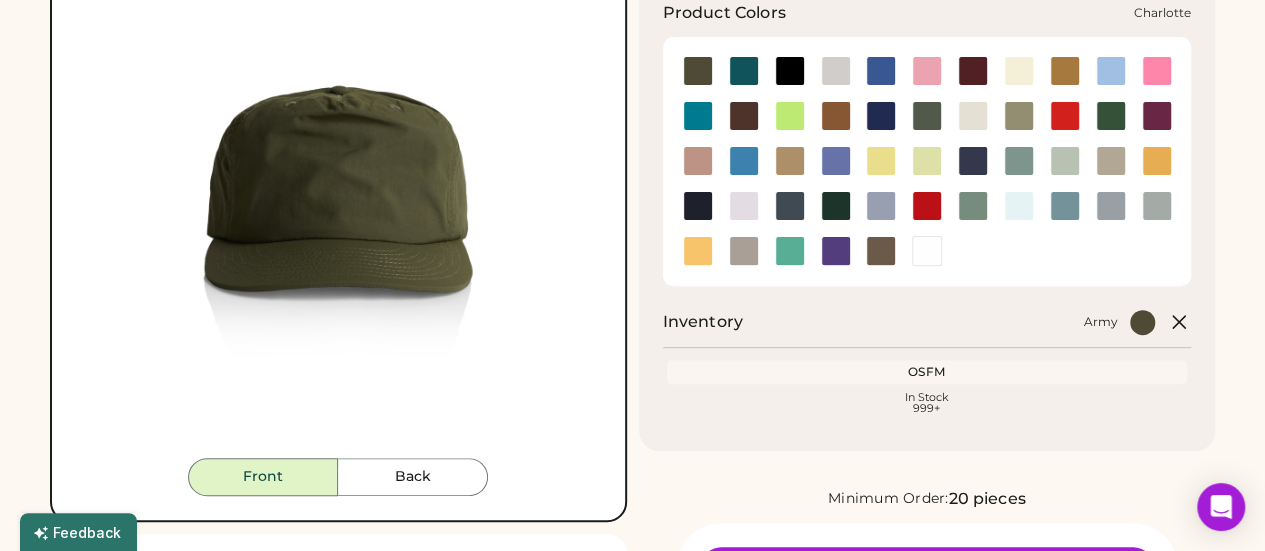 click at bounding box center (698, 116) 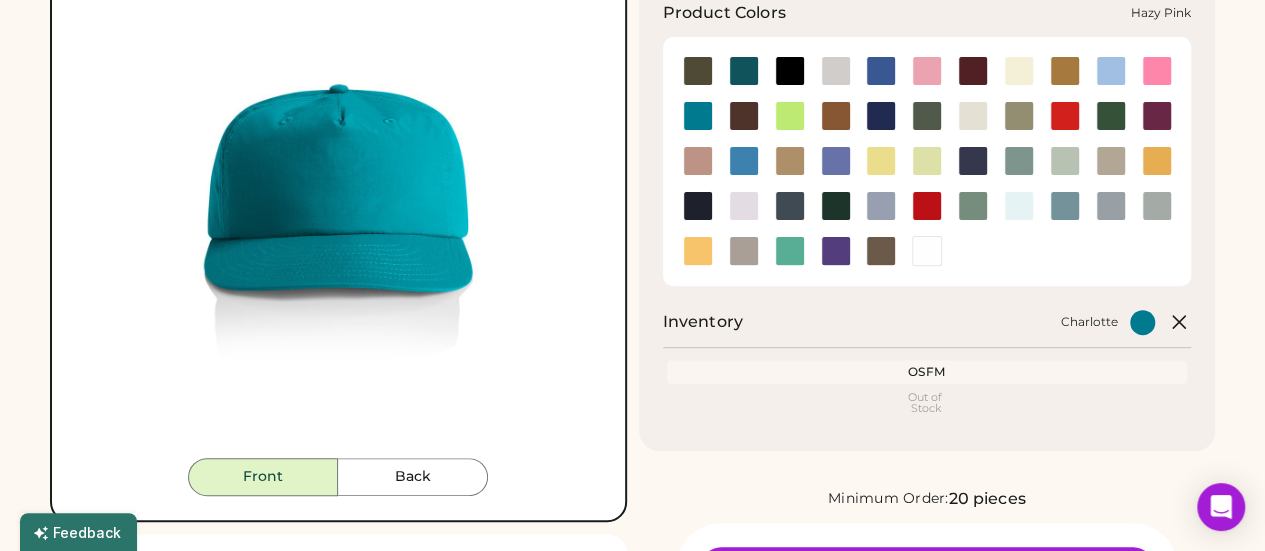 click at bounding box center [698, 161] 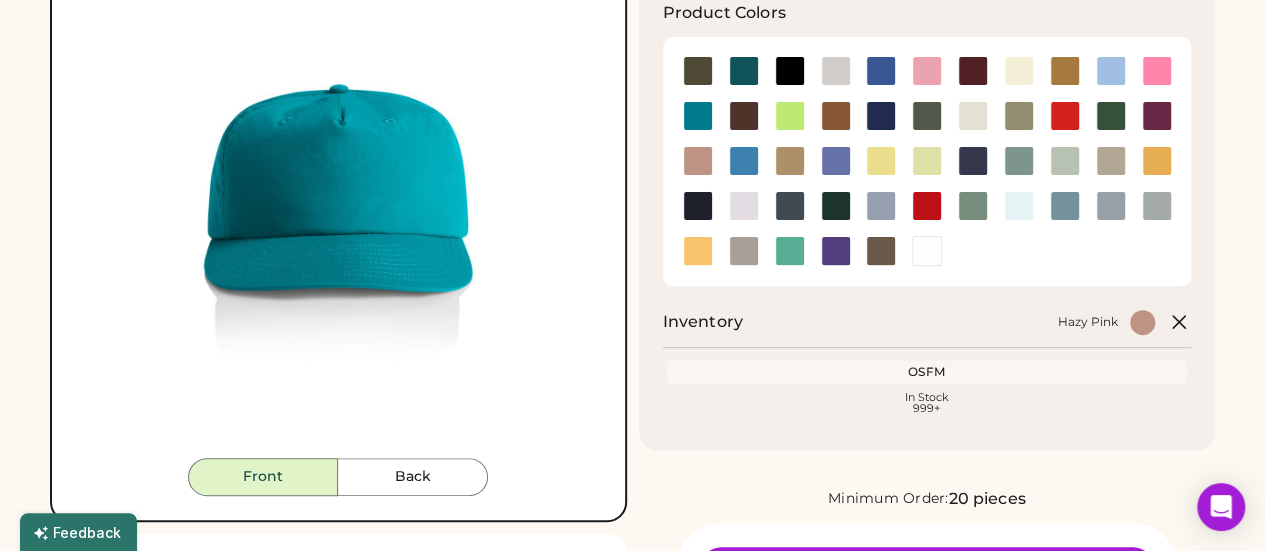 click on "OSFM" at bounding box center (927, 372) 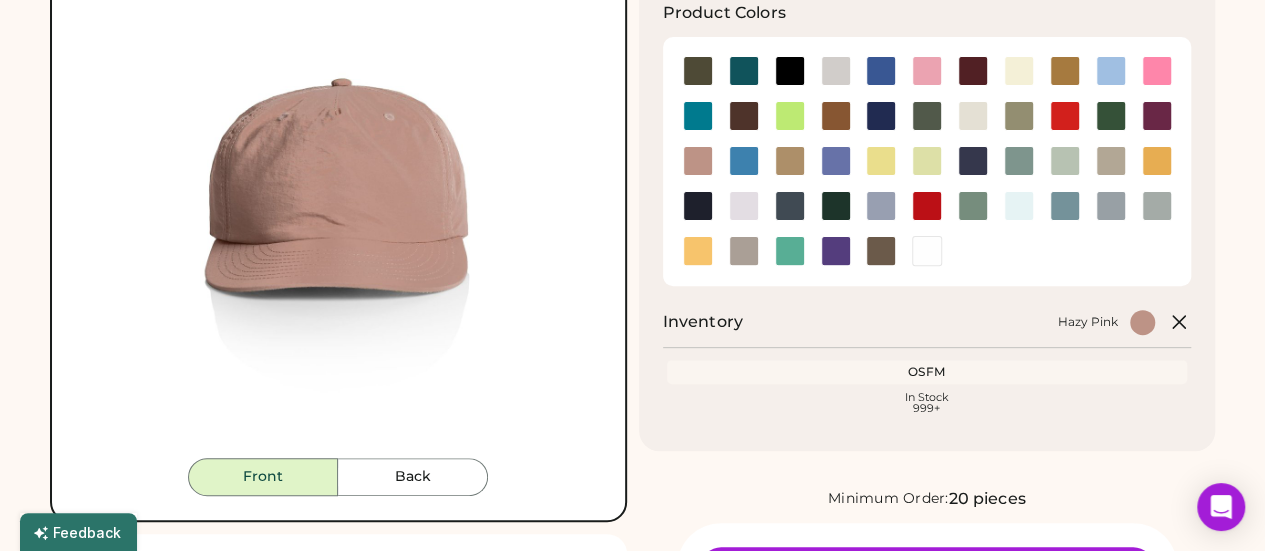 click on "OSFM" at bounding box center [927, 372] 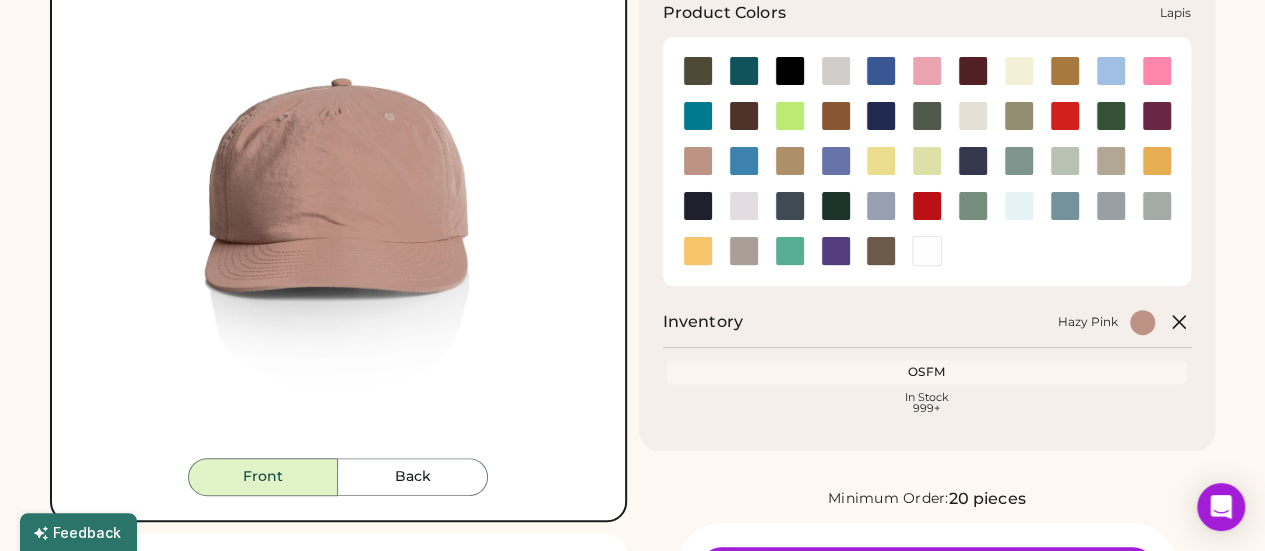 click at bounding box center [835, 161] 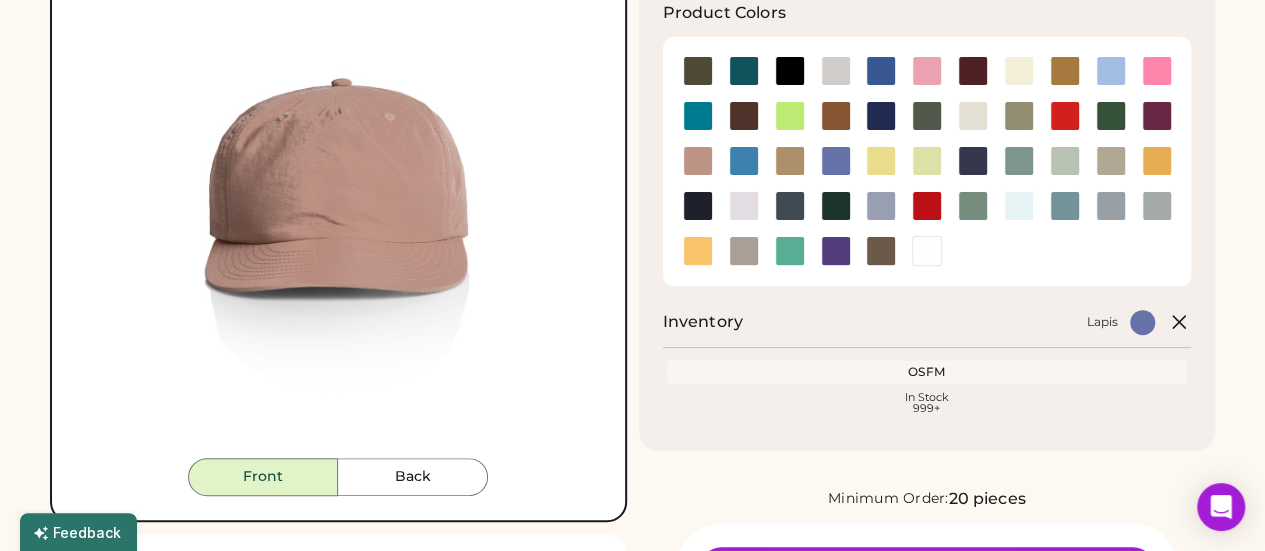 click at bounding box center (927, 251) 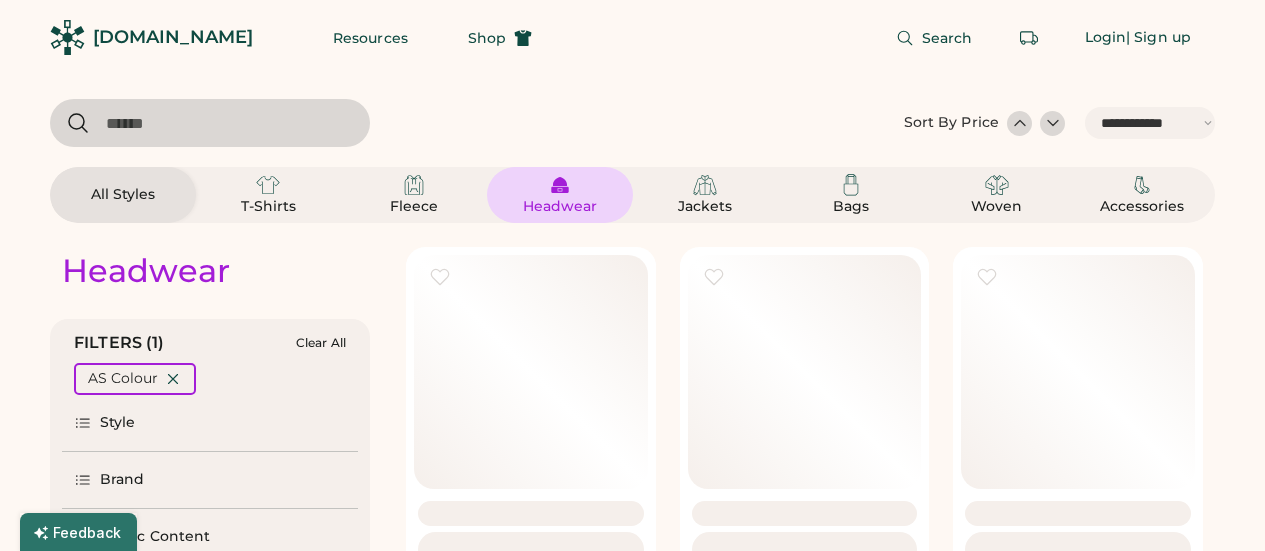 select on "*****" 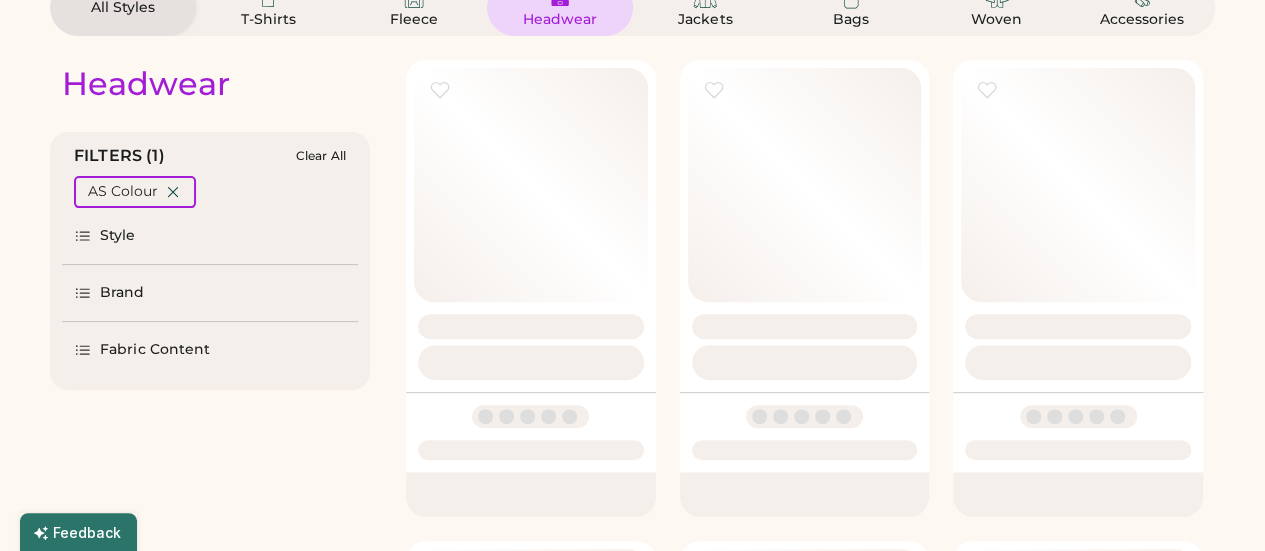 scroll, scrollTop: 0, scrollLeft: 0, axis: both 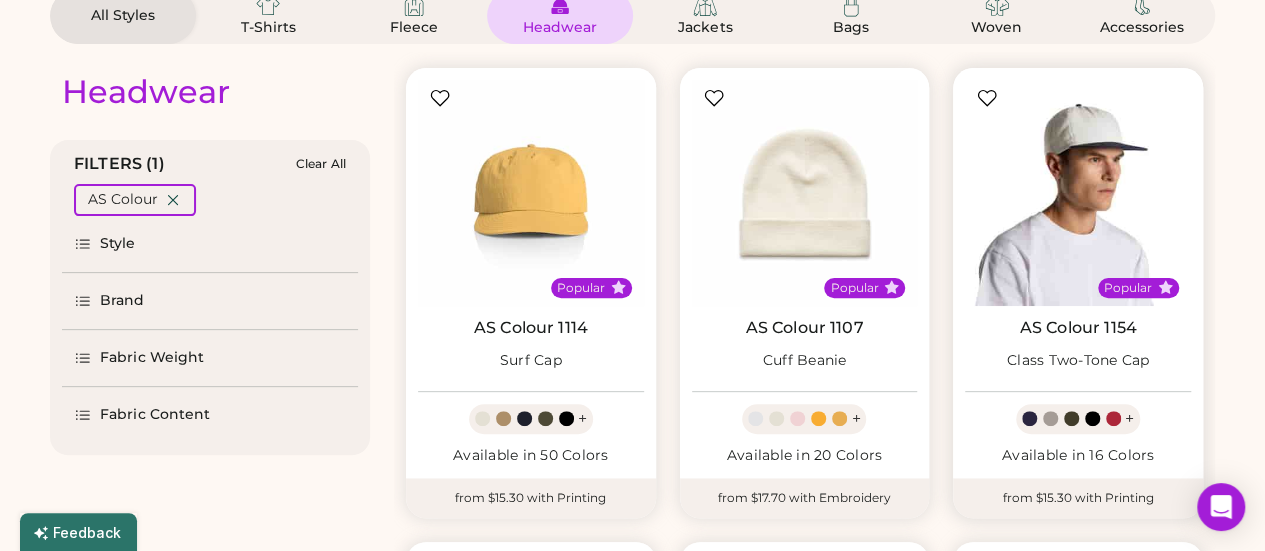 click at bounding box center (1078, 193) 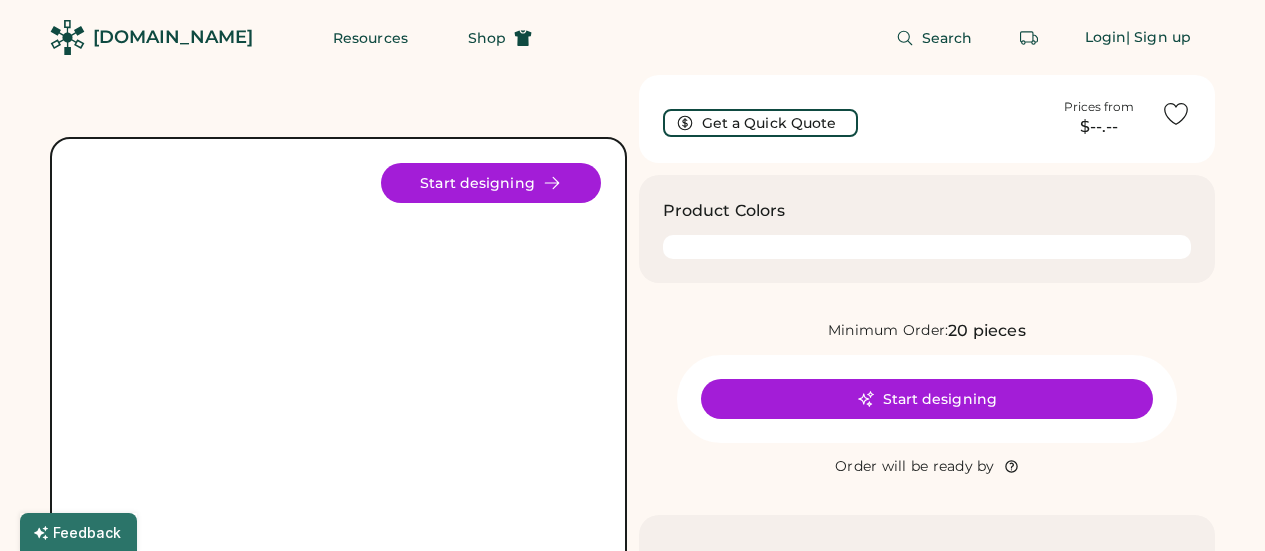 scroll, scrollTop: 0, scrollLeft: 0, axis: both 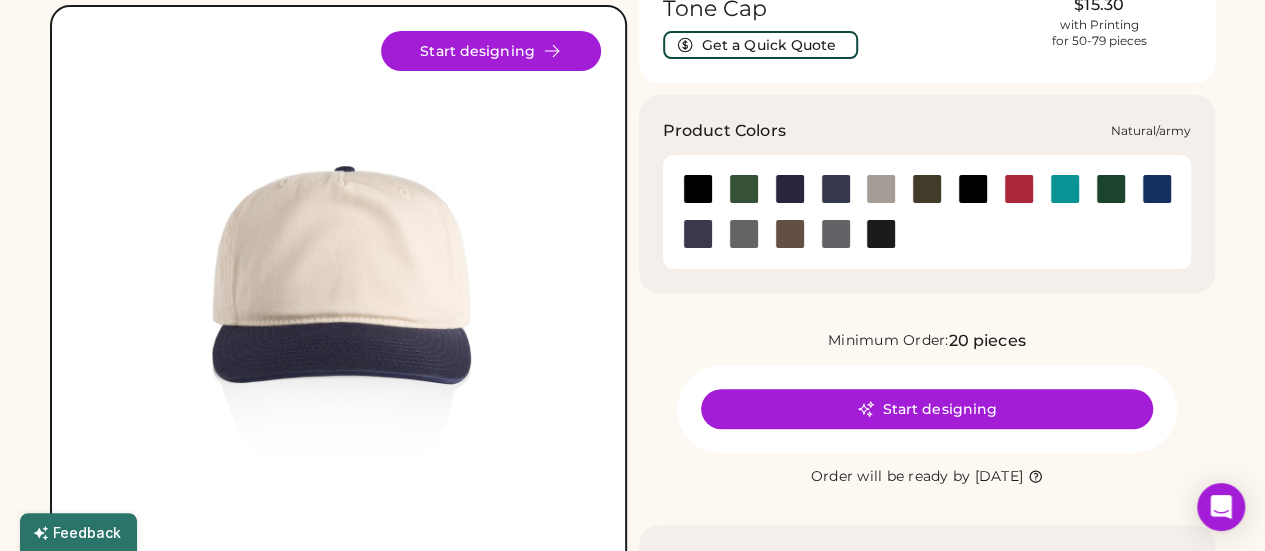 click at bounding box center (927, 189) 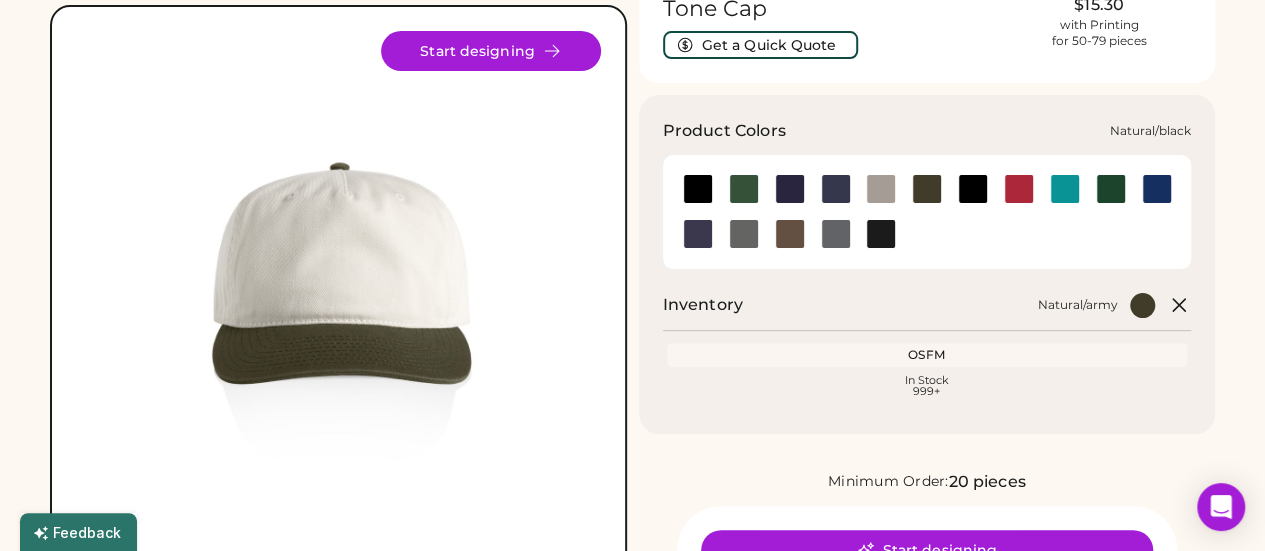 click at bounding box center [973, 189] 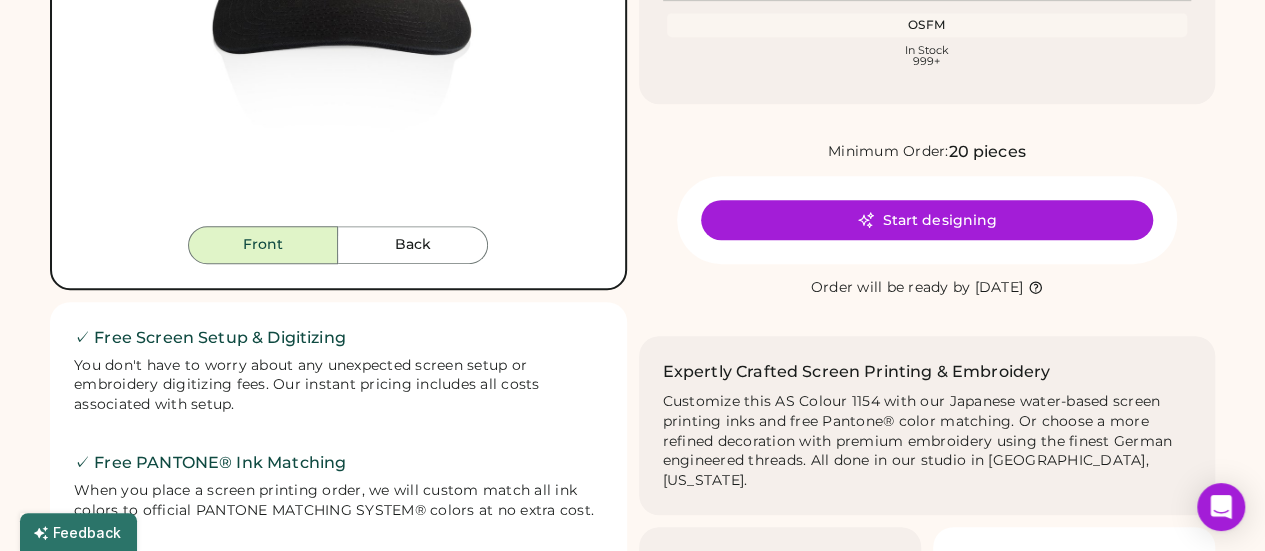 scroll, scrollTop: 464, scrollLeft: 0, axis: vertical 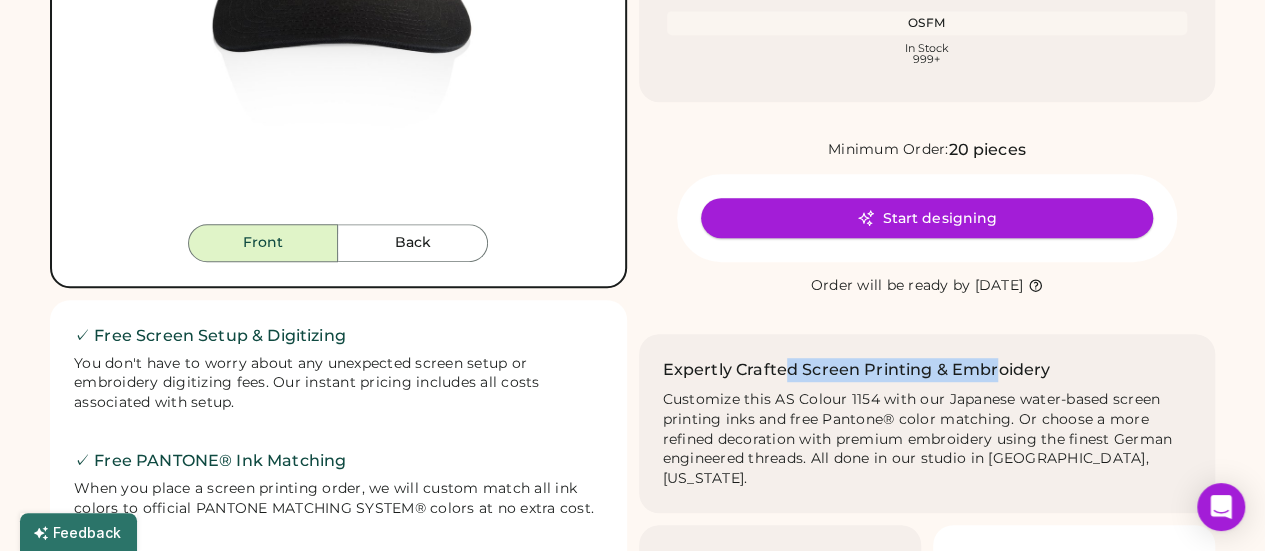 drag, startPoint x: 997, startPoint y: 365, endPoint x: 780, endPoint y: 319, distance: 221.822 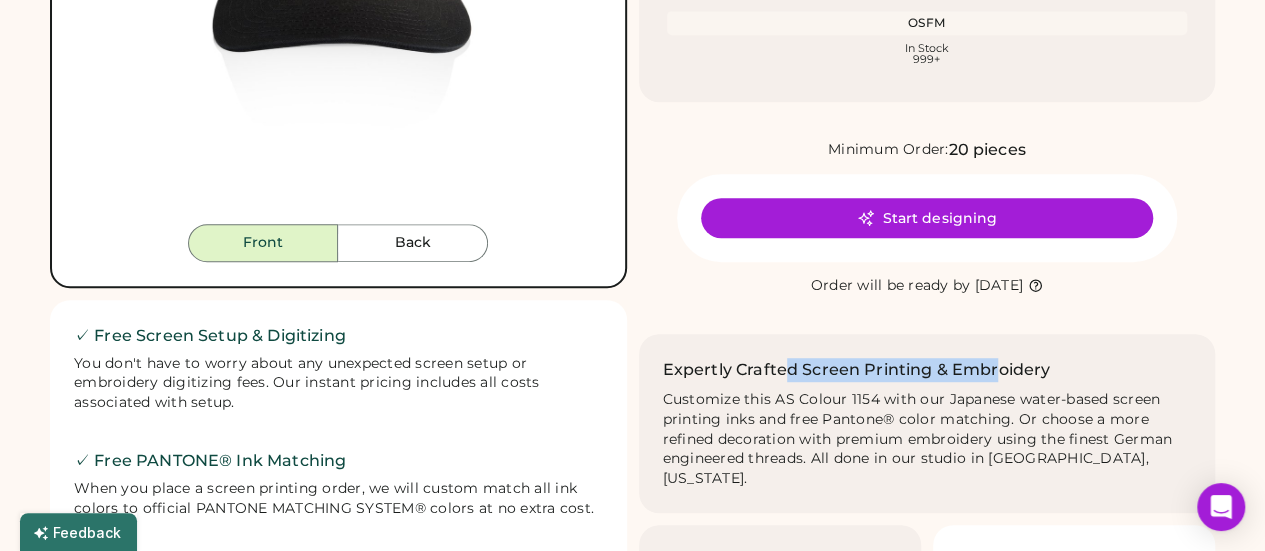 click on "Custom AS Colour 1154 Class Two-Tone Cap    Get a Quick Quote Prices from $15.30 with Printing
for 50-79 pieces    Product Colors Inventory Natural/black    OSFM In Stock
999+ Minimum Order:  20 pieces    Start designing Order will be ready by Sunday, Jul. 27     Expertly Crafted Screen Printing & Embroidery Customize this AS Colour 1154 with our Japanese water-based screen printing inks and free Pantone® color matching. Or choose a more refined decoration with premium embroidery using the finest German engineered threads. All done in our studio in Portland, Oregon.  Available Decorations    Custom Screen printing Max size: 4.5" x 2.5"    Custom Embroidery Max size: 5" x 3" Description Introducing the AS Colour Class Two-Tone Cap: A lightweight, mid-profile five-panel cap crafted from 100% cotton. Featuring a stylish contrast dome, flat peak, plastic snapback closure, and tonal eyelets for ventilation. One size fits all, with the convenience of a tear-out AS Colour label for customized wear." at bounding box center [927, 249] 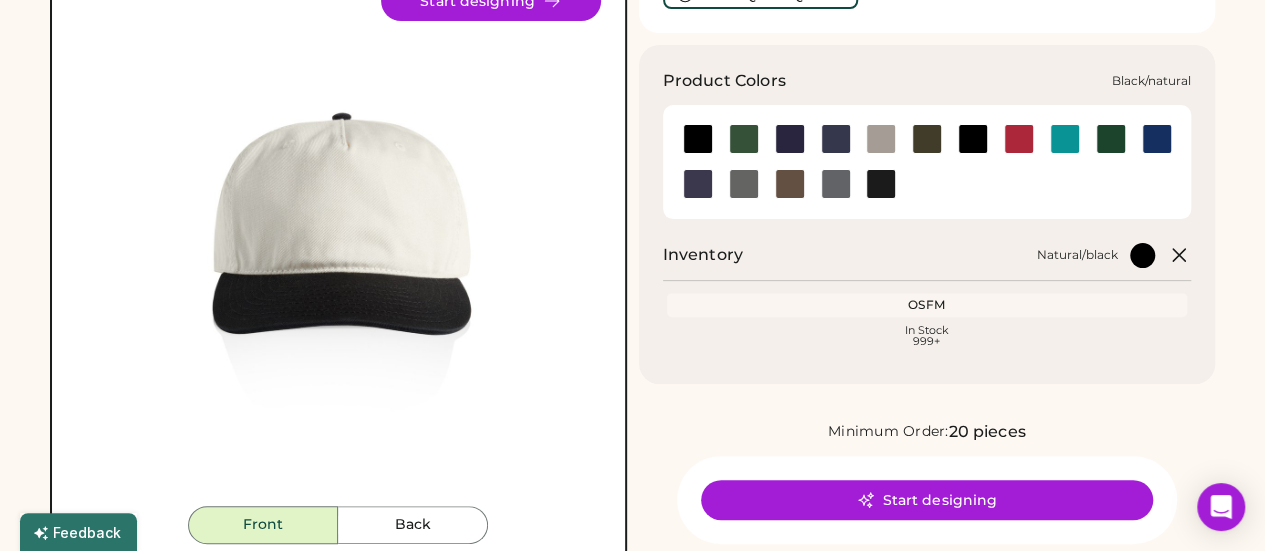scroll, scrollTop: 183, scrollLeft: 0, axis: vertical 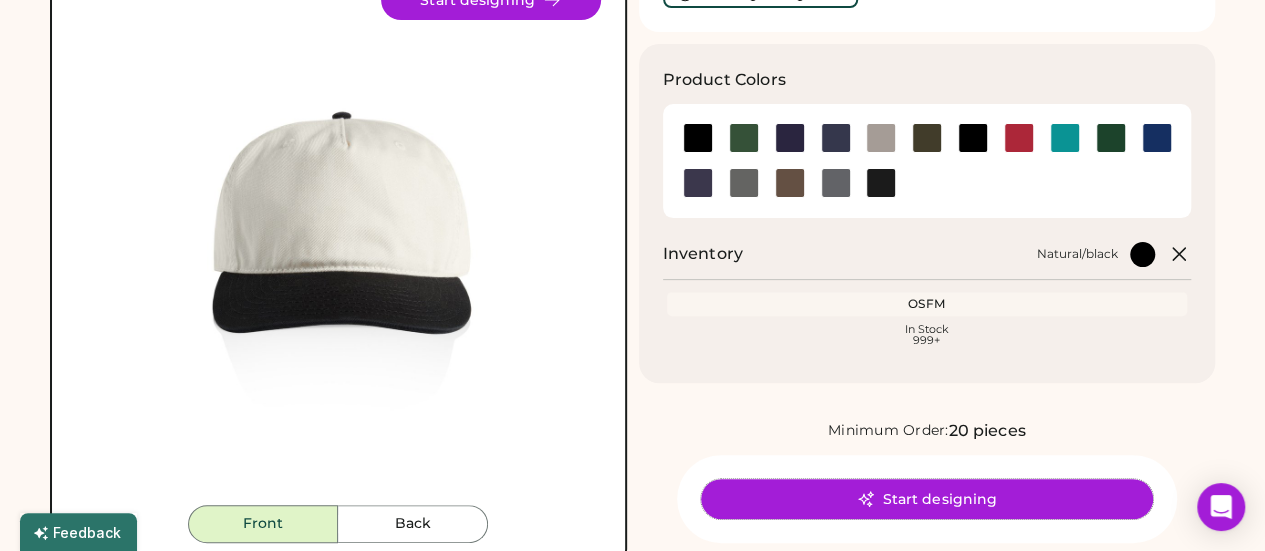 click on "Start designing" at bounding box center [927, 499] 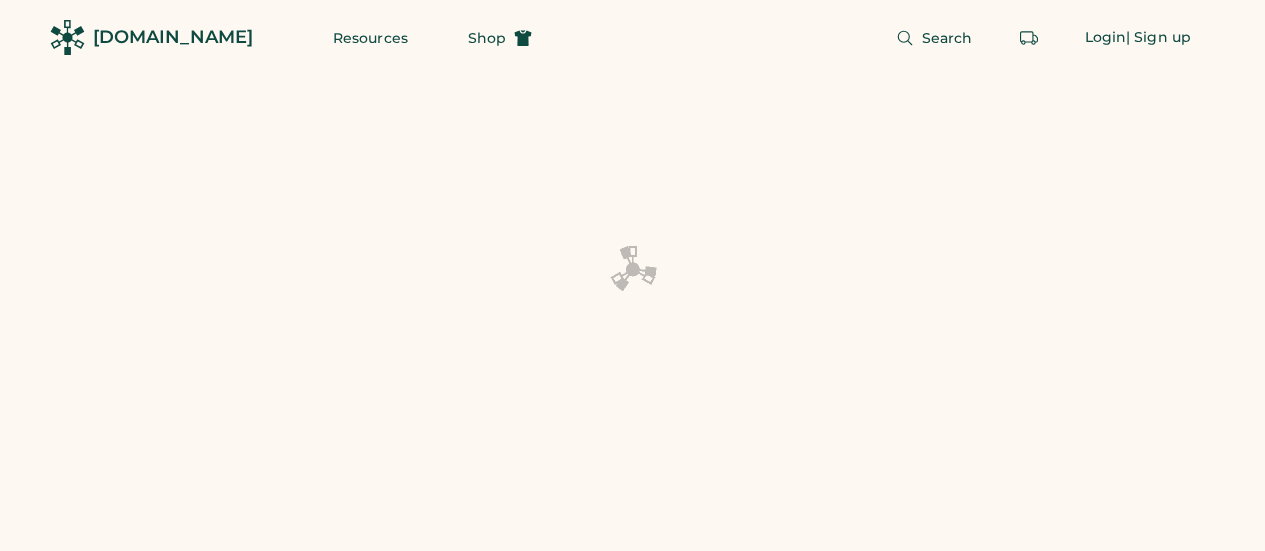 scroll, scrollTop: 0, scrollLeft: 0, axis: both 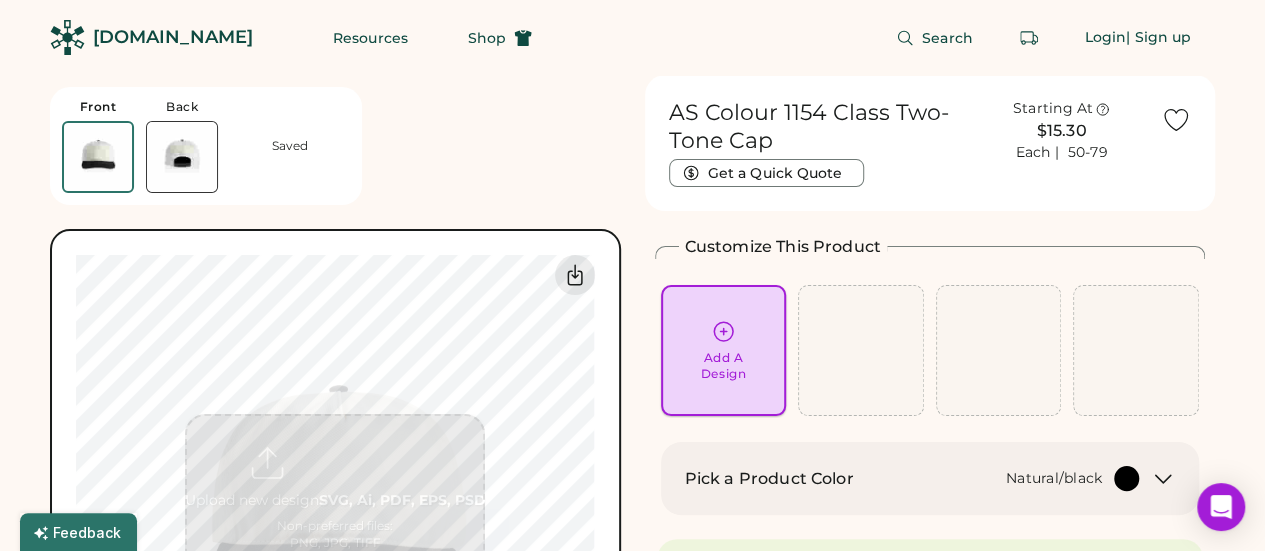 click on "Add A
Design" at bounding box center [724, 350] 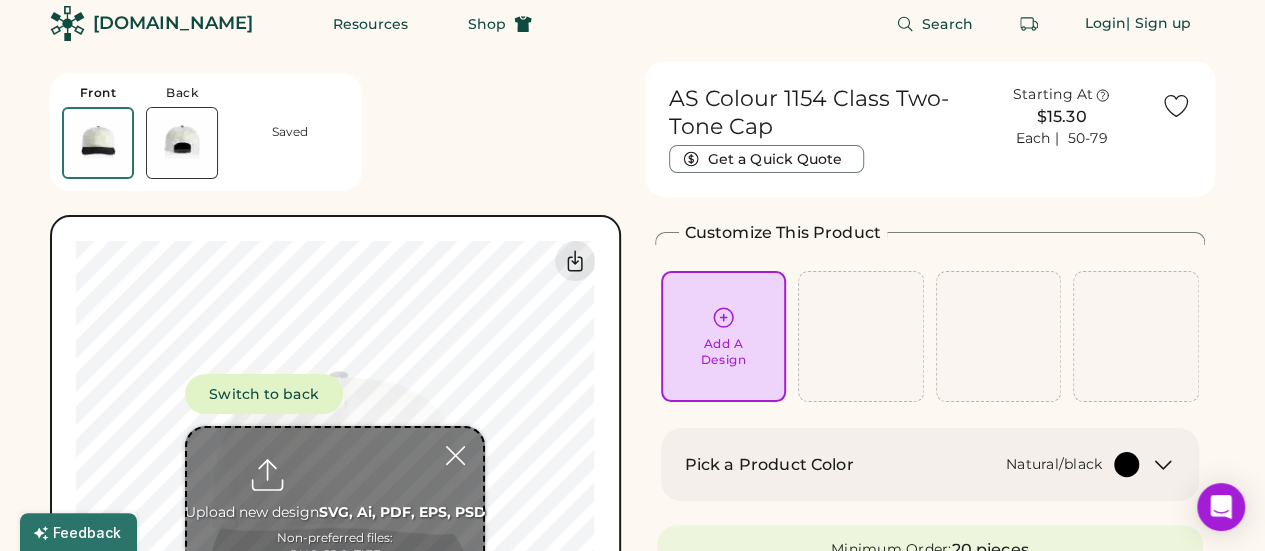 scroll, scrollTop: 0, scrollLeft: 0, axis: both 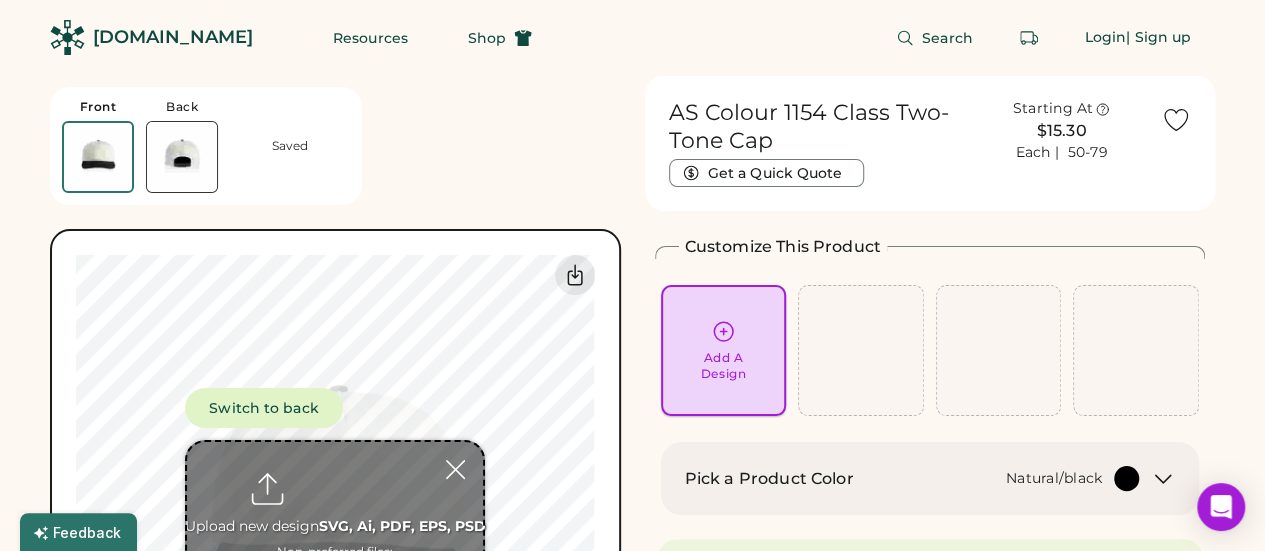 click 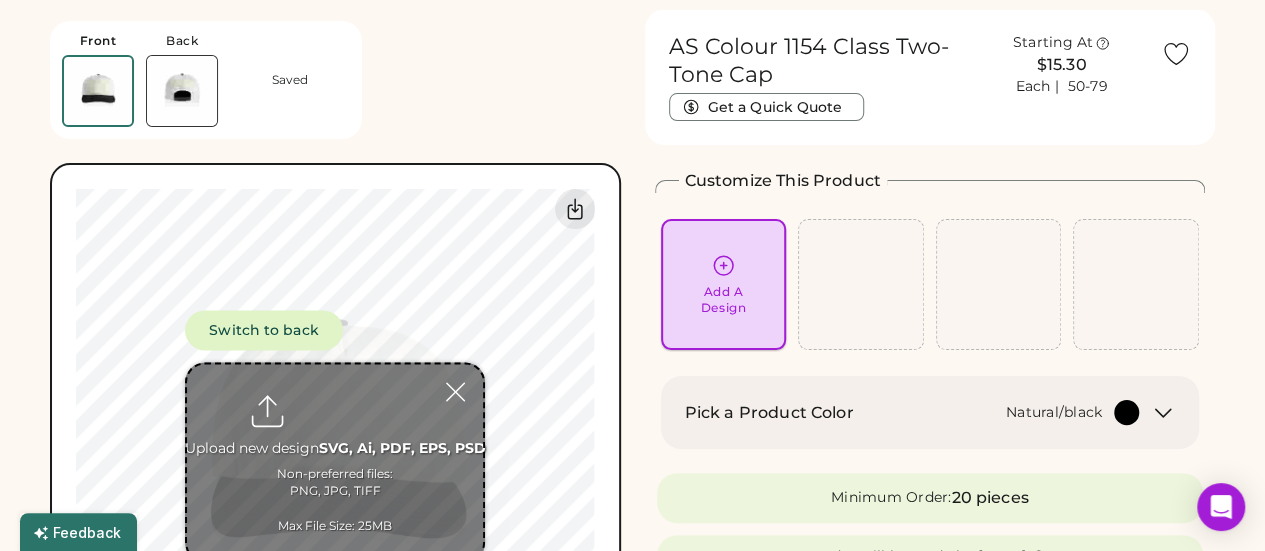 scroll, scrollTop: 75, scrollLeft: 0, axis: vertical 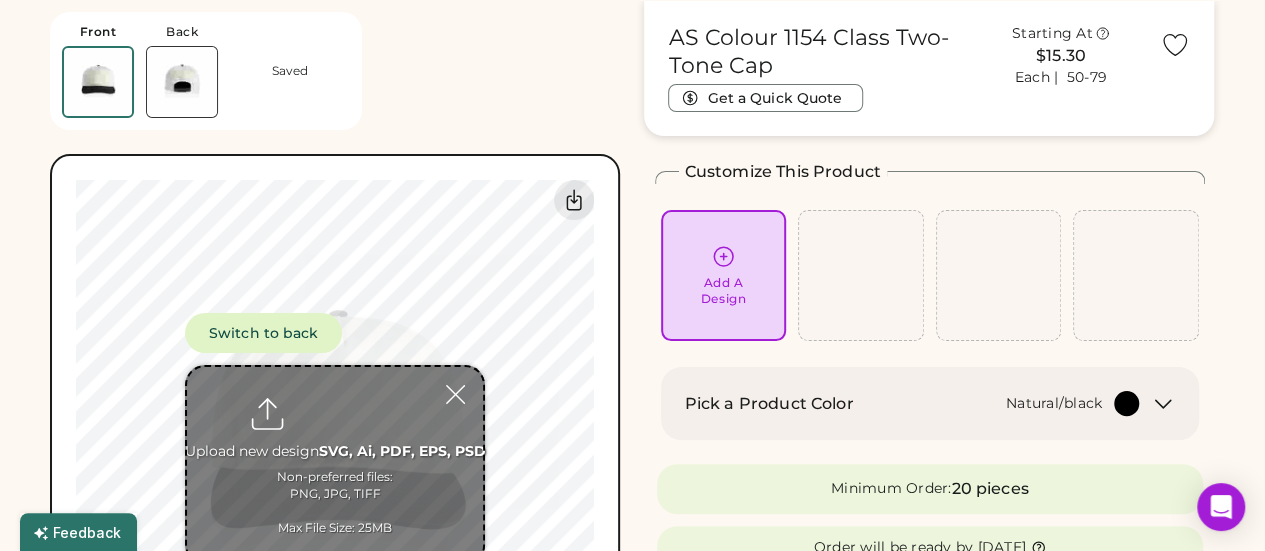 click 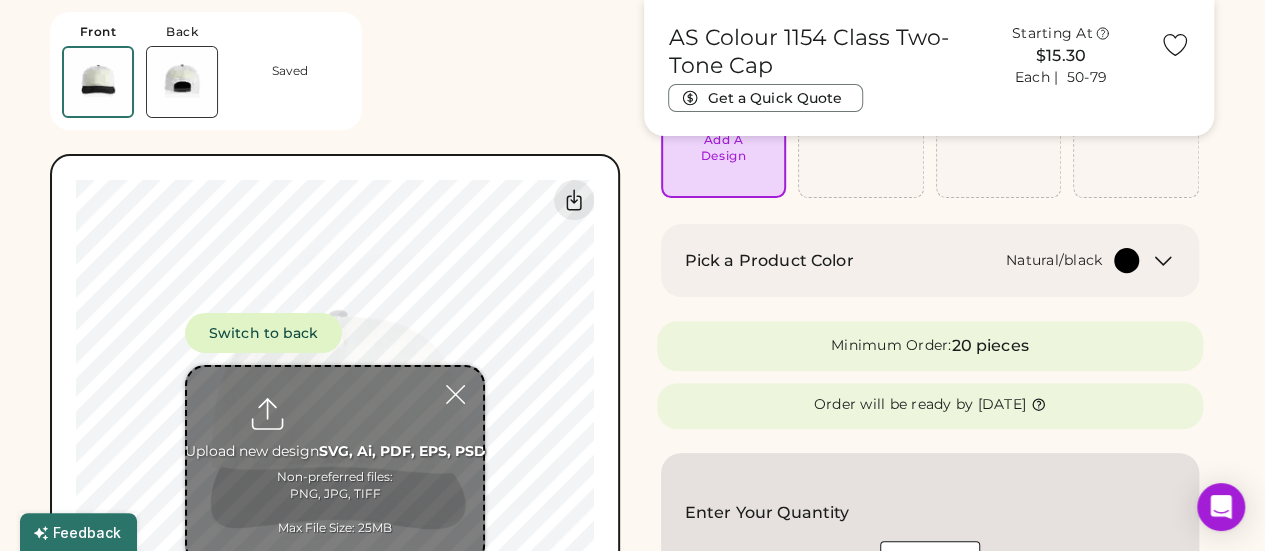 scroll, scrollTop: 220, scrollLeft: 0, axis: vertical 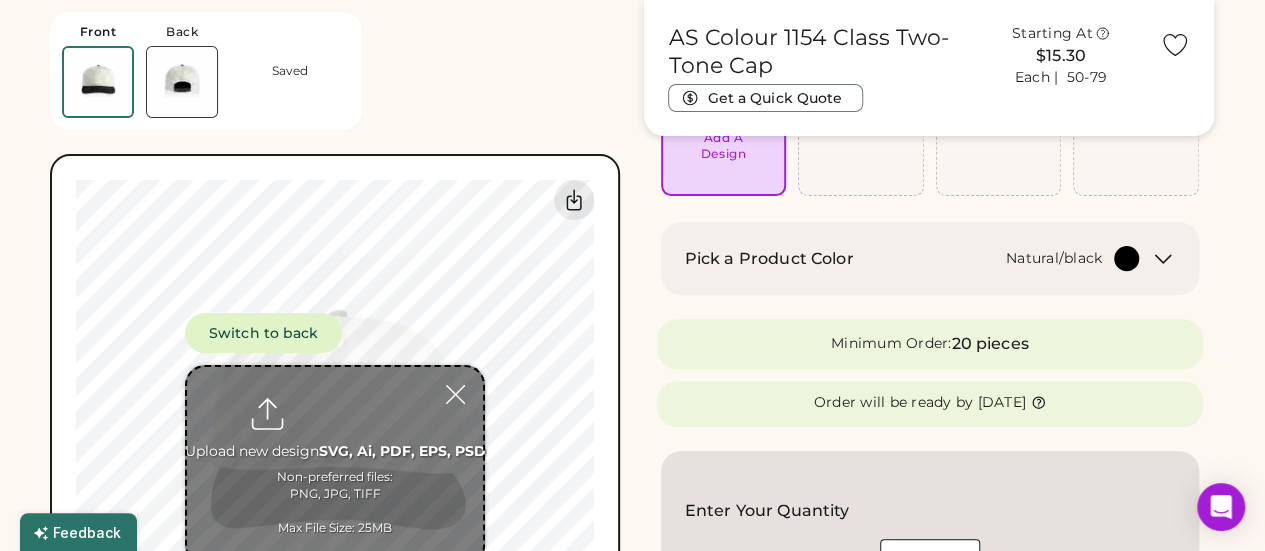 click at bounding box center [335, 465] 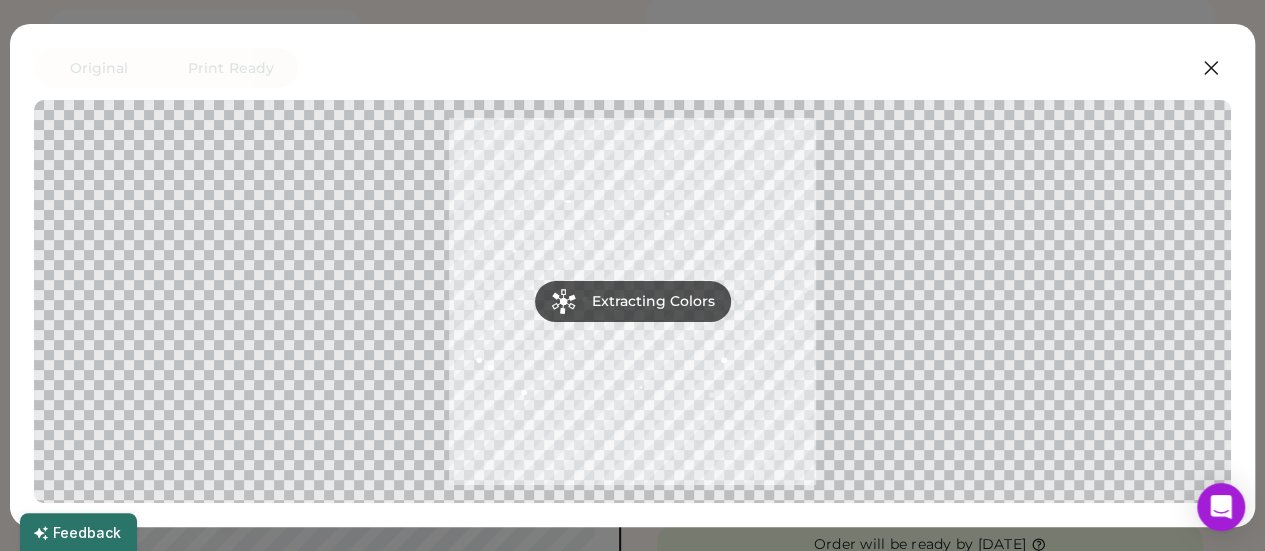 scroll, scrollTop: 79, scrollLeft: 0, axis: vertical 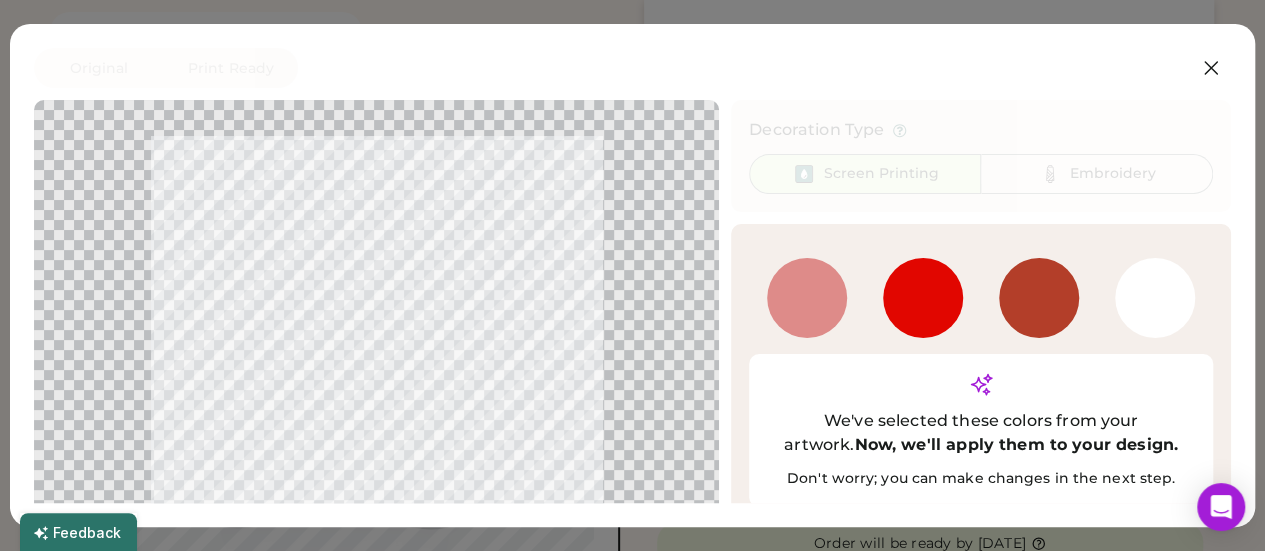 click at bounding box center (923, 298) 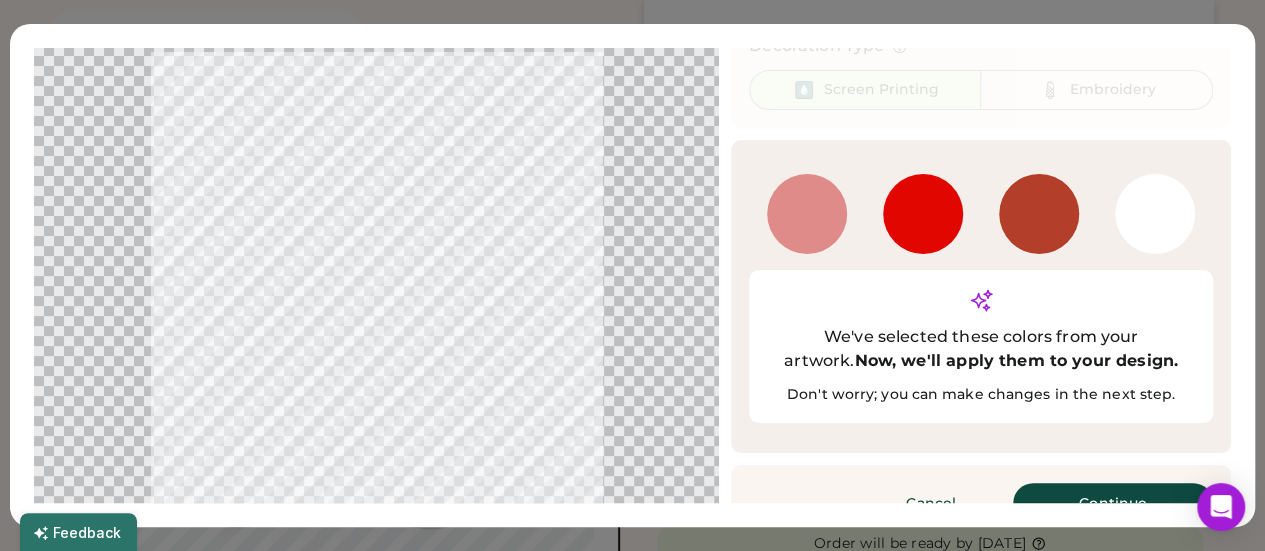 click at bounding box center (1039, 214) 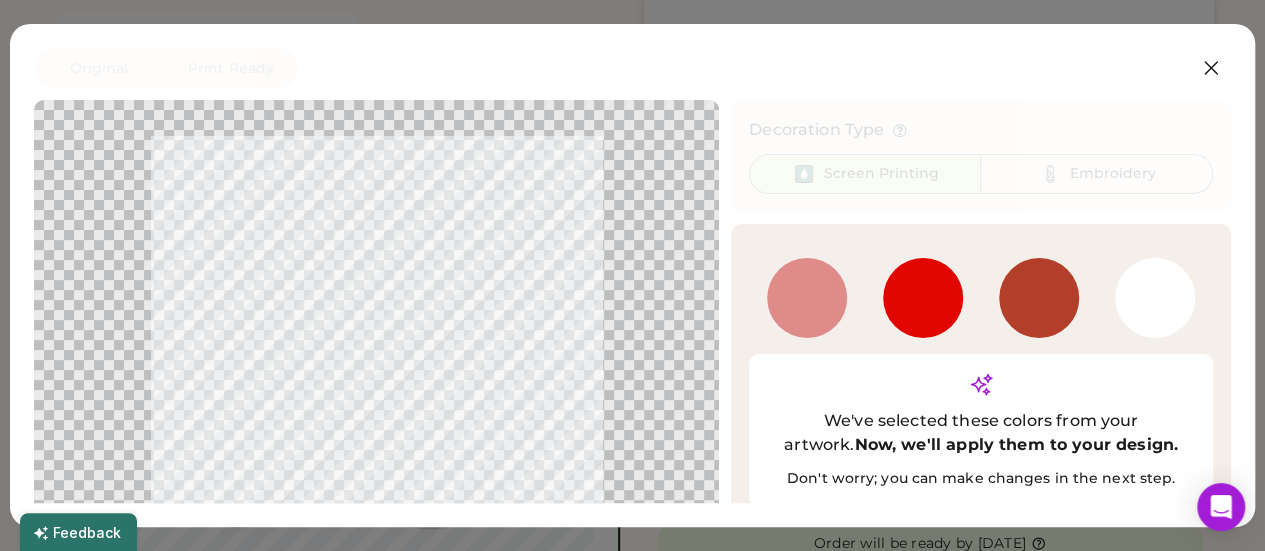 scroll, scrollTop: 84, scrollLeft: 0, axis: vertical 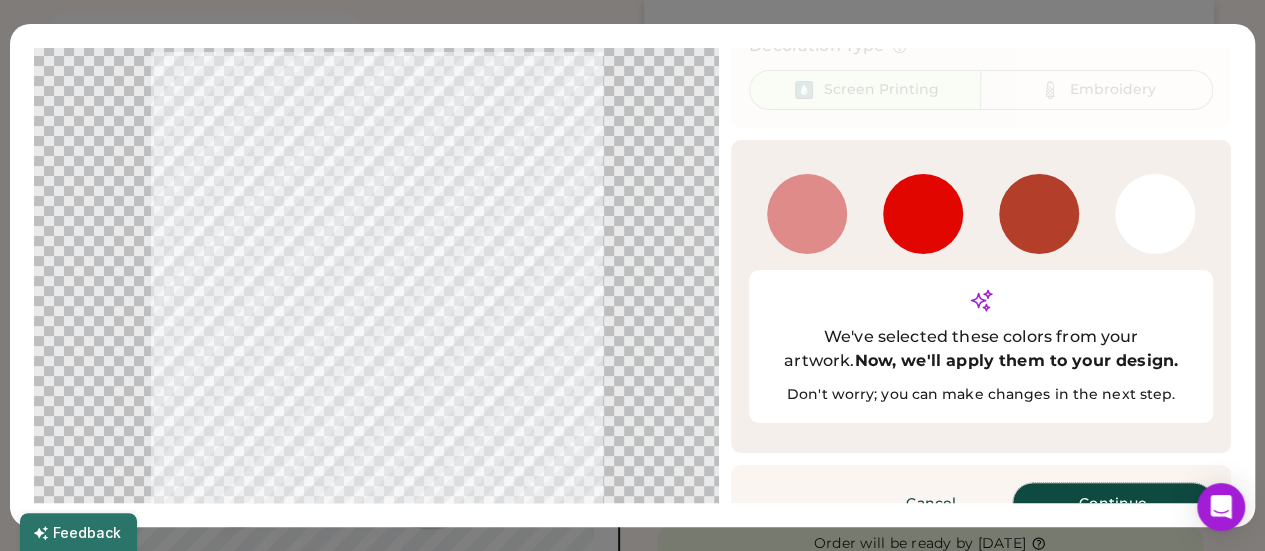 click on "Continue" at bounding box center [1113, 503] 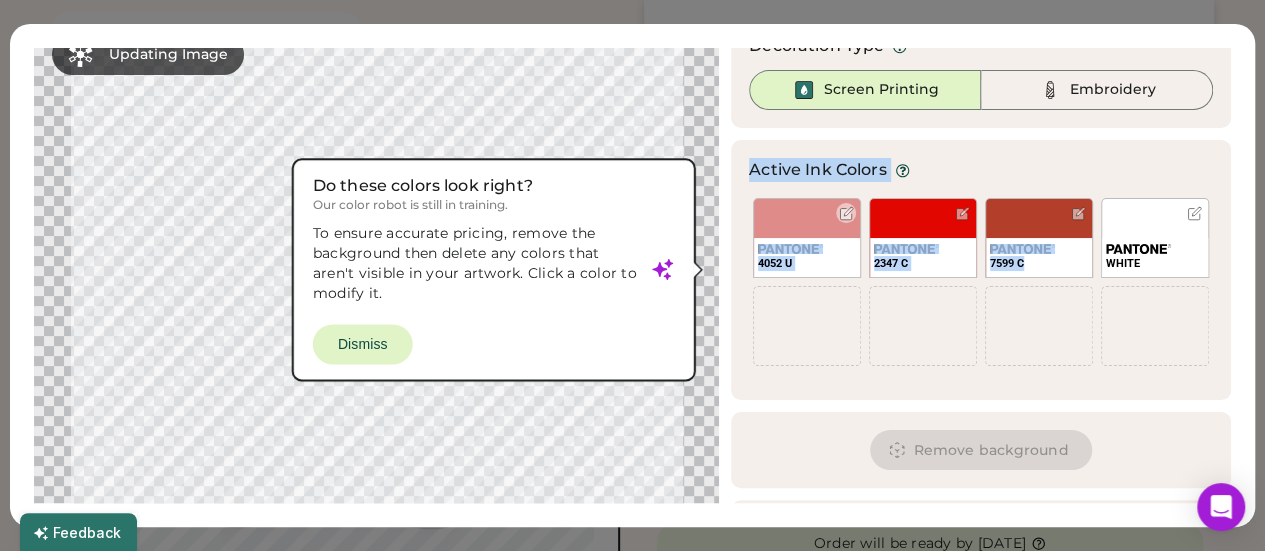 scroll, scrollTop: 58, scrollLeft: 0, axis: vertical 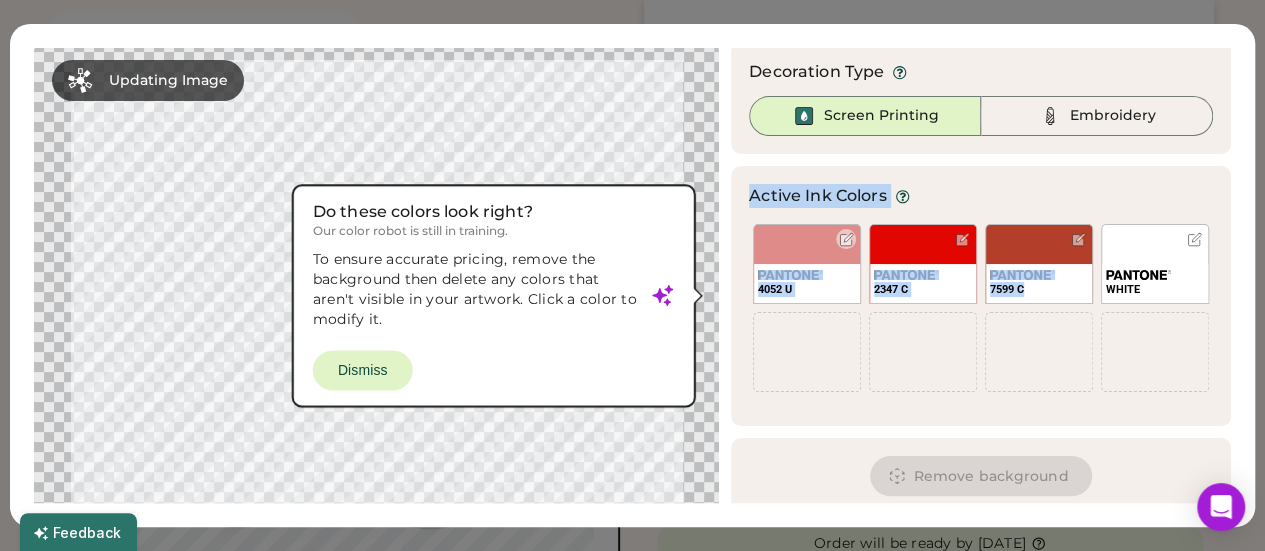 click at bounding box center [846, 239] 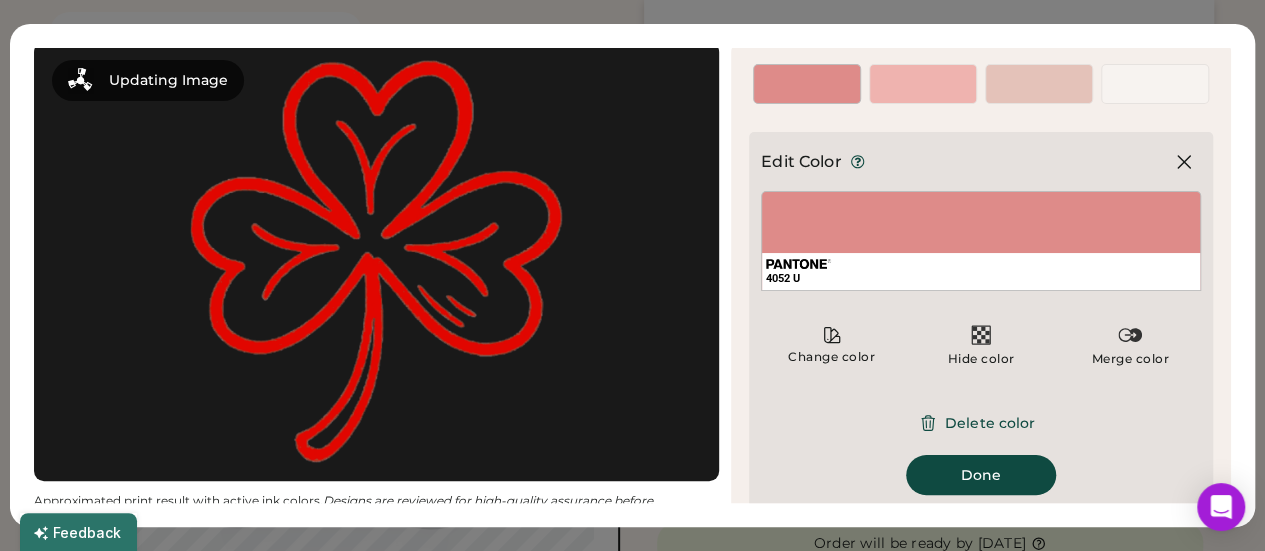 scroll, scrollTop: 0, scrollLeft: 0, axis: both 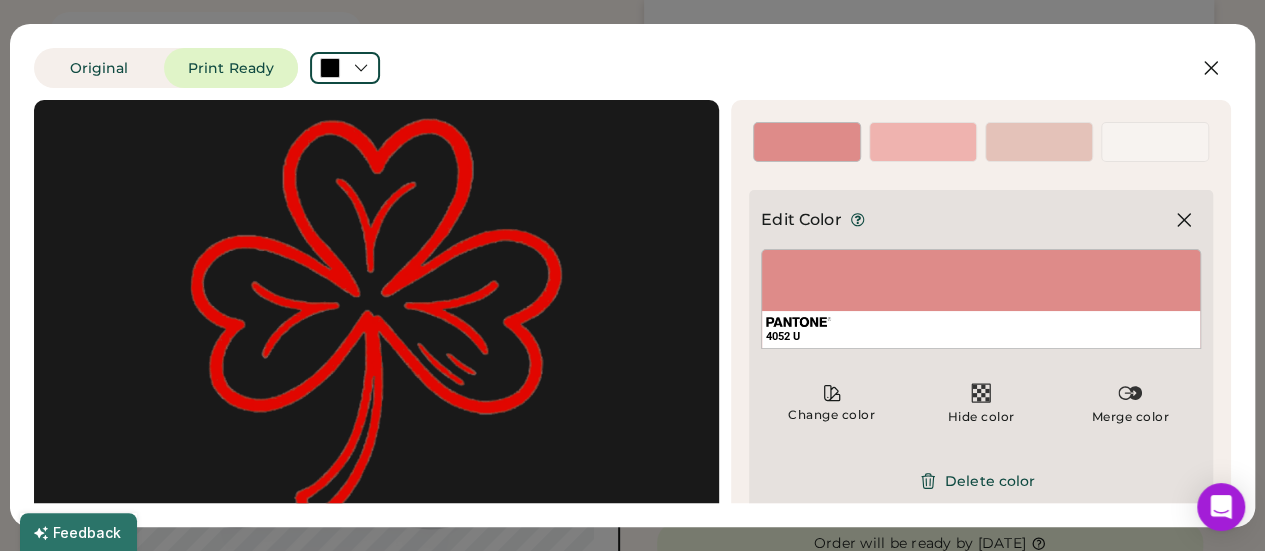 click on "2347 C" at bounding box center (923, 152) 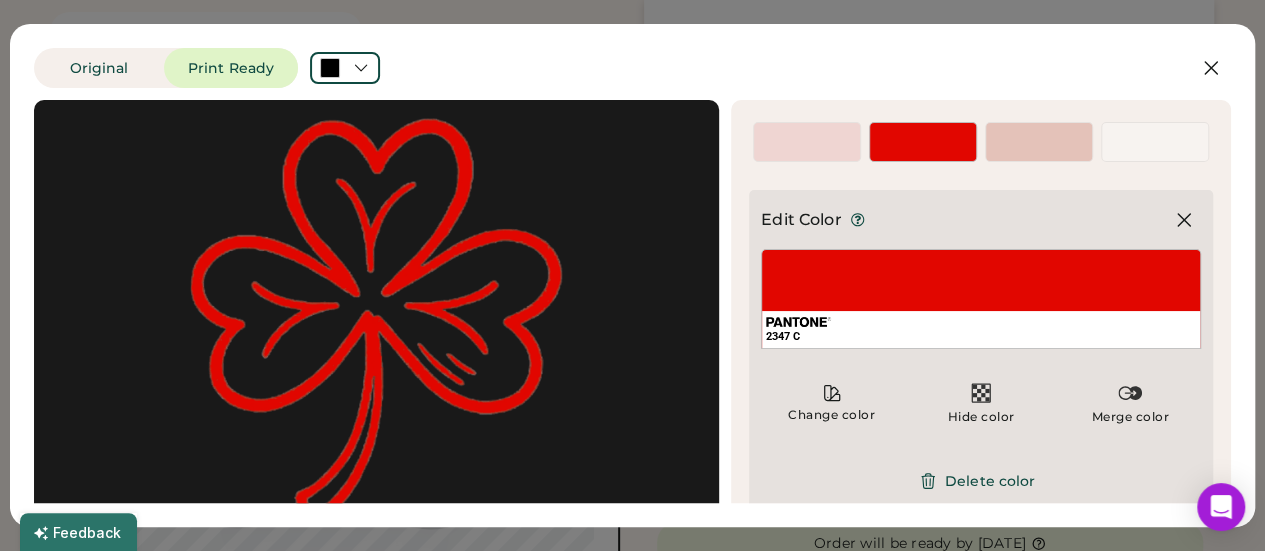 click on "4052 U" at bounding box center [807, 142] 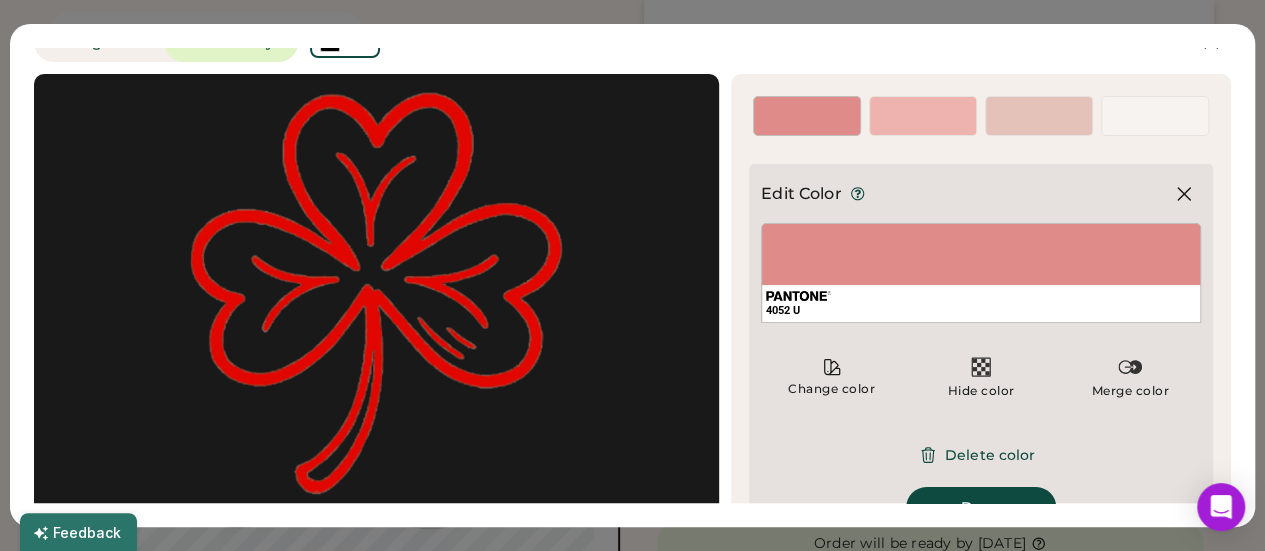 scroll, scrollTop: 24, scrollLeft: 0, axis: vertical 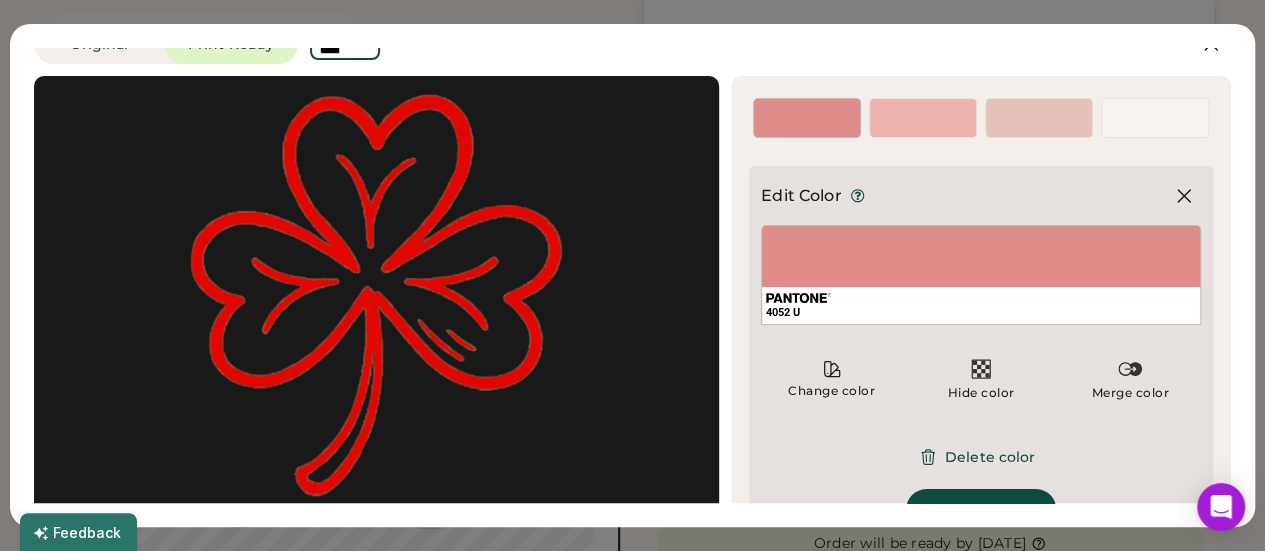 click at bounding box center [376, 295] 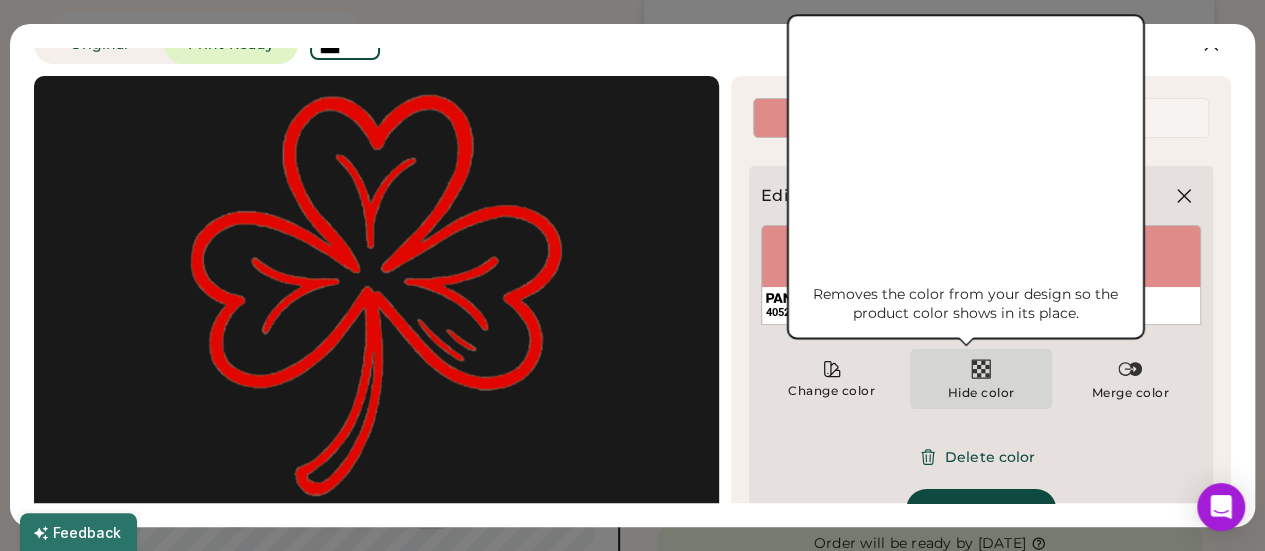 scroll, scrollTop: 0, scrollLeft: 0, axis: both 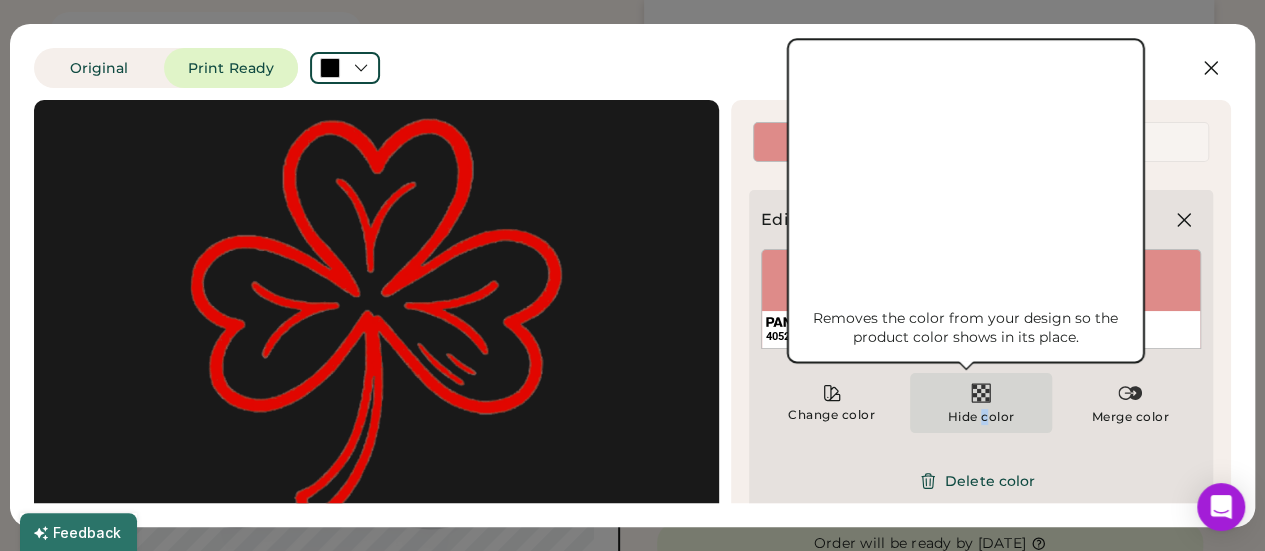 click on "Hide color" at bounding box center [980, 417] 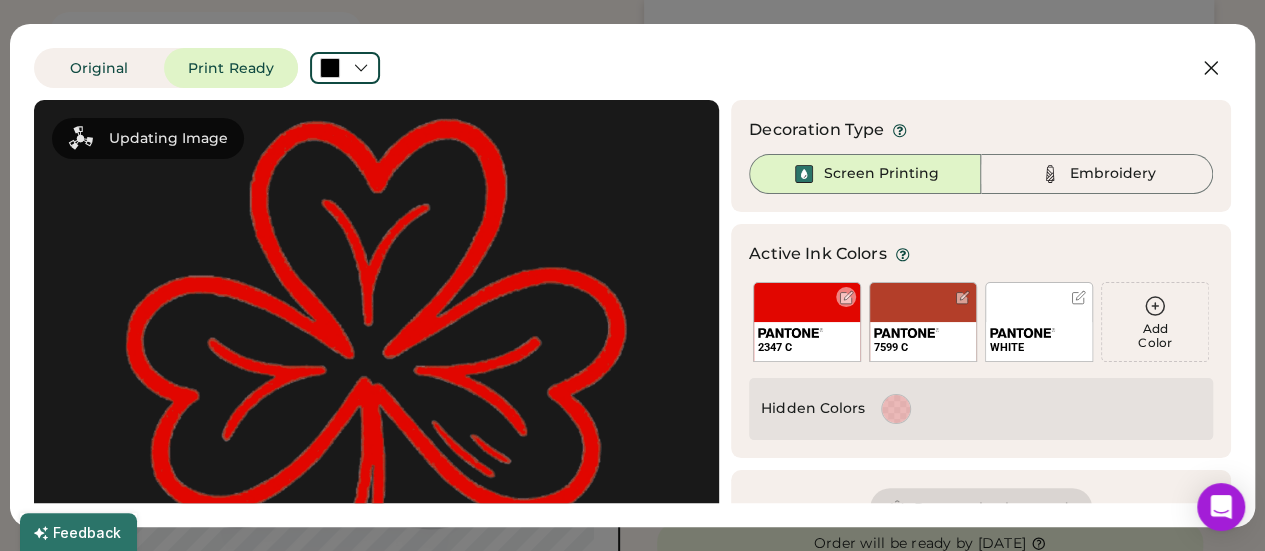 click on "7599 C" at bounding box center [923, 322] 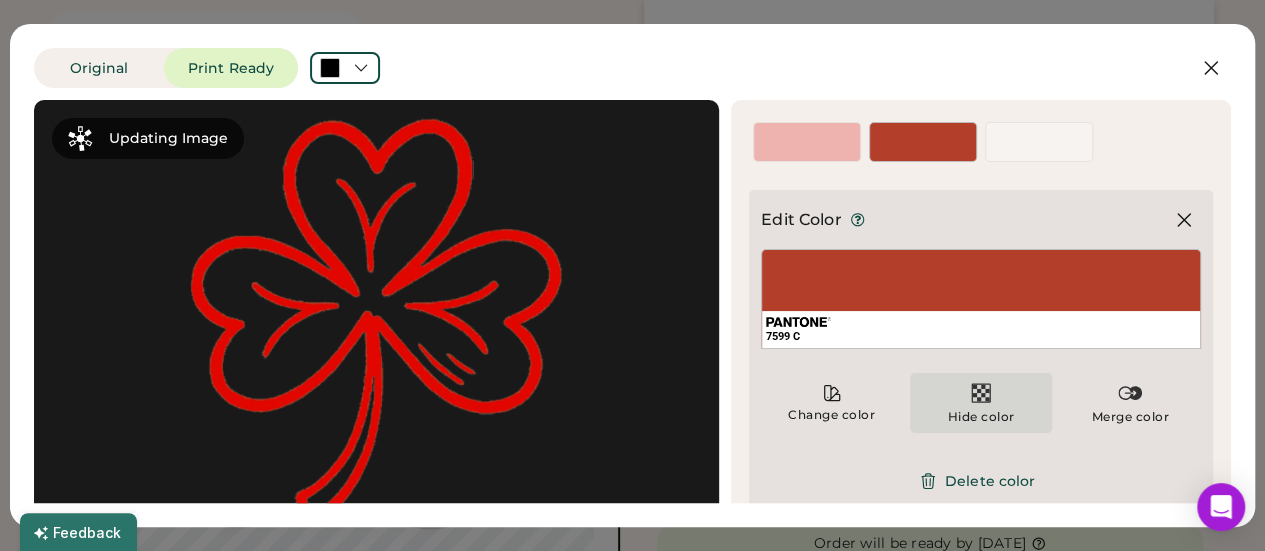 scroll, scrollTop: 80, scrollLeft: 0, axis: vertical 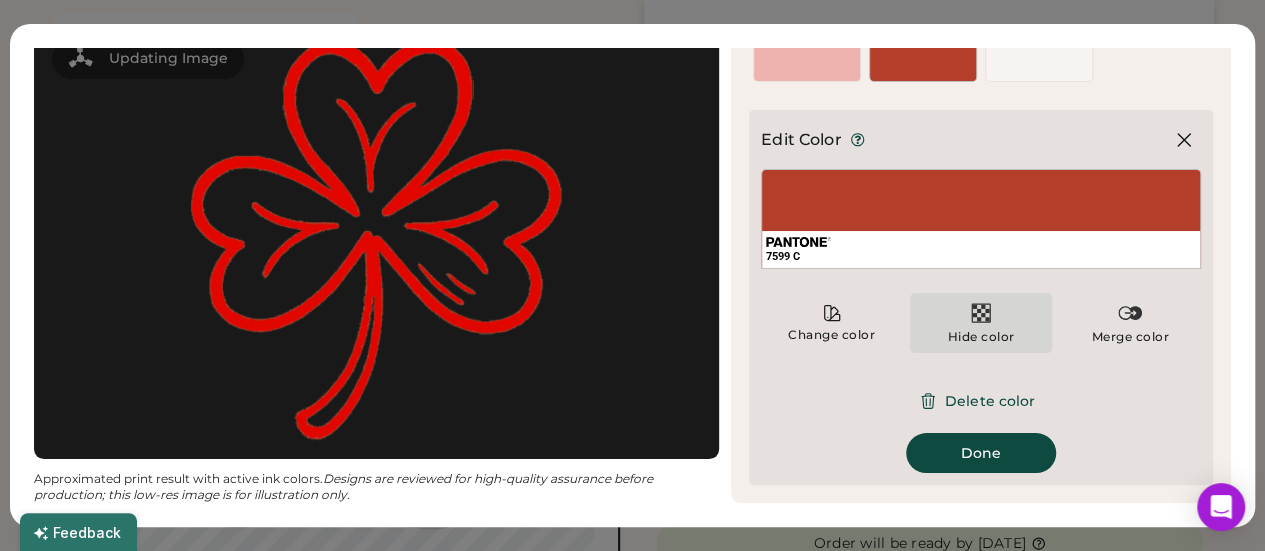 click on "Hide color" at bounding box center [980, 337] 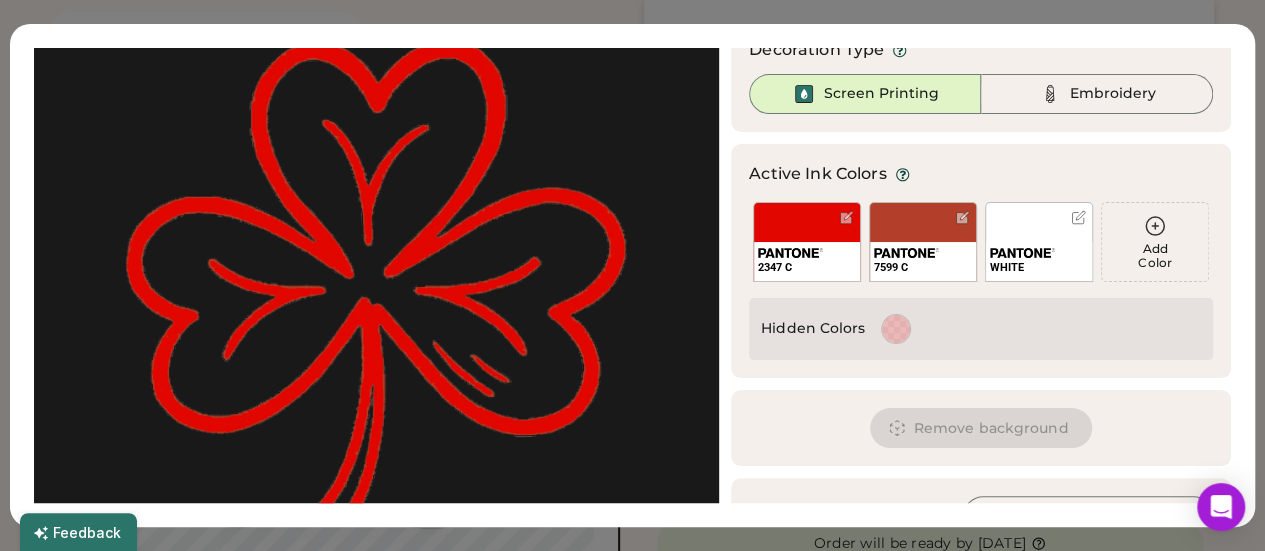 scroll, scrollTop: 0, scrollLeft: 0, axis: both 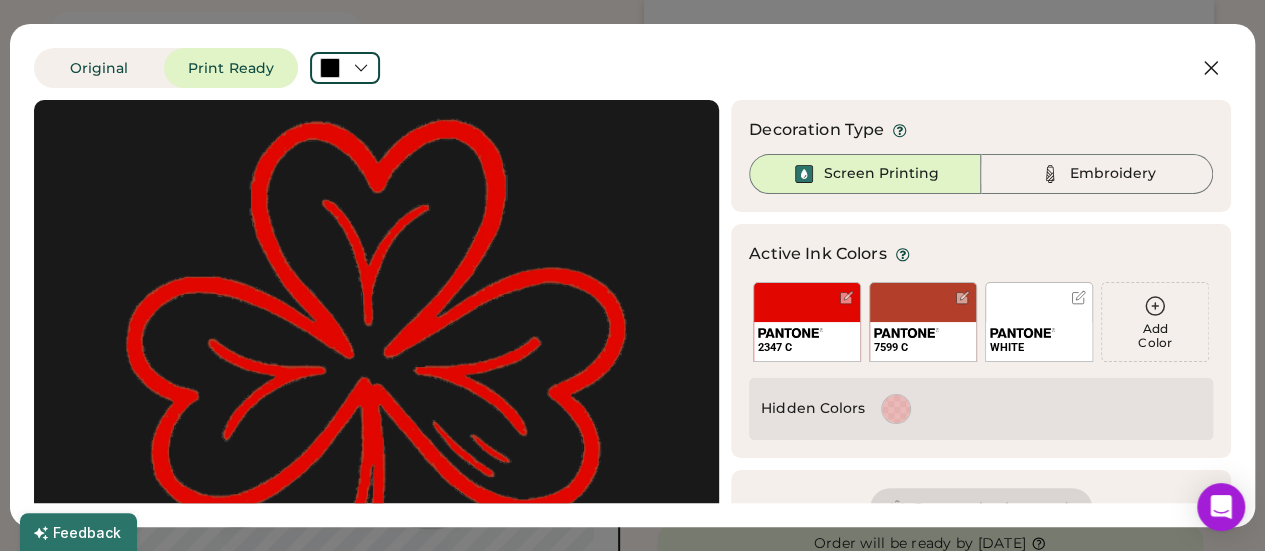 click on "WHITE" at bounding box center (1039, 322) 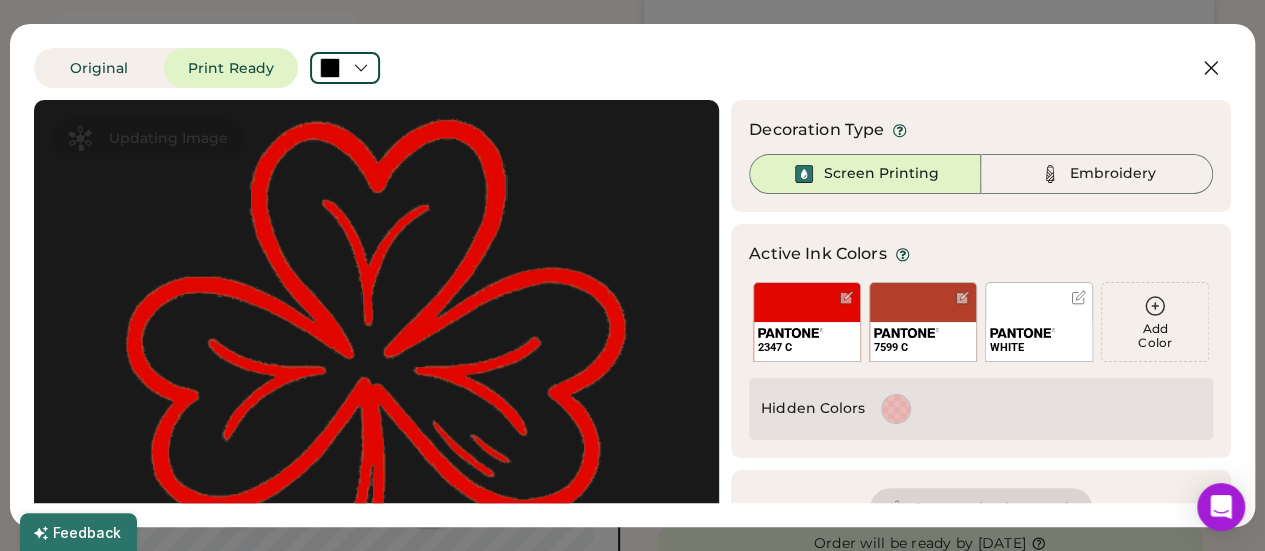 click on "WHITE" at bounding box center (1039, 322) 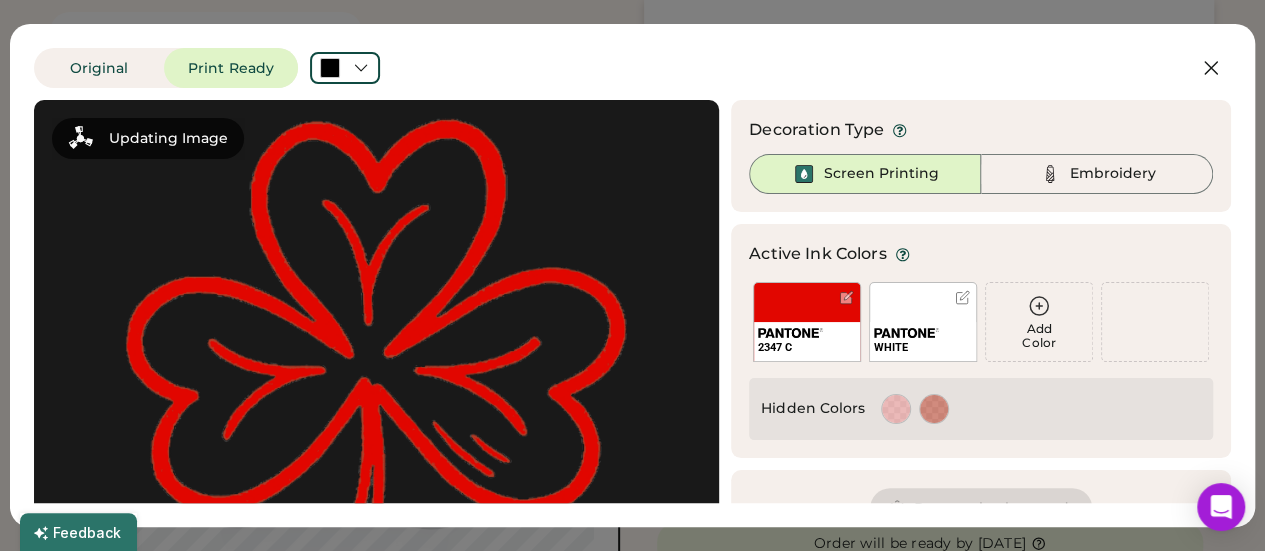 click on "Add
Color" at bounding box center [1039, 322] 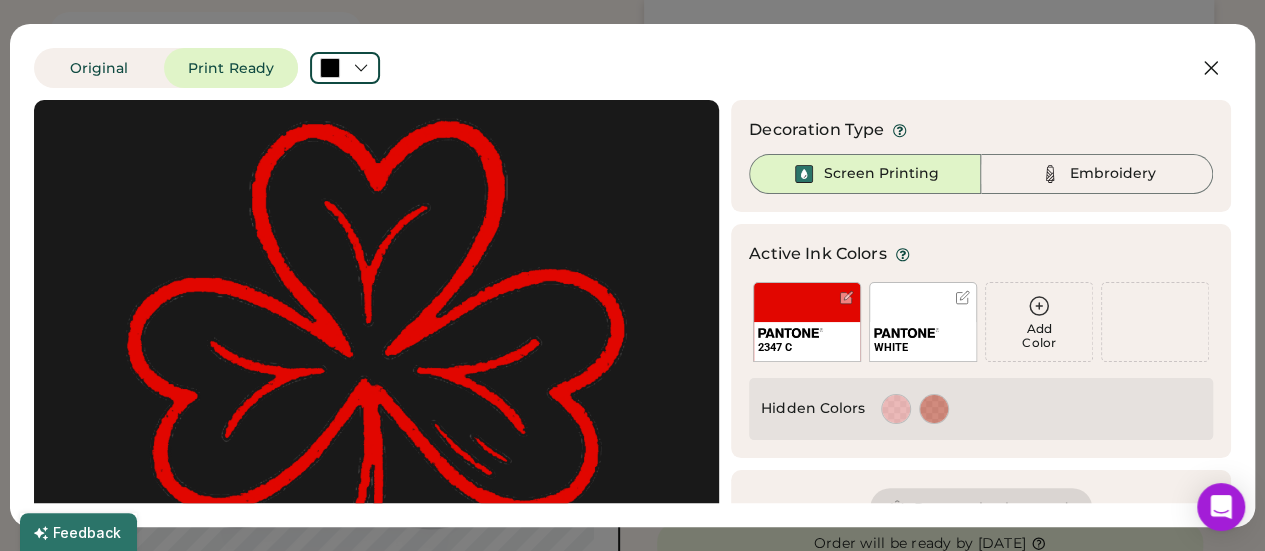 click on "Active Ink Colors Add
Color 2347 C WHITE    Add
Color    Add
Color    Add
Color    We've selected these colors from your artwork.
Now, we'll apply them to your design.  Don't worry; you can make changes in the next step. Hidden Colors Edit Color       Change color Hide color Merge color    Delete color Done" at bounding box center [981, 341] 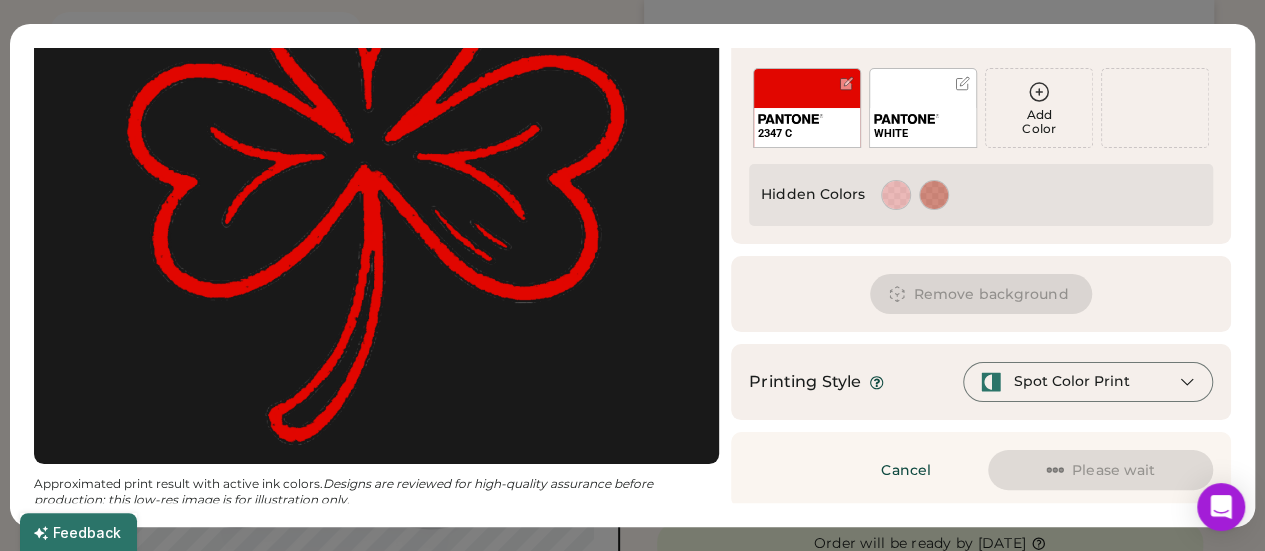 scroll, scrollTop: 174, scrollLeft: 0, axis: vertical 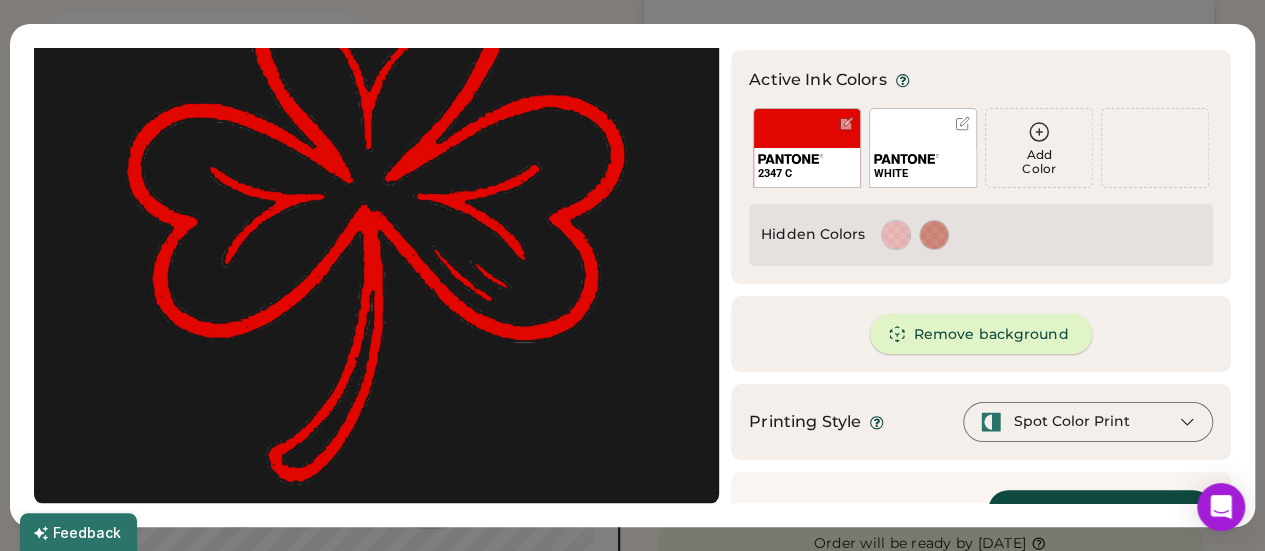 click on "Remove background" at bounding box center (981, 334) 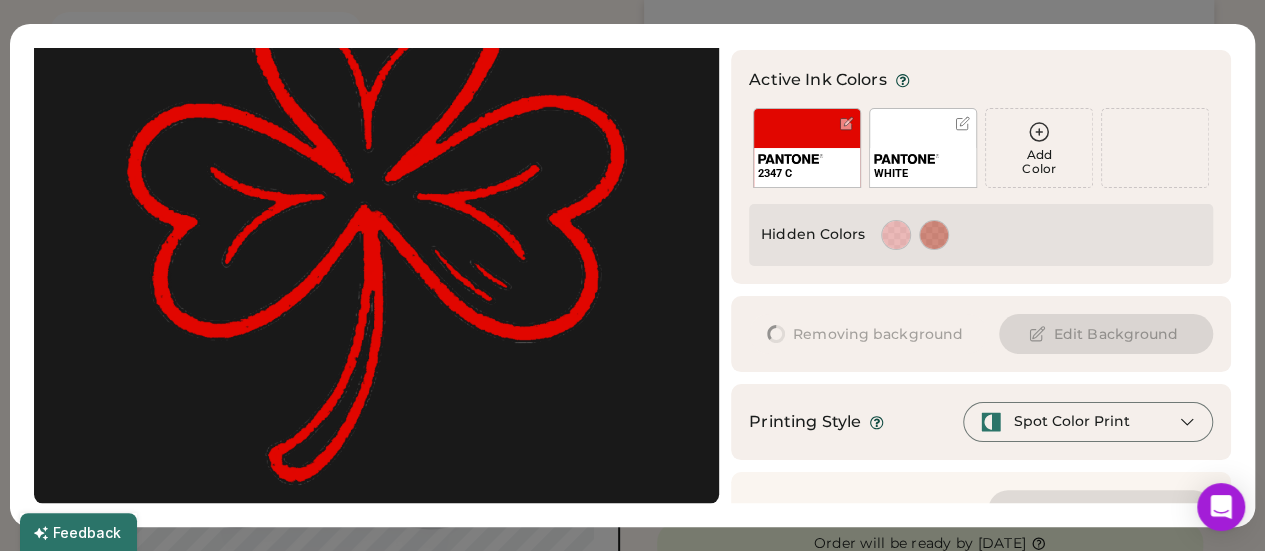 scroll, scrollTop: 0, scrollLeft: 0, axis: both 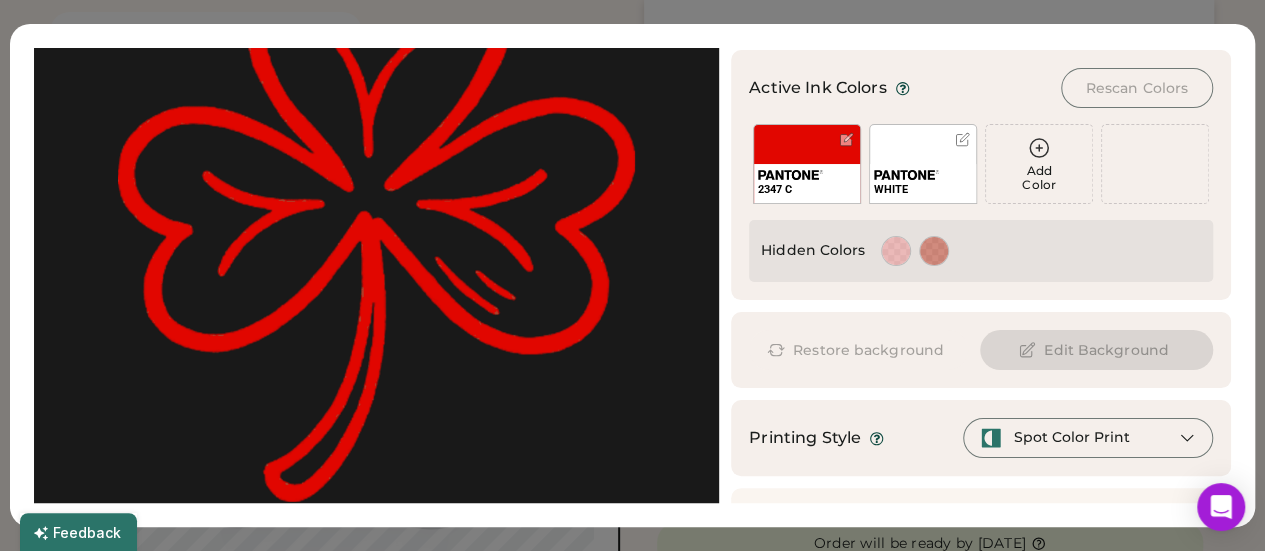 click on "Original Print Ready    Cancel Select a Color From Your Design
Updating Image Approximated print result with active ink colors.
Designs are reviewed for high-quality assurance before production; this low-res image is for illustration only.
Decoration Type Screen Printing Embroidery Active Ink Colors Rescan Colors Add
Color 2347 C WHITE    Add
Color    Add
Color    Add
Color    We've selected these colors from your artwork.
Now, we'll apply them to your design.  Don't worry; you can make changes in the next step. Hidden Colors Edit Color       Change color Hide color Merge color    Delete color Done    Restore background    Edit Background Printing Style Spot Color Print    Cancel Please wait Preparing changes" at bounding box center (632, 275) 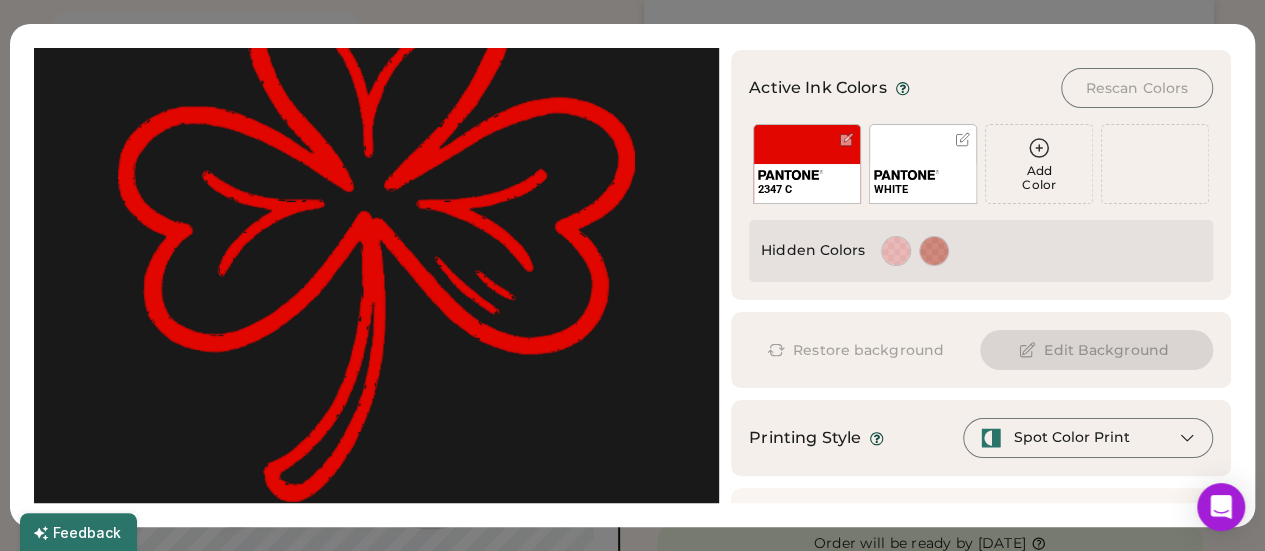 scroll, scrollTop: 0, scrollLeft: 0, axis: both 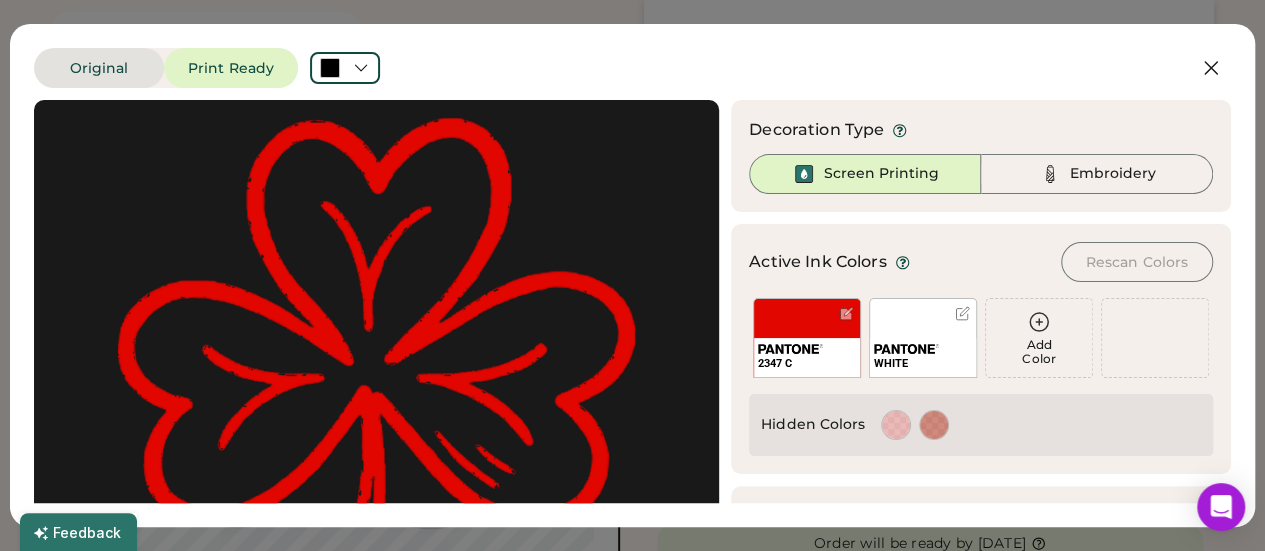 click on "Original" at bounding box center [99, 68] 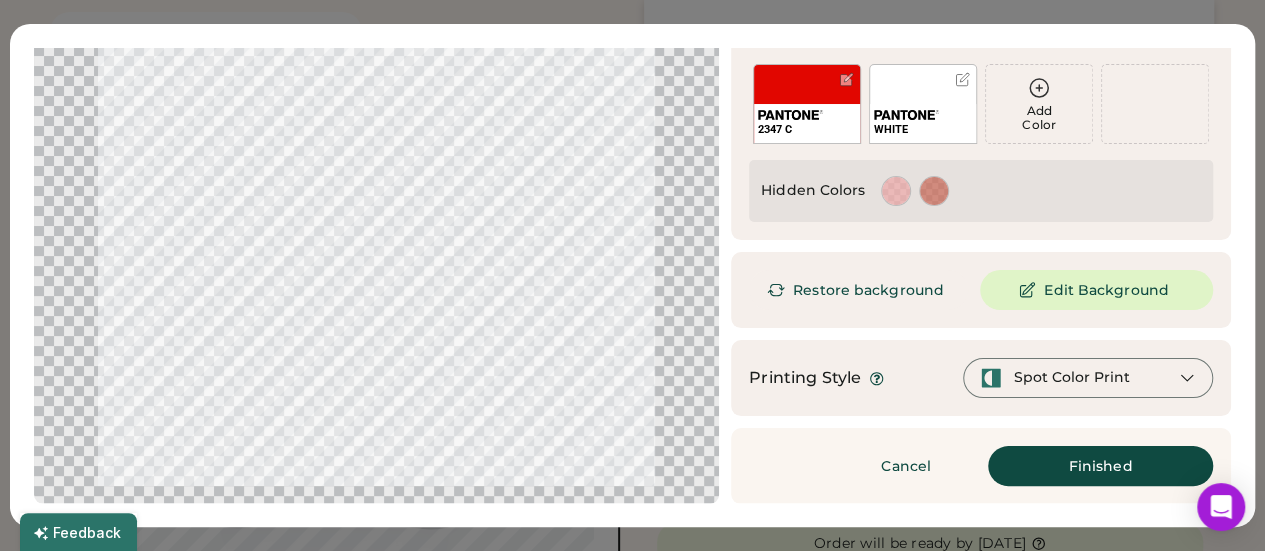 scroll, scrollTop: 0, scrollLeft: 0, axis: both 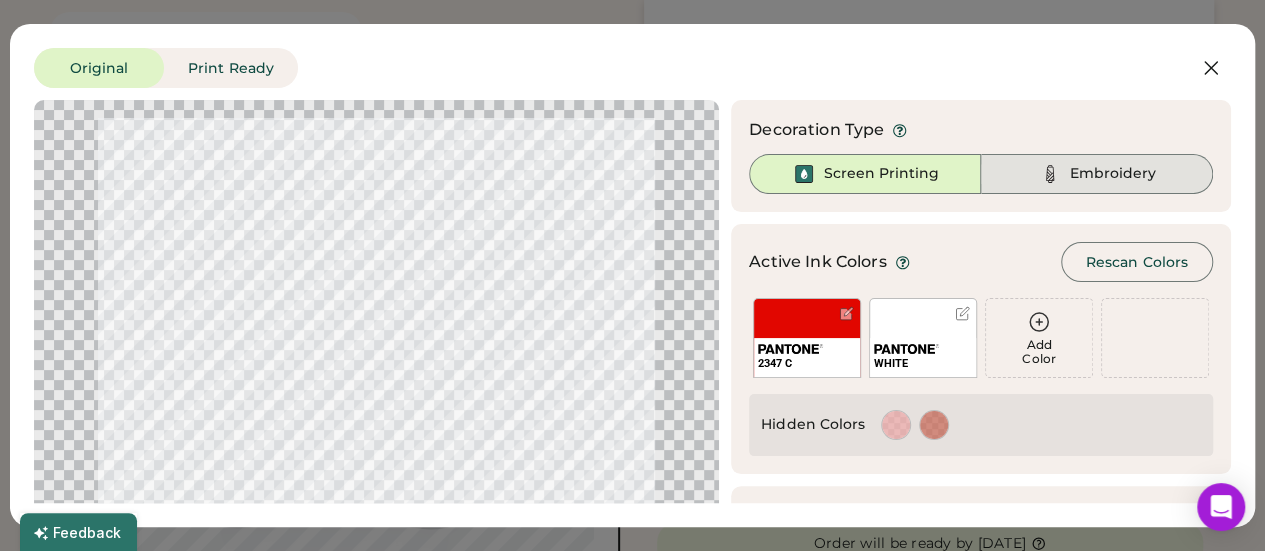 click on "Embroidery" at bounding box center [1097, 174] 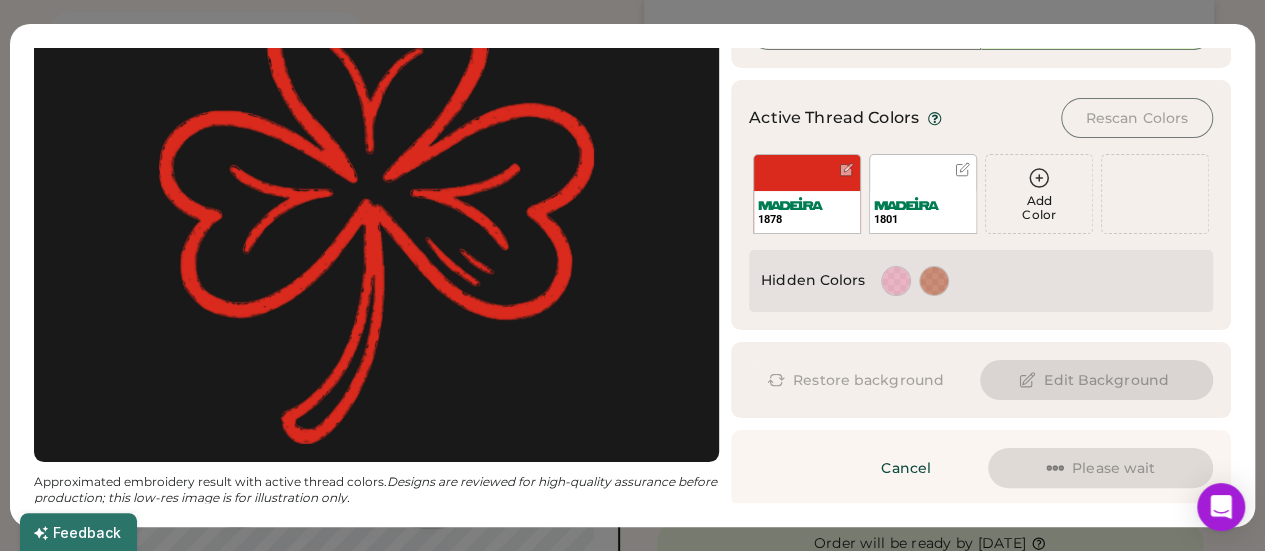 scroll, scrollTop: 0, scrollLeft: 0, axis: both 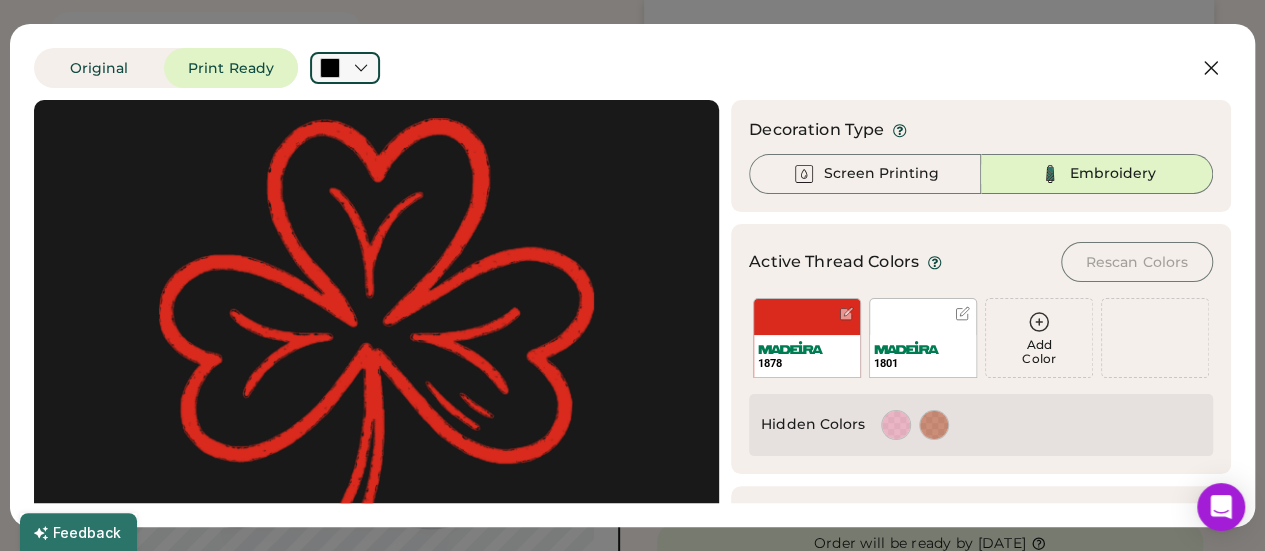 click at bounding box center [330, 68] 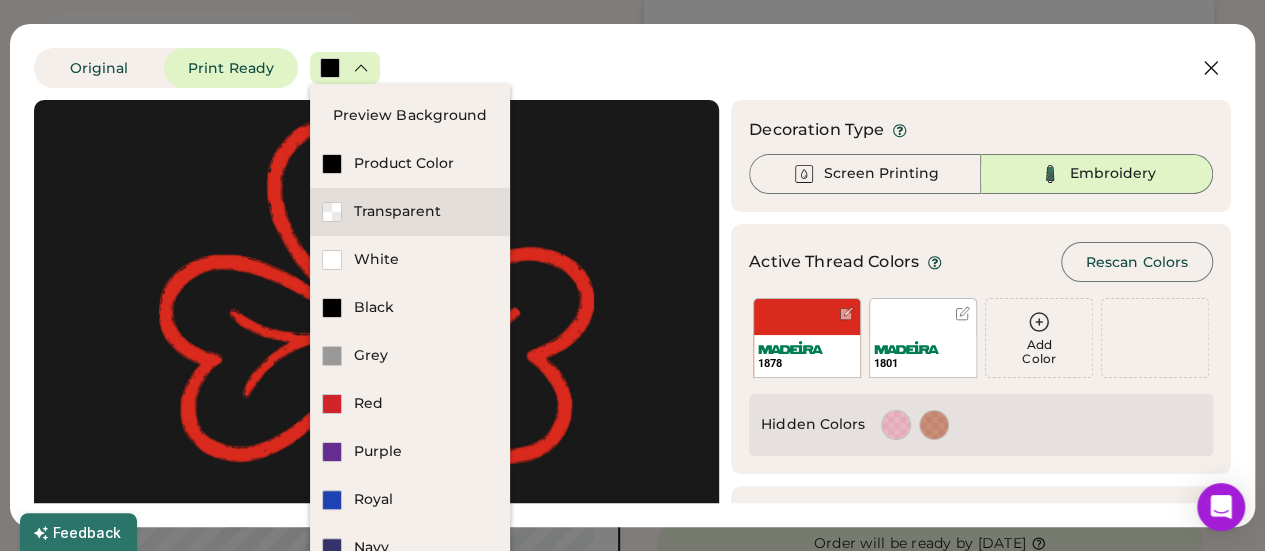 click on "Transparent" at bounding box center (410, 212) 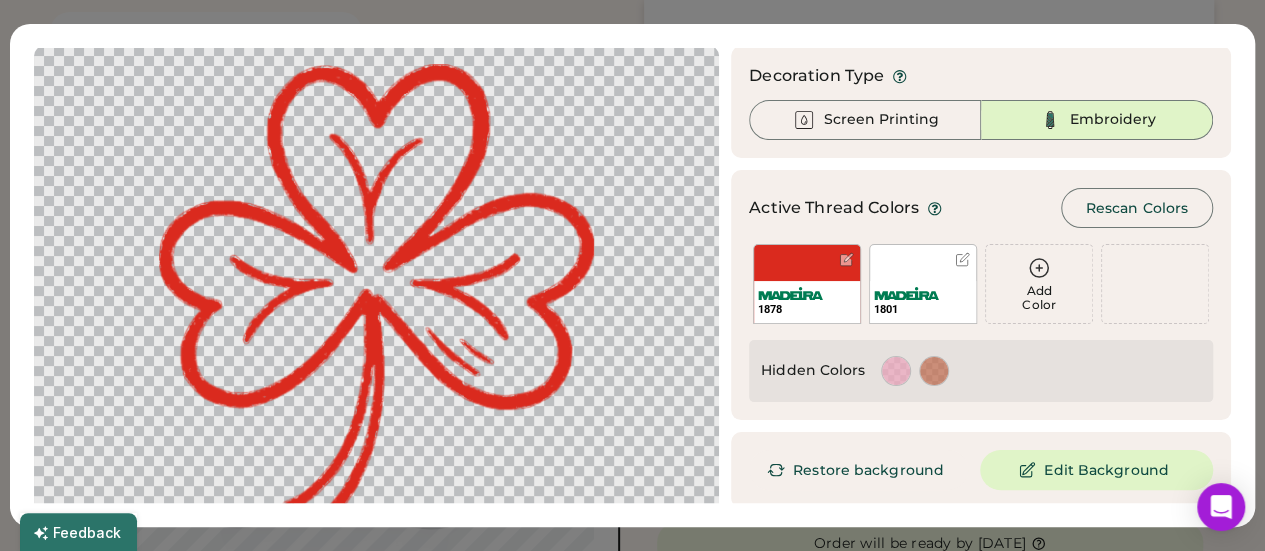 scroll, scrollTop: 146, scrollLeft: 0, axis: vertical 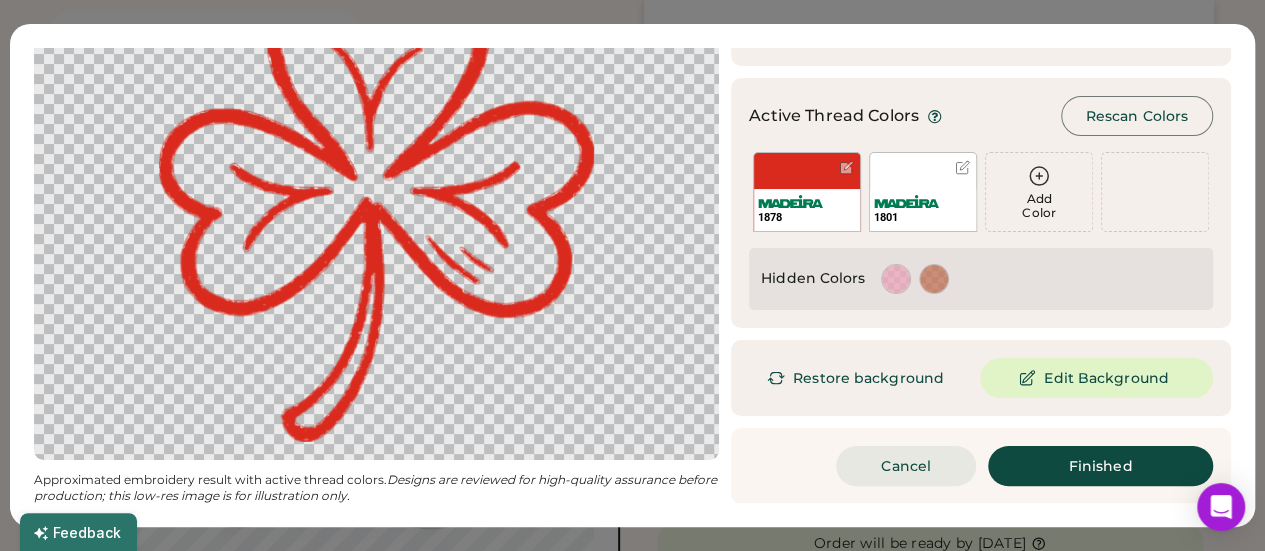 click on "Cancel" at bounding box center [906, 466] 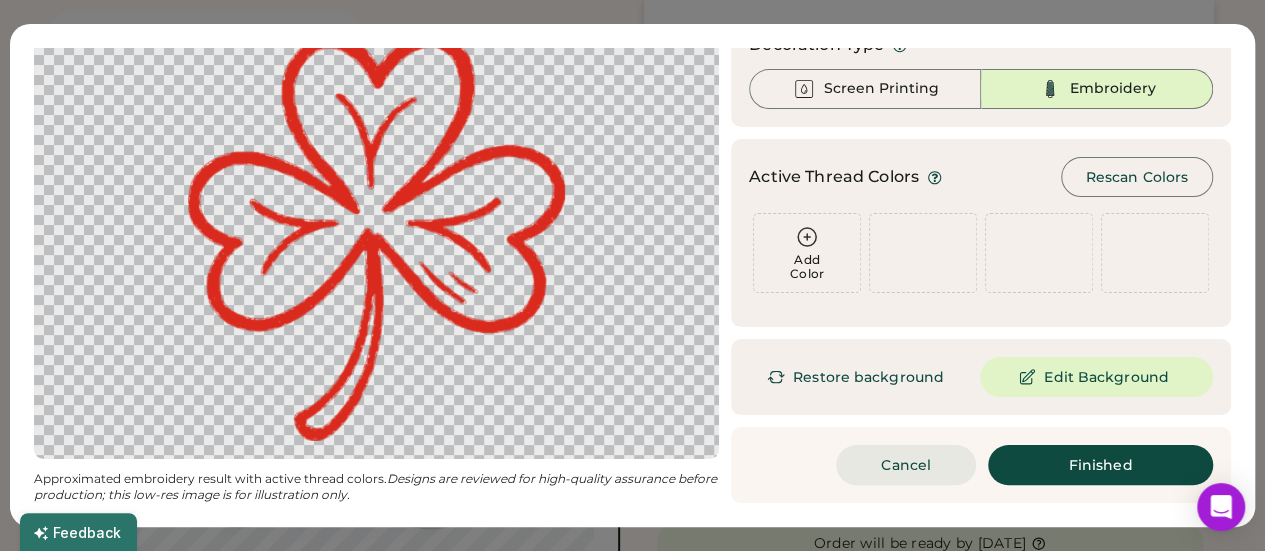 scroll, scrollTop: 84, scrollLeft: 0, axis: vertical 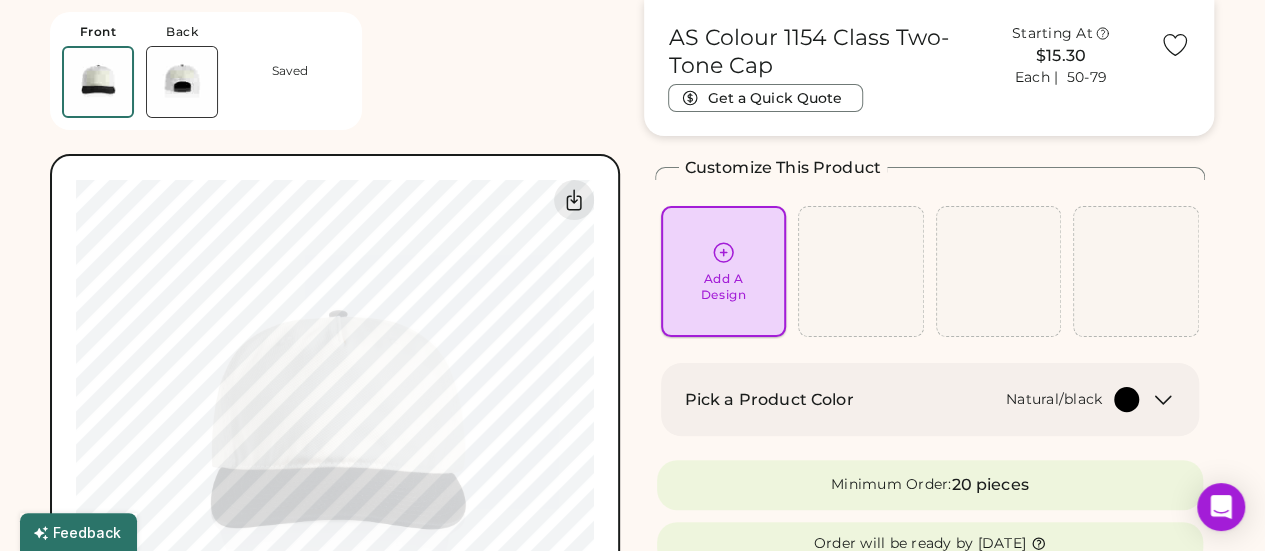 click 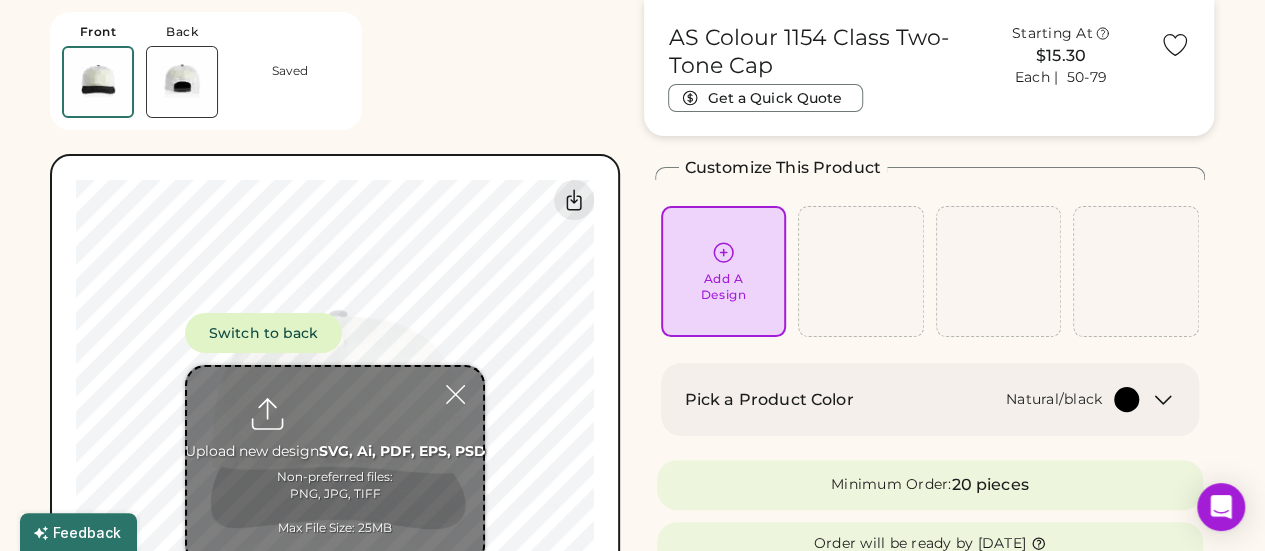 click at bounding box center (335, 465) 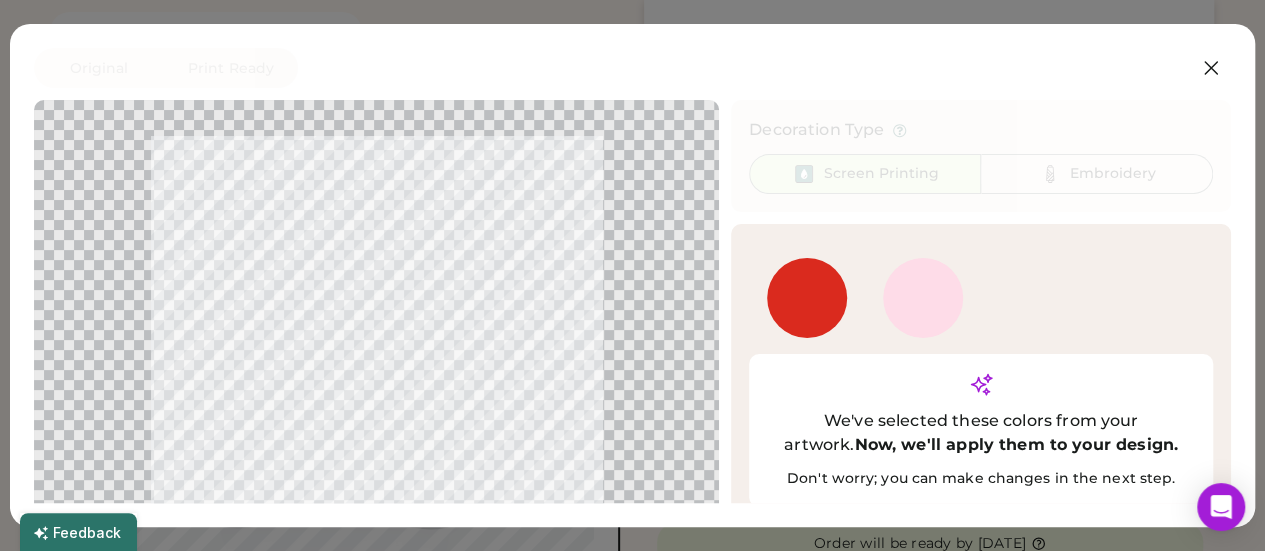 scroll, scrollTop: 84, scrollLeft: 0, axis: vertical 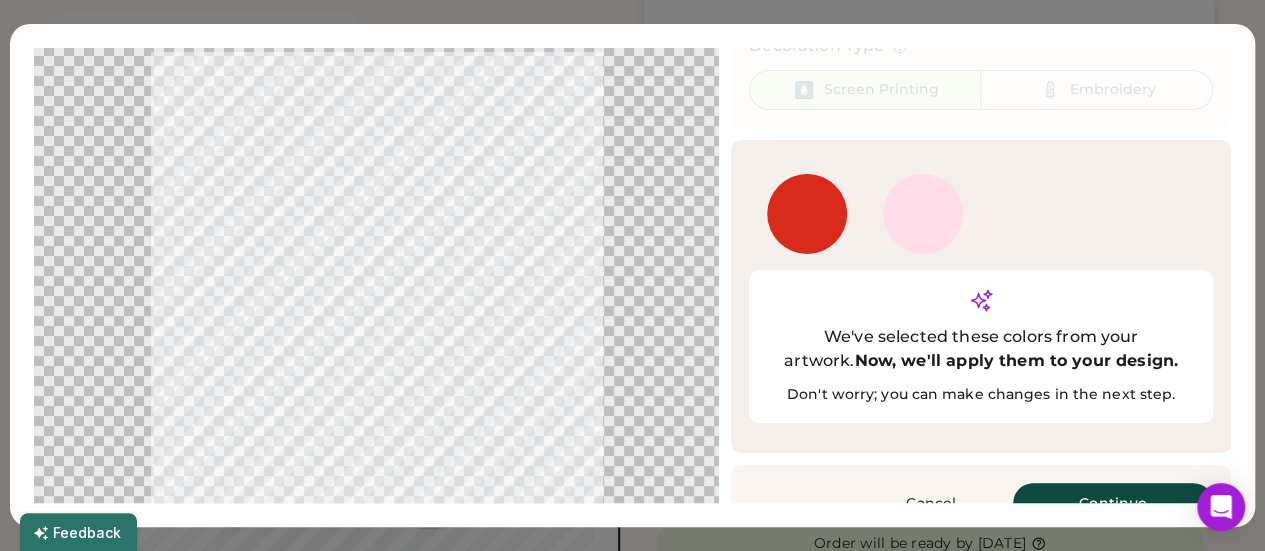 click on "Continue" at bounding box center (1113, 503) 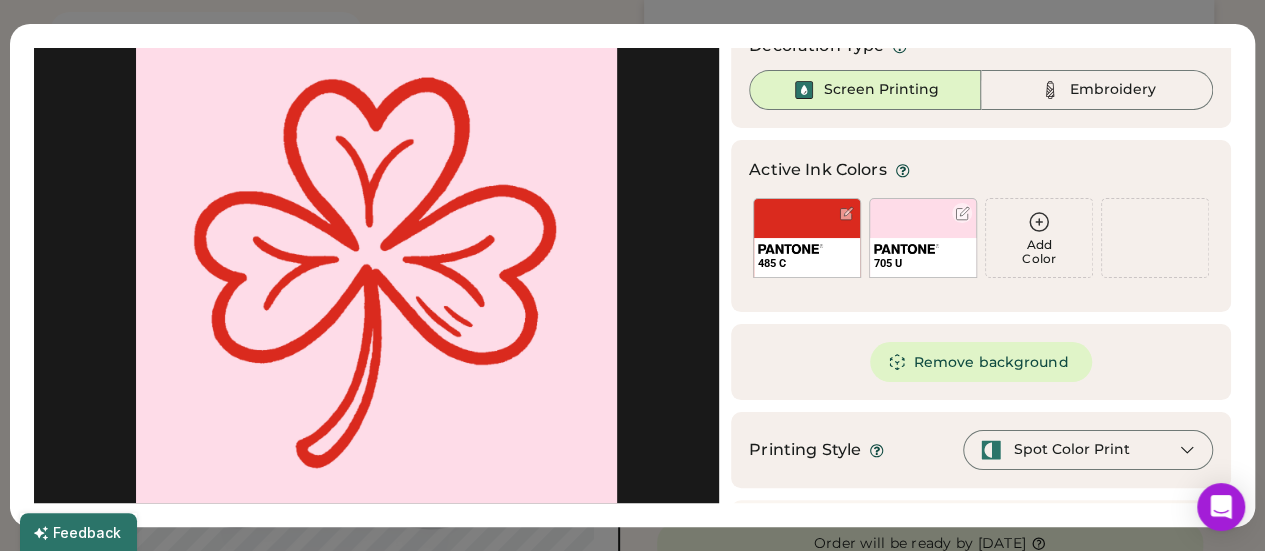 click at bounding box center [962, 213] 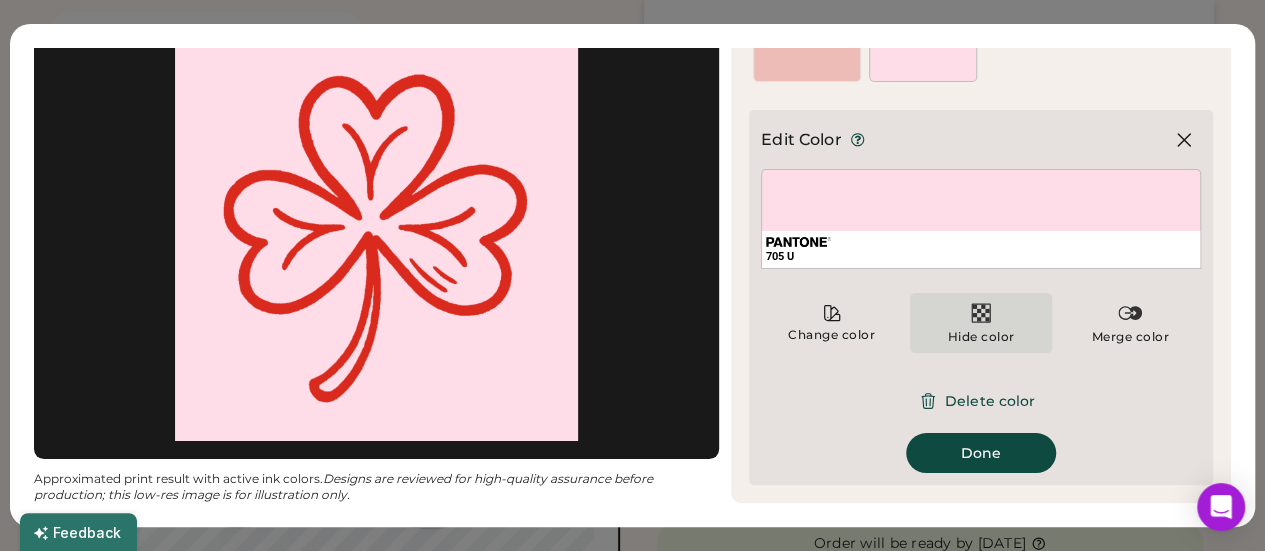 click on "Hide color" at bounding box center [980, 323] 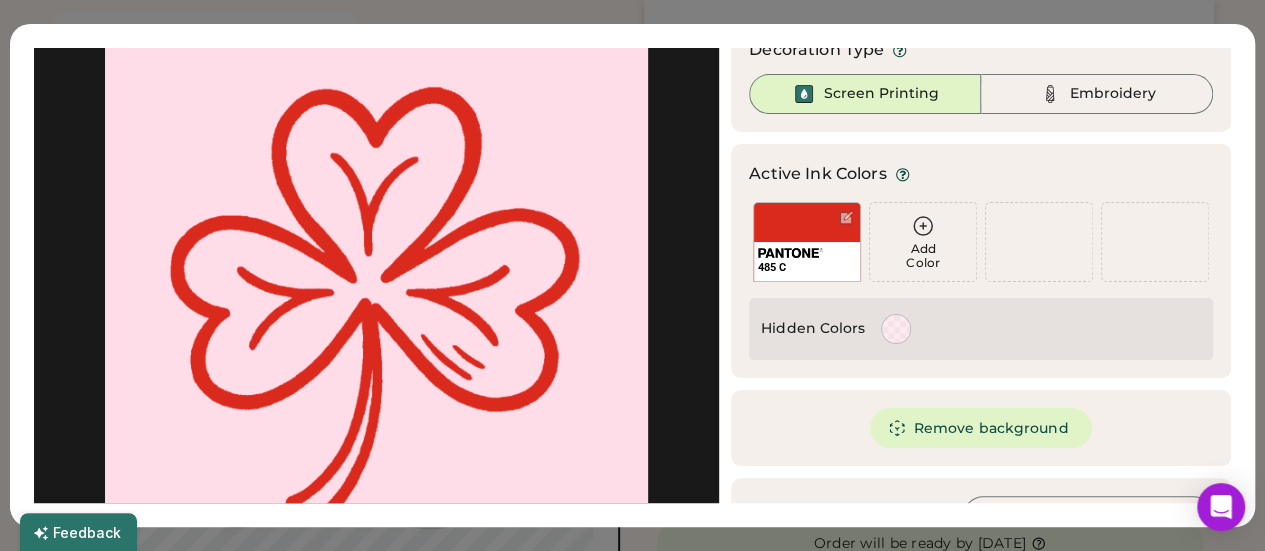 scroll, scrollTop: 84, scrollLeft: 0, axis: vertical 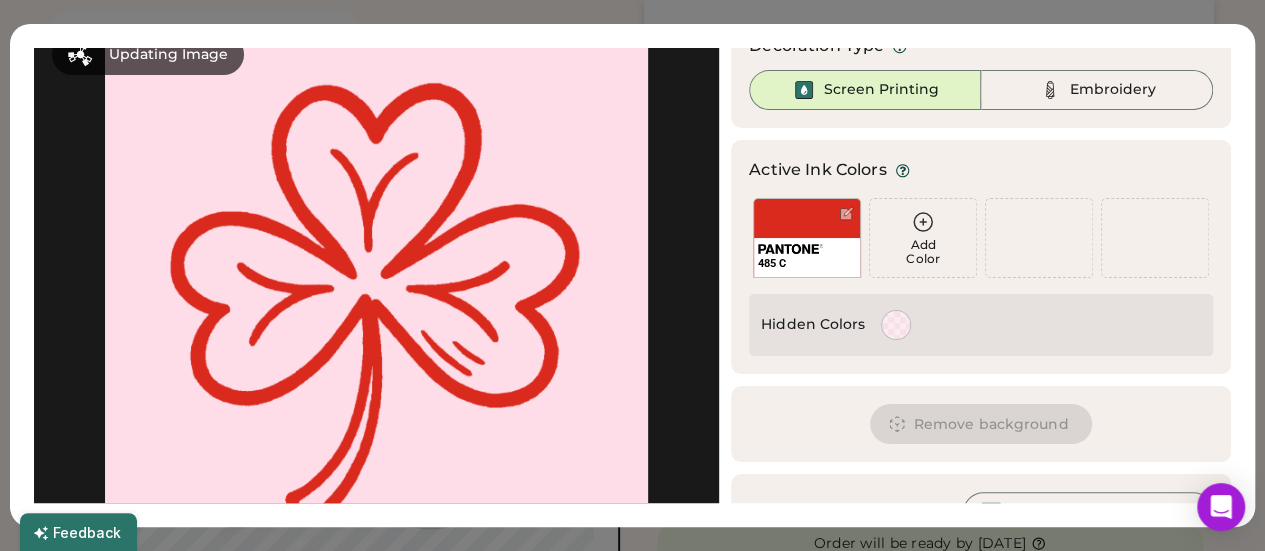 click on "Hidden Colors" at bounding box center [813, 325] 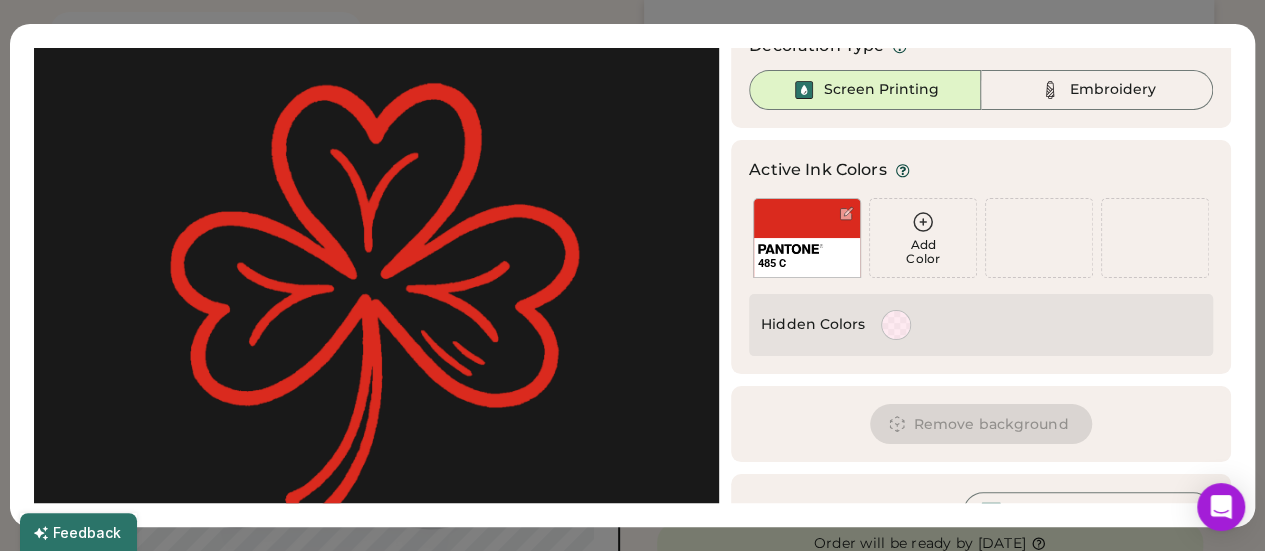 scroll, scrollTop: 0, scrollLeft: 0, axis: both 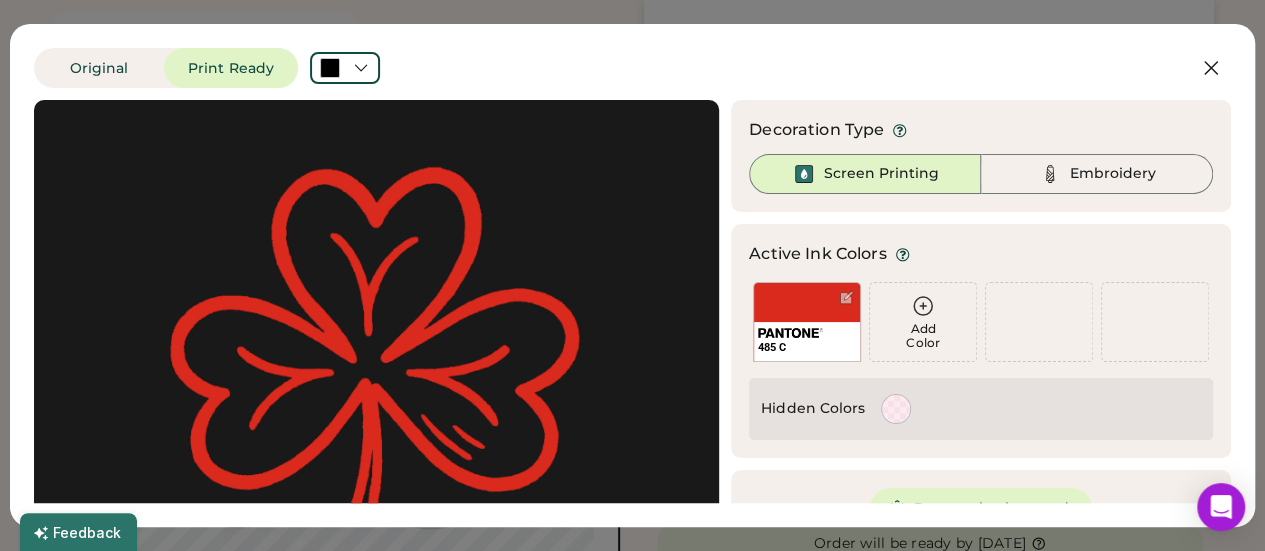 click on "Original Print Ready" at bounding box center [569, 68] 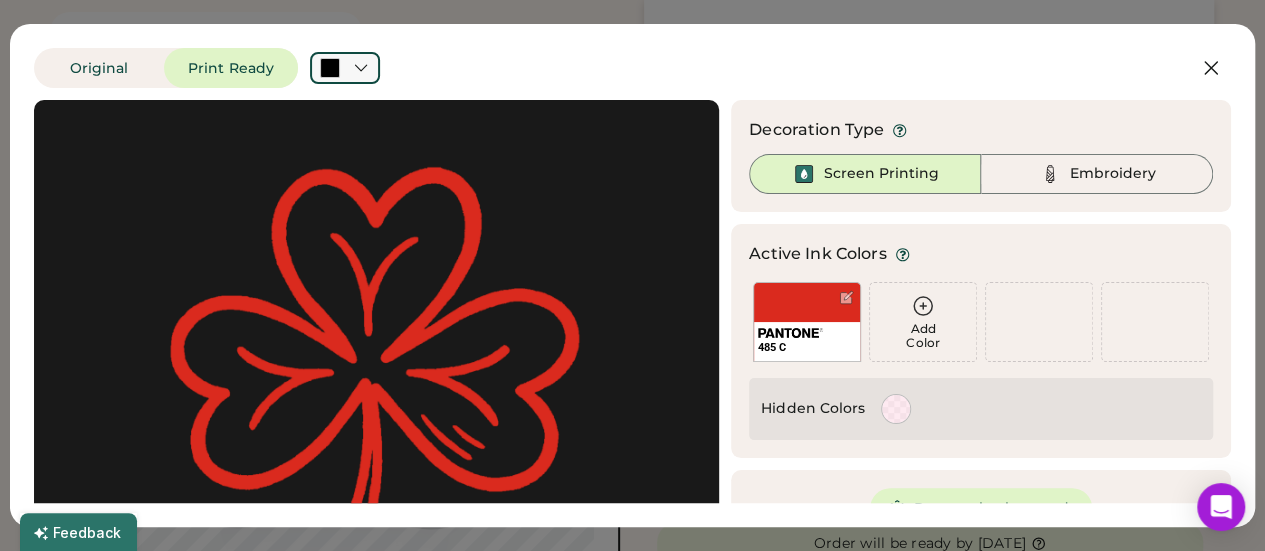 click 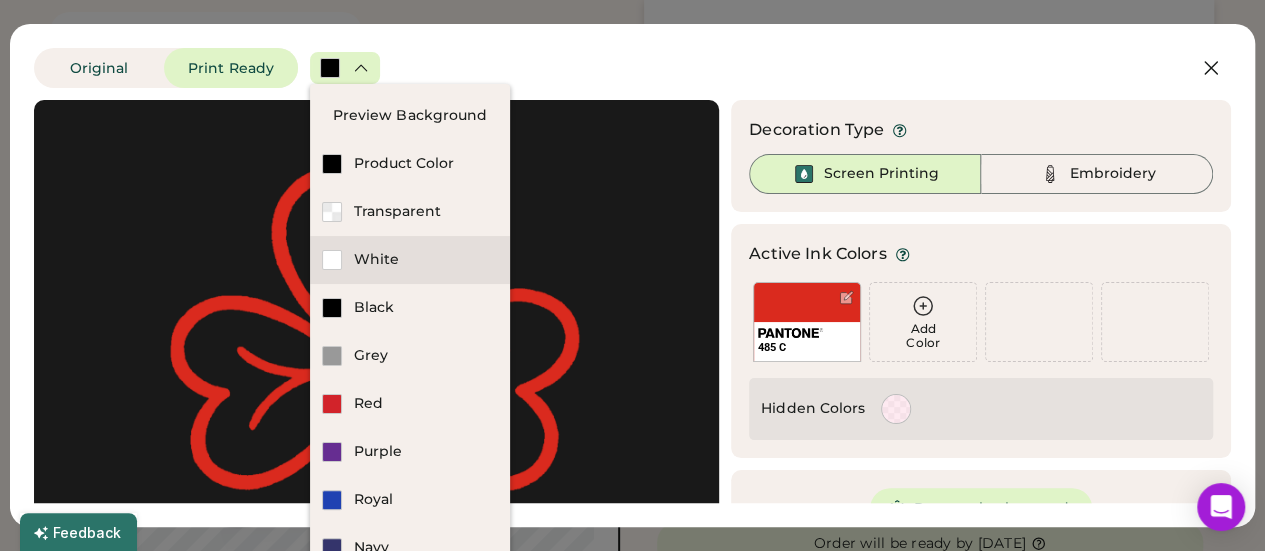 click at bounding box center (332, 260) 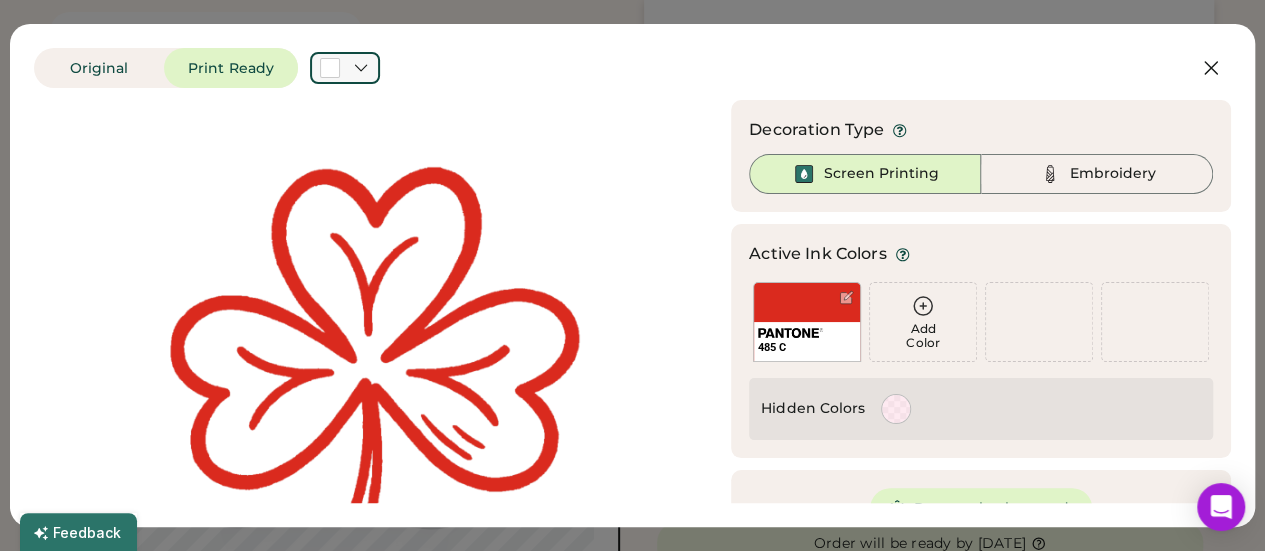 click 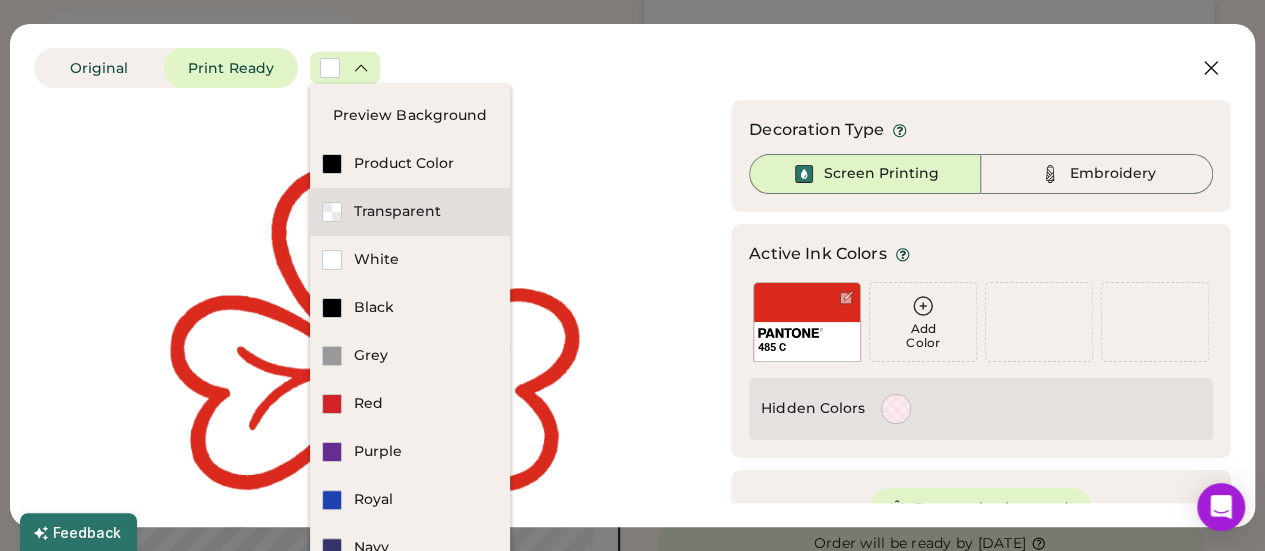 click at bounding box center [332, 212] 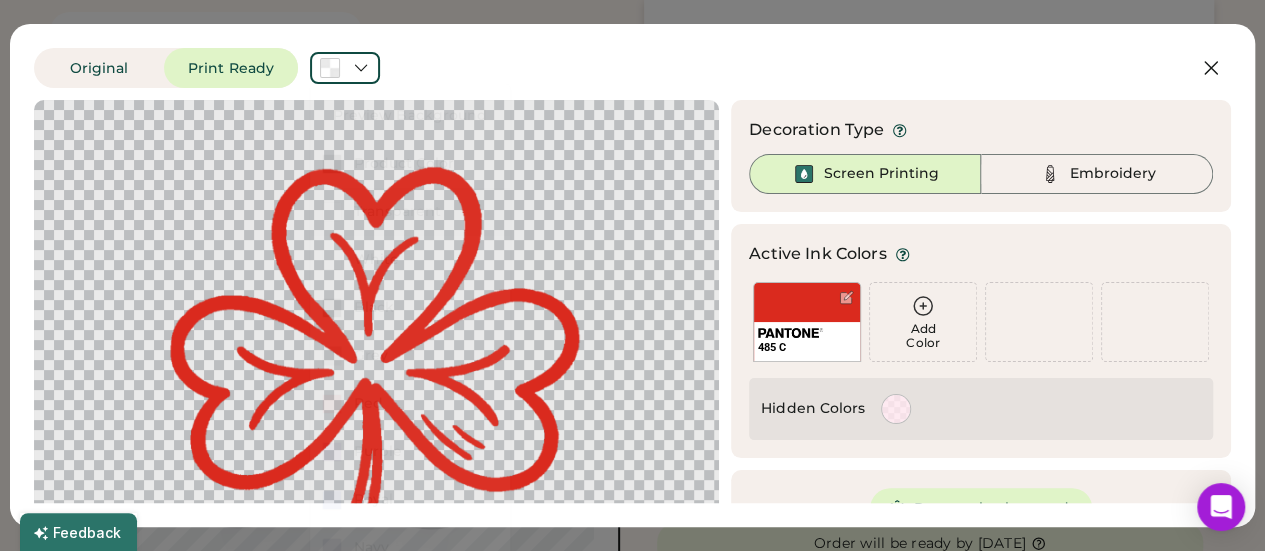 scroll, scrollTop: 0, scrollLeft: 0, axis: both 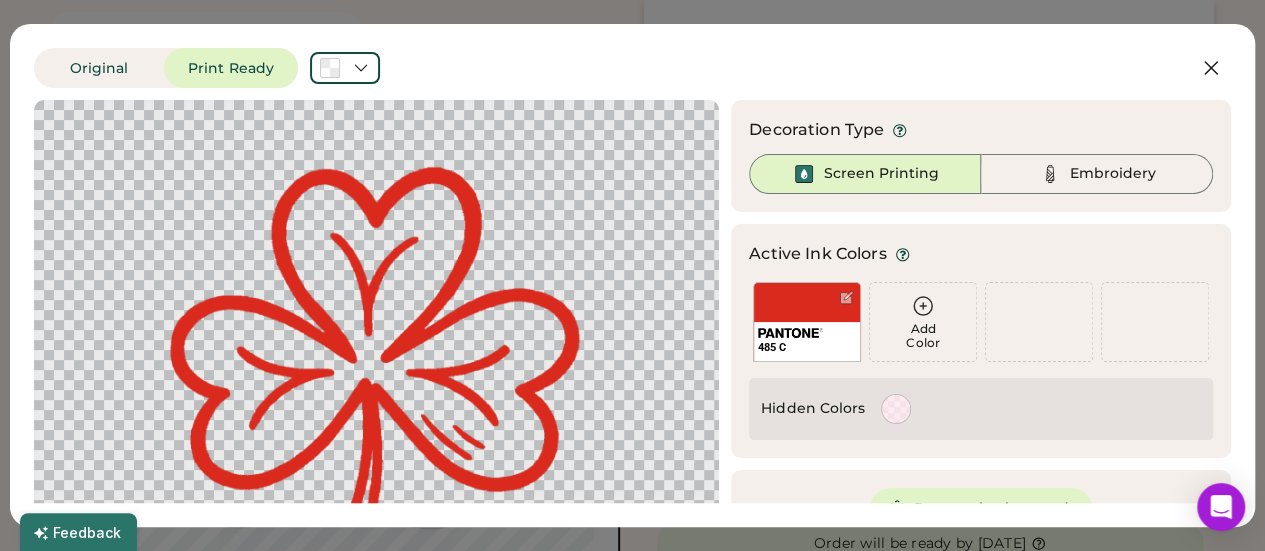 click 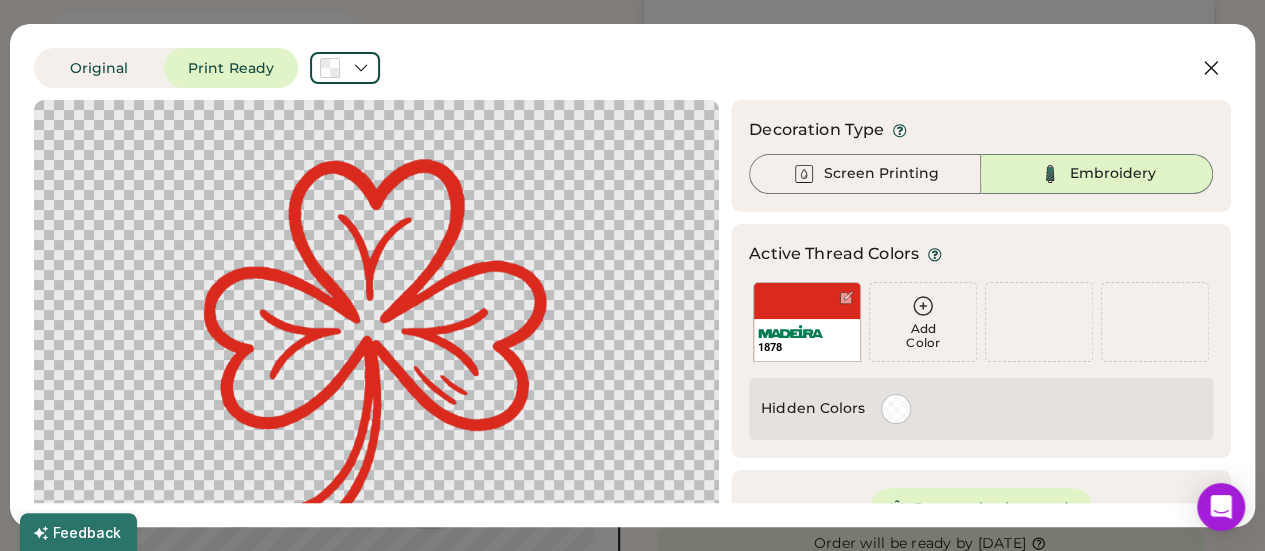 scroll, scrollTop: 130, scrollLeft: 0, axis: vertical 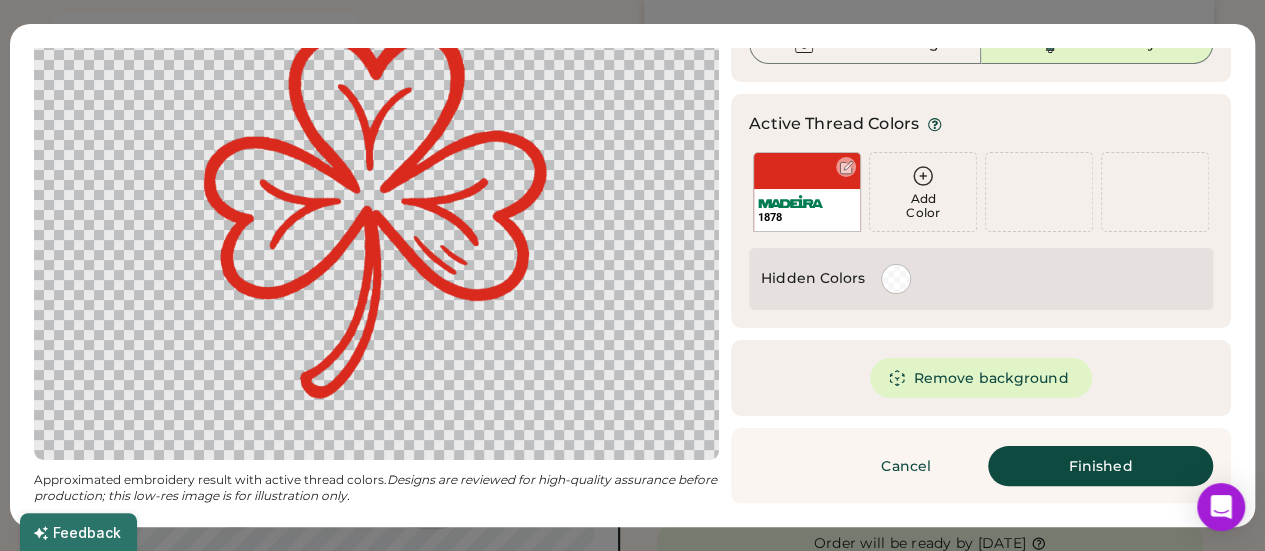 click on "1878" at bounding box center [807, 192] 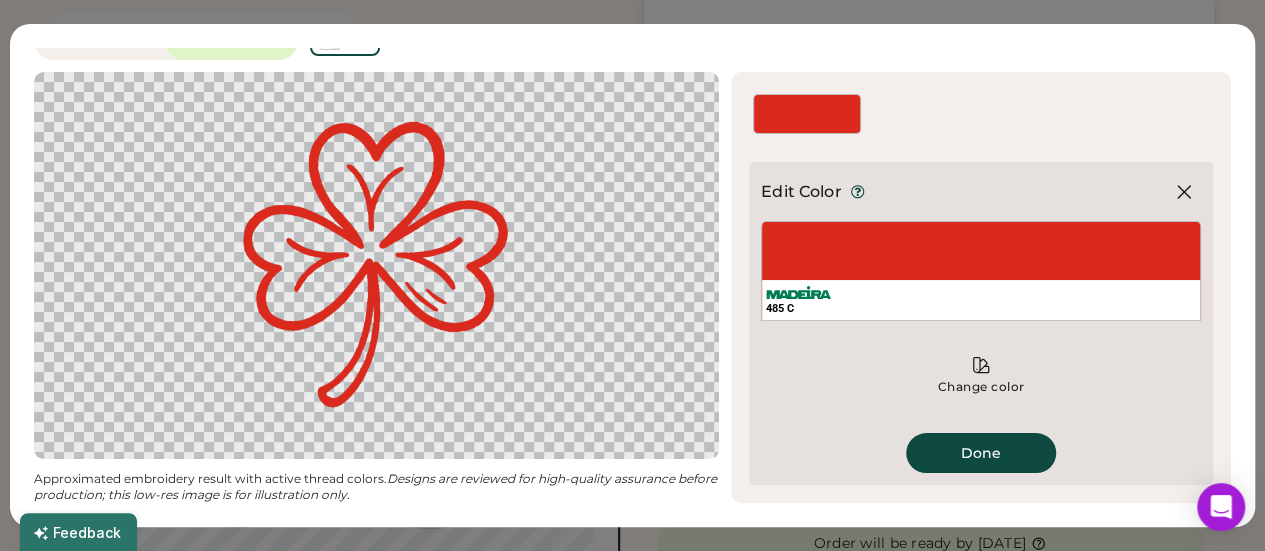 click on "Edit Color    485 C    Change color Hide color Merge color    Delete color Done" at bounding box center (981, 323) 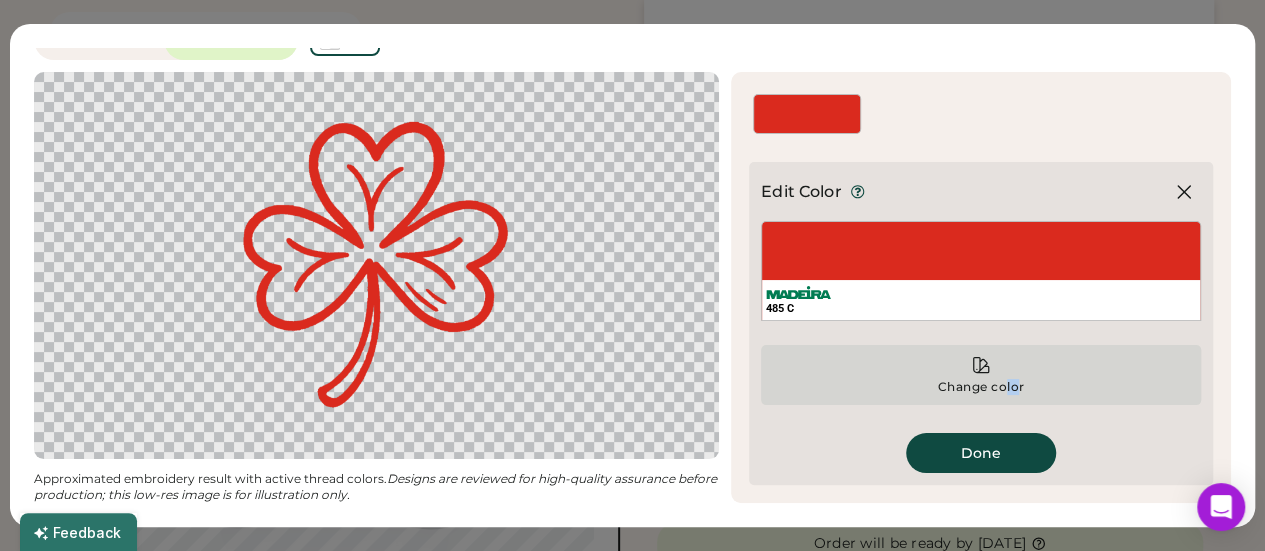 click on "Change color Hide color Merge color" at bounding box center (981, 377) 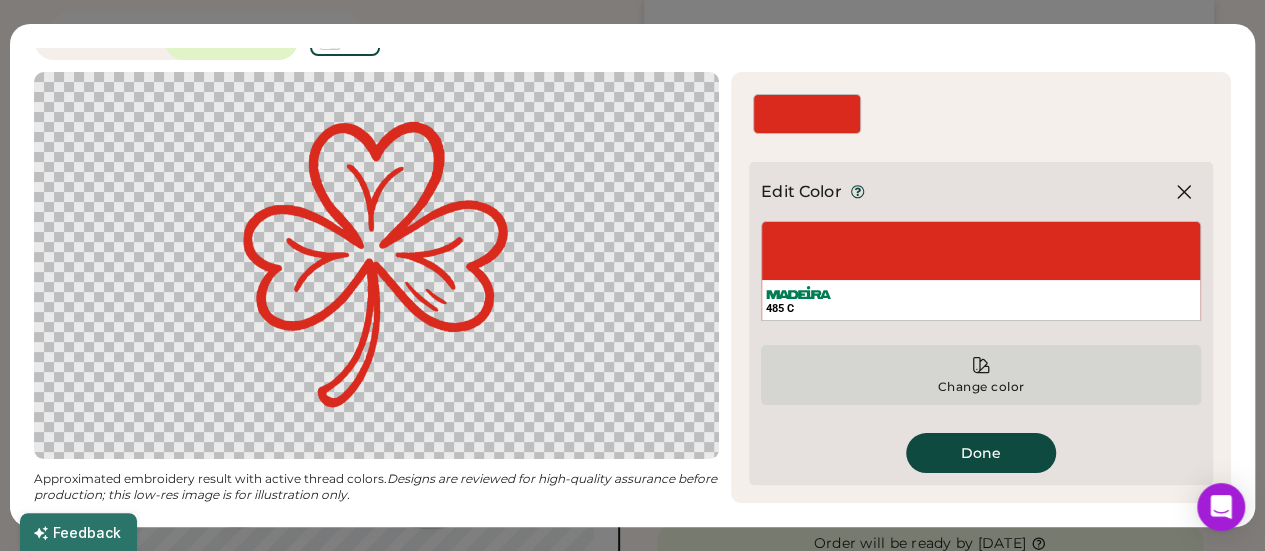 click on "Change color" at bounding box center (981, 387) 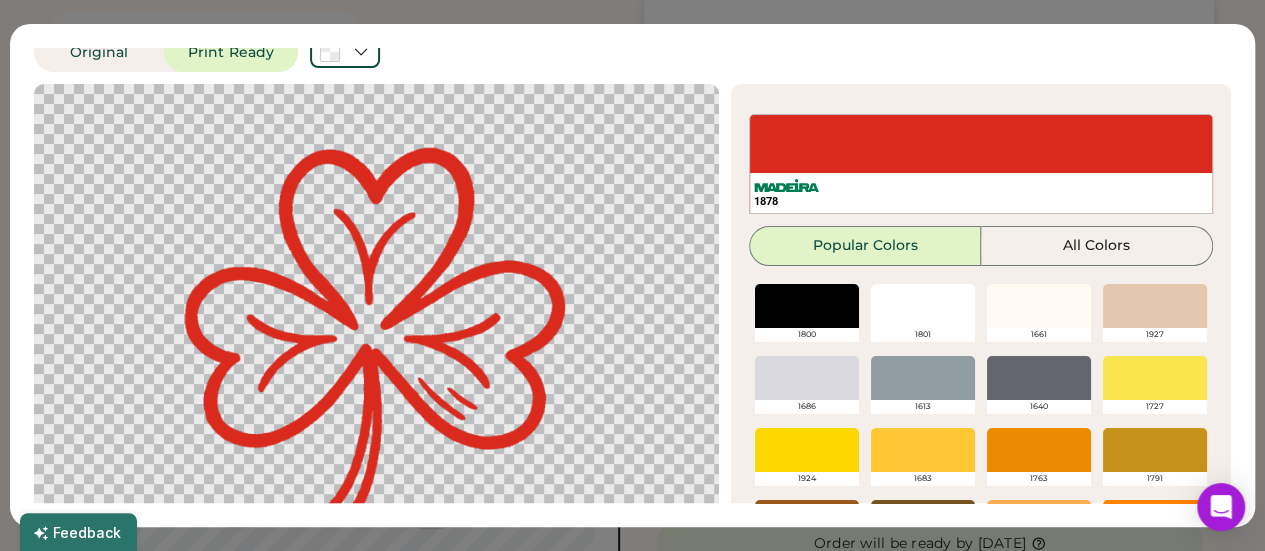 scroll, scrollTop: 130, scrollLeft: 0, axis: vertical 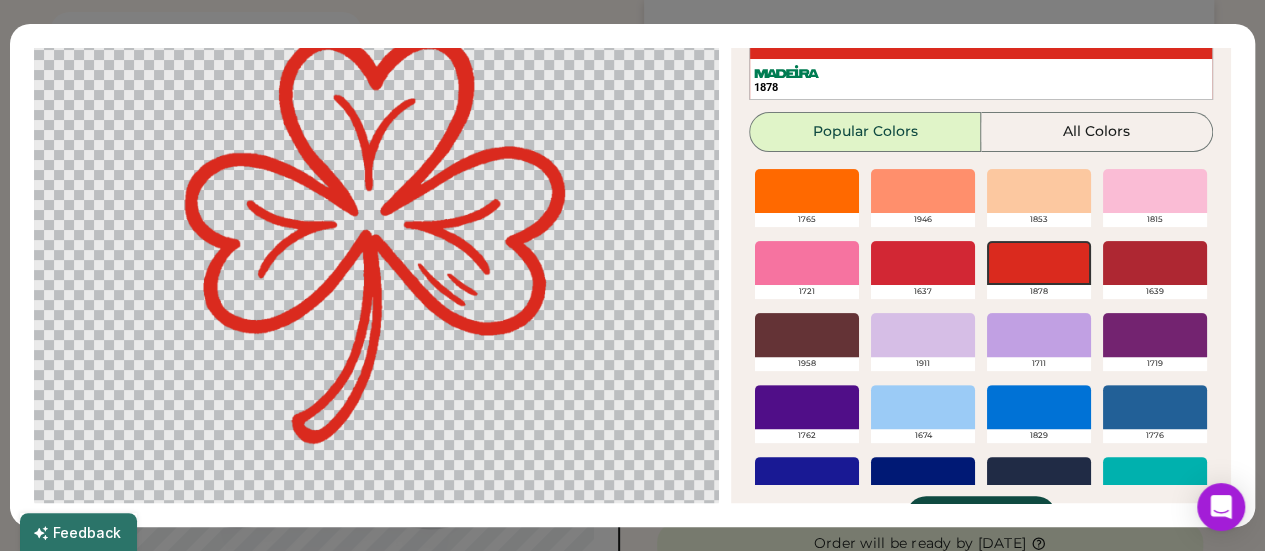 click at bounding box center [1155, 263] 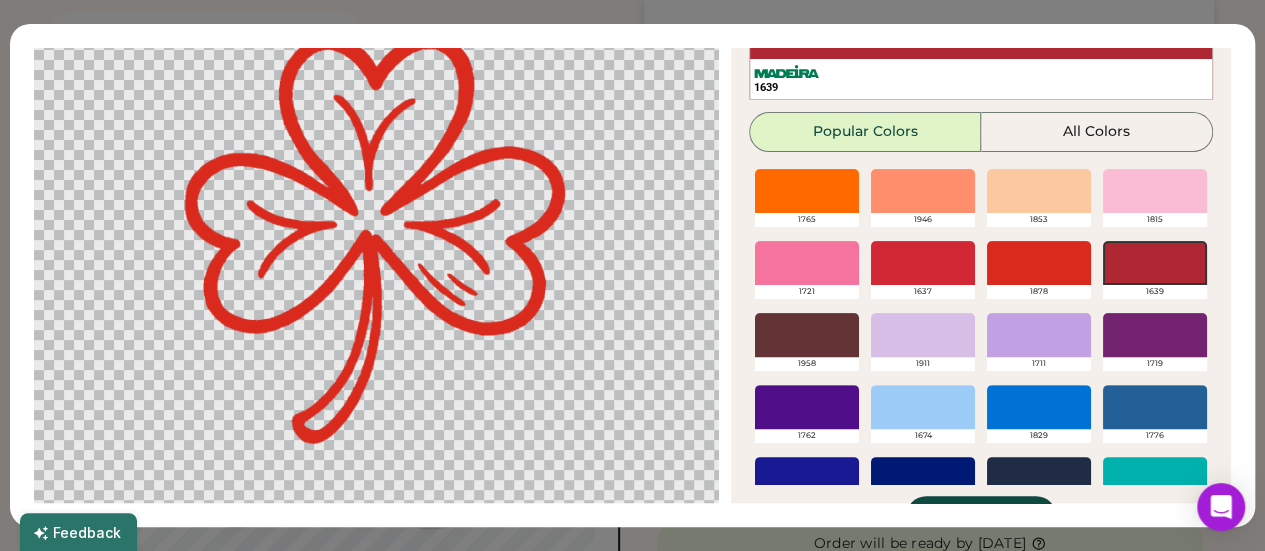 click at bounding box center (1039, 263) 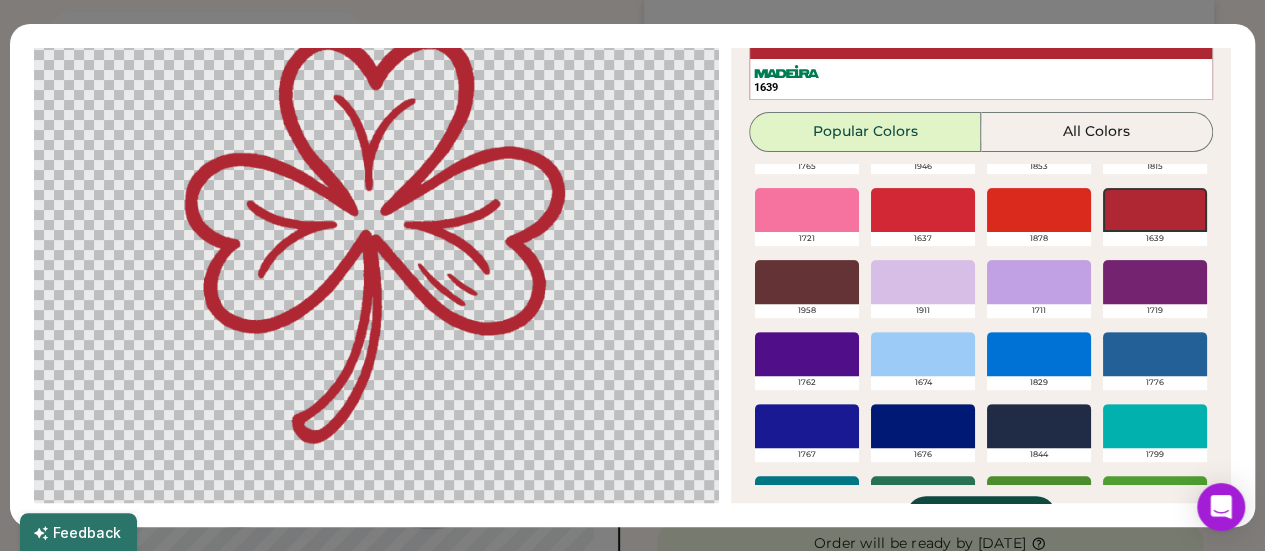 scroll, scrollTop: 472, scrollLeft: 0, axis: vertical 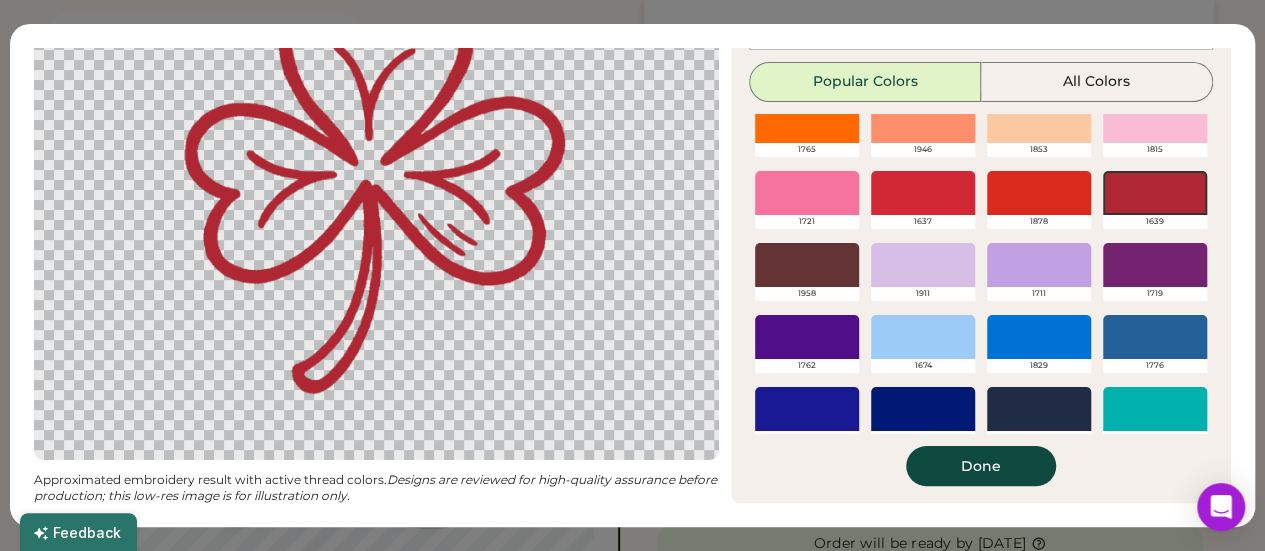 click at bounding box center (923, 193) 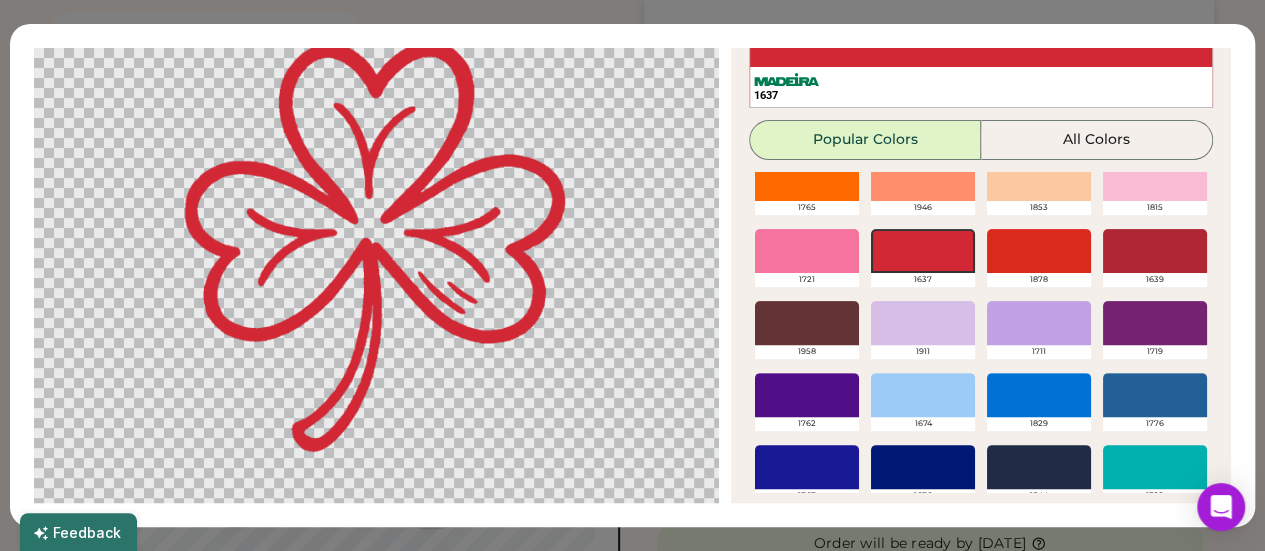 scroll, scrollTop: 124, scrollLeft: 0, axis: vertical 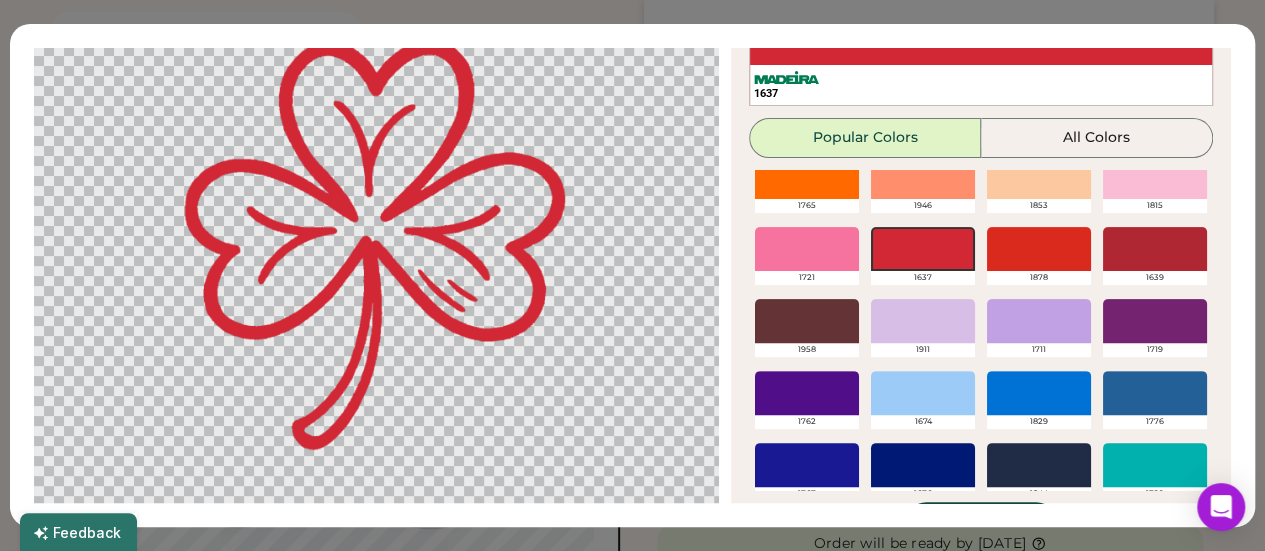 click at bounding box center [1039, 249] 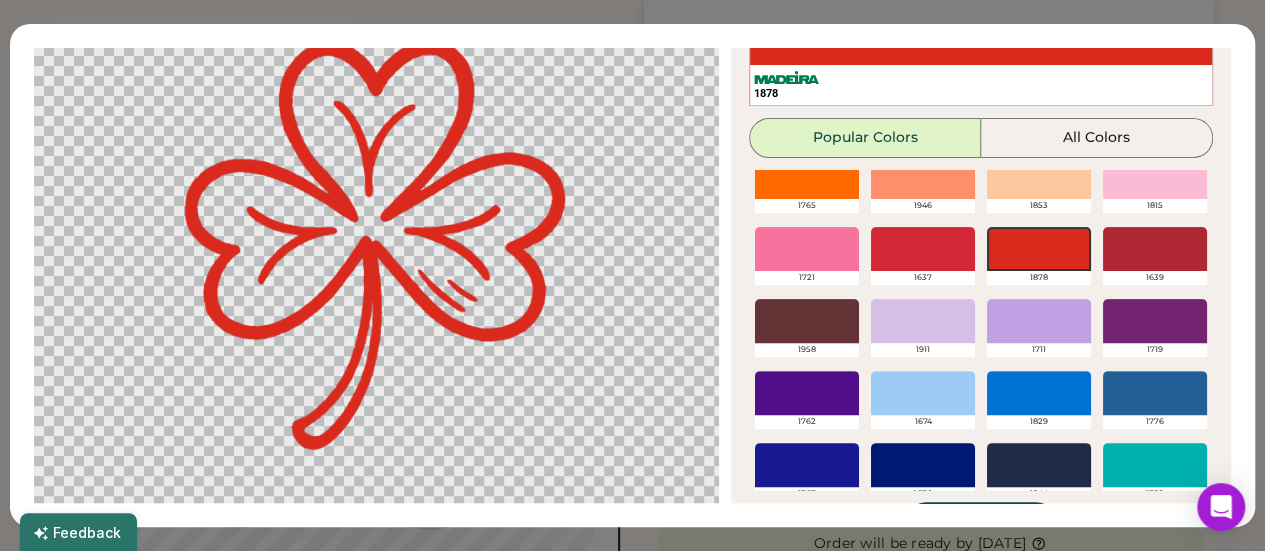 click at bounding box center (923, 249) 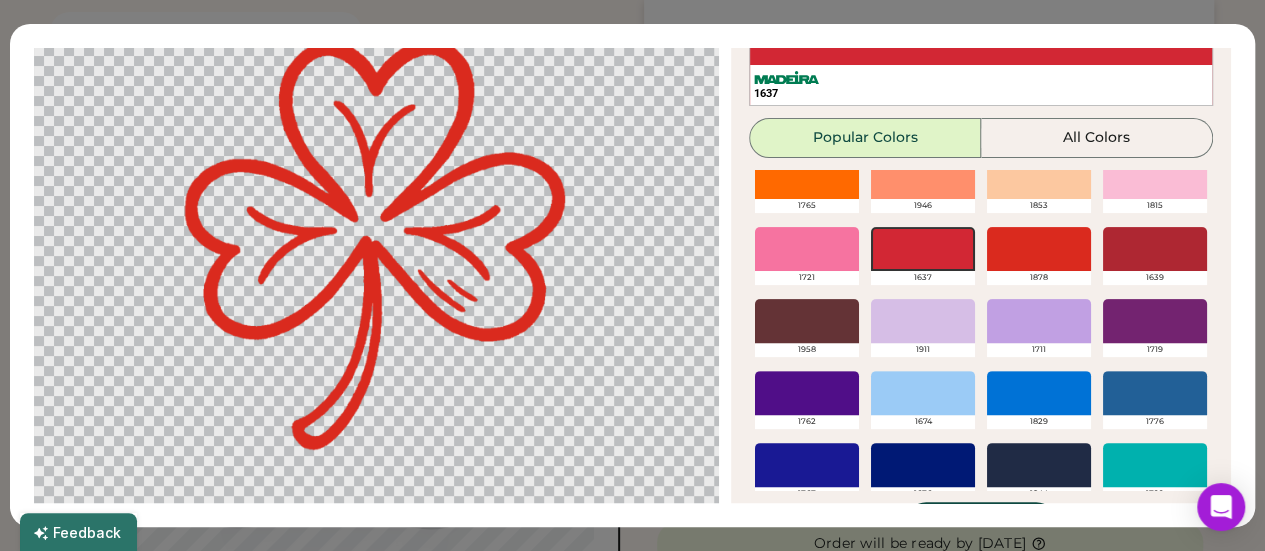 scroll, scrollTop: 472, scrollLeft: 0, axis: vertical 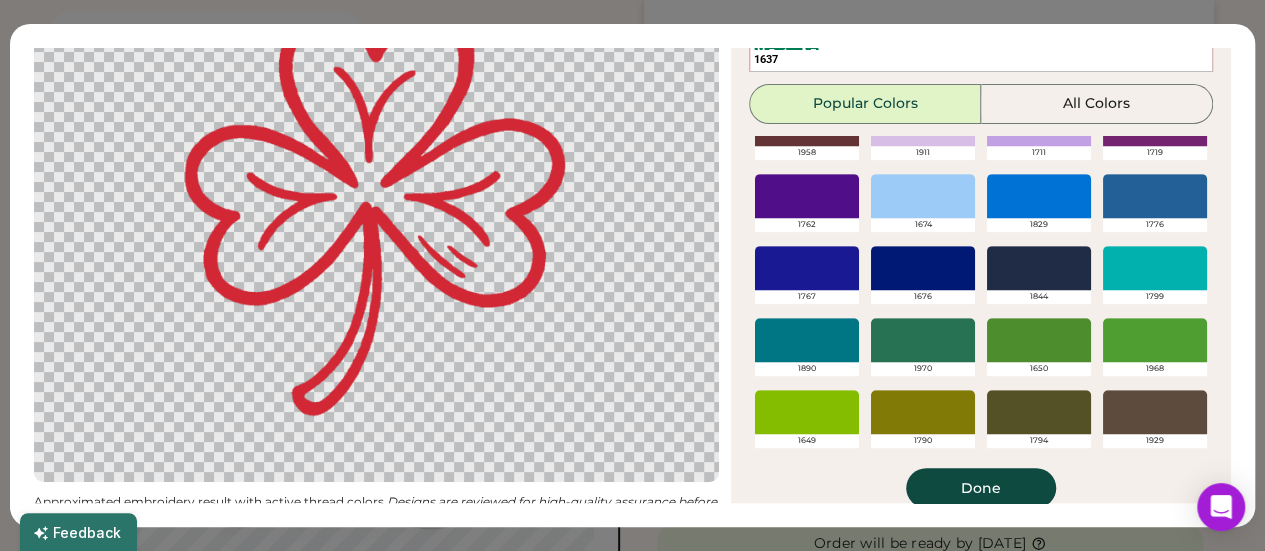 click at bounding box center [1155, 340] 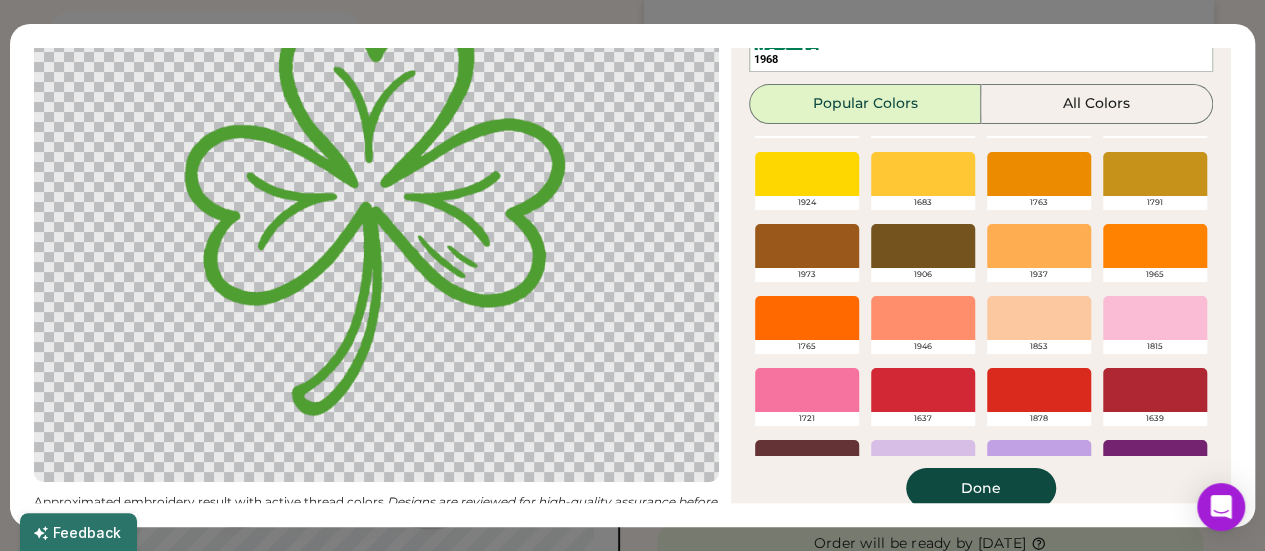 scroll, scrollTop: 243, scrollLeft: 0, axis: vertical 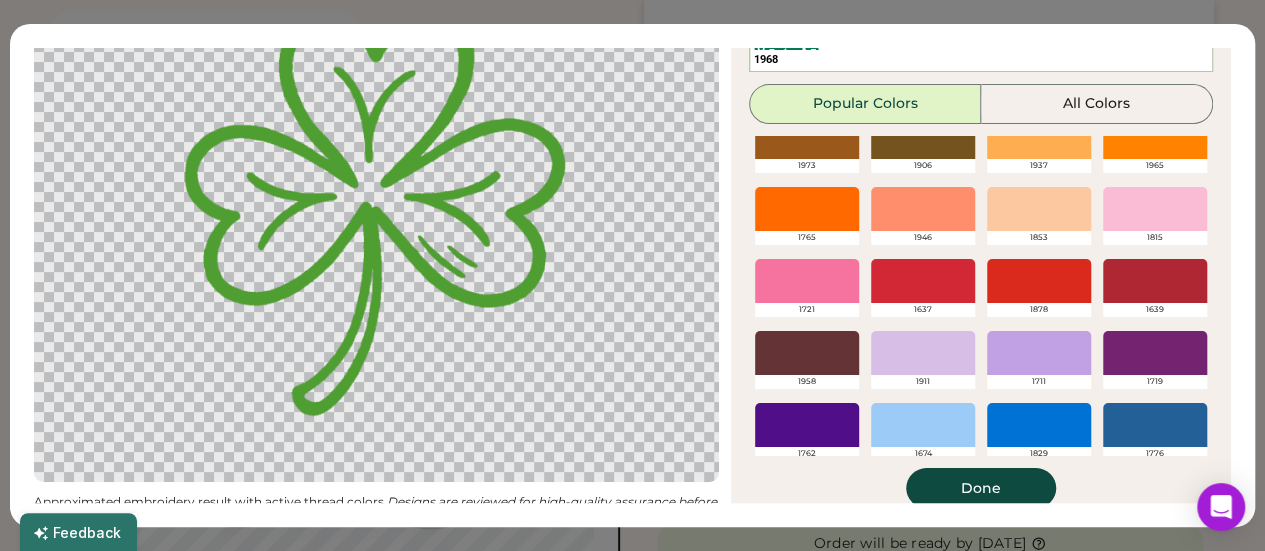click at bounding box center (923, 281) 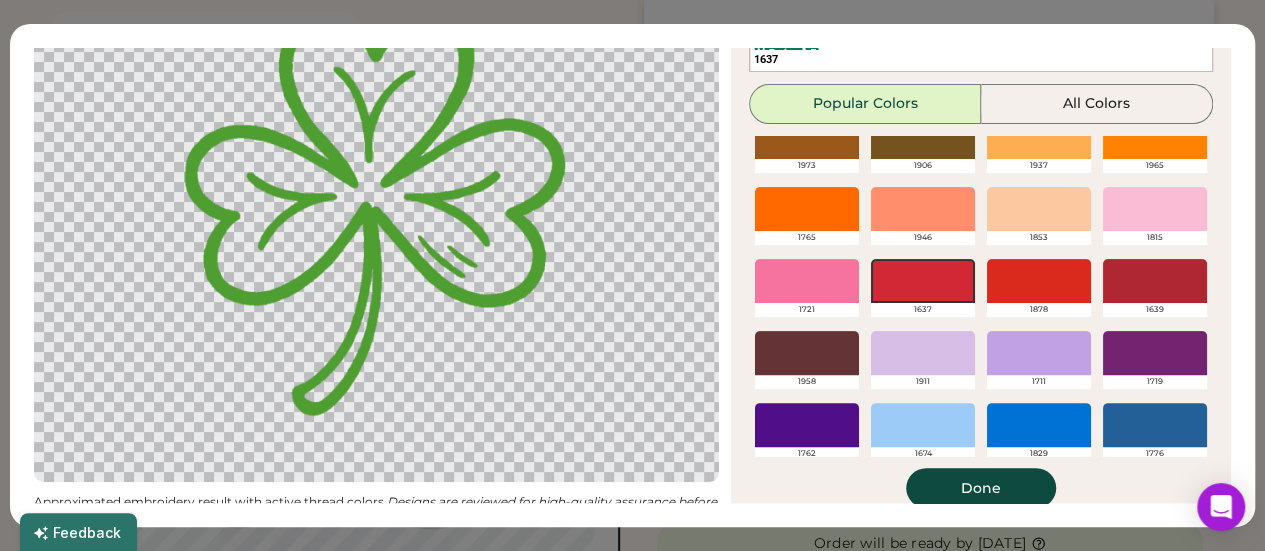 click at bounding box center [1039, 281] 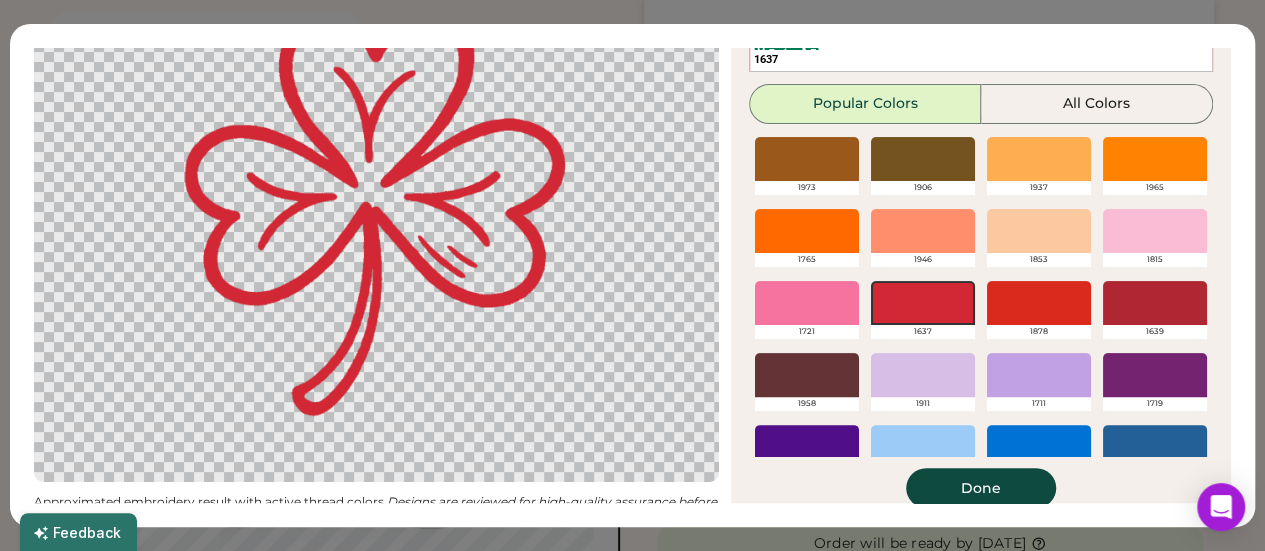 scroll, scrollTop: 222, scrollLeft: 0, axis: vertical 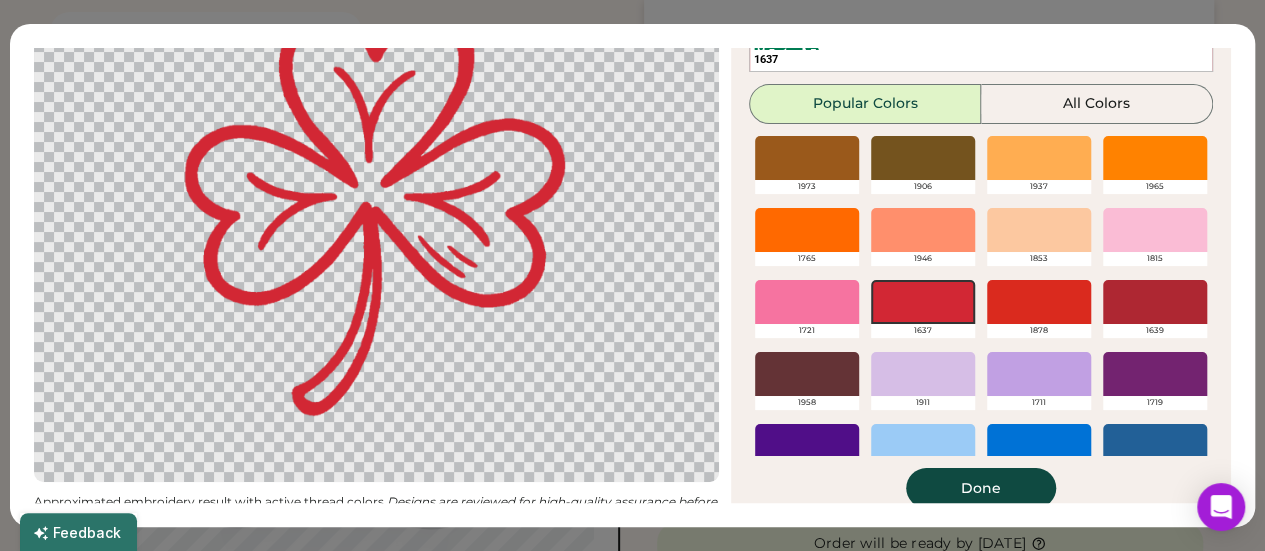 click at bounding box center (1039, 302) 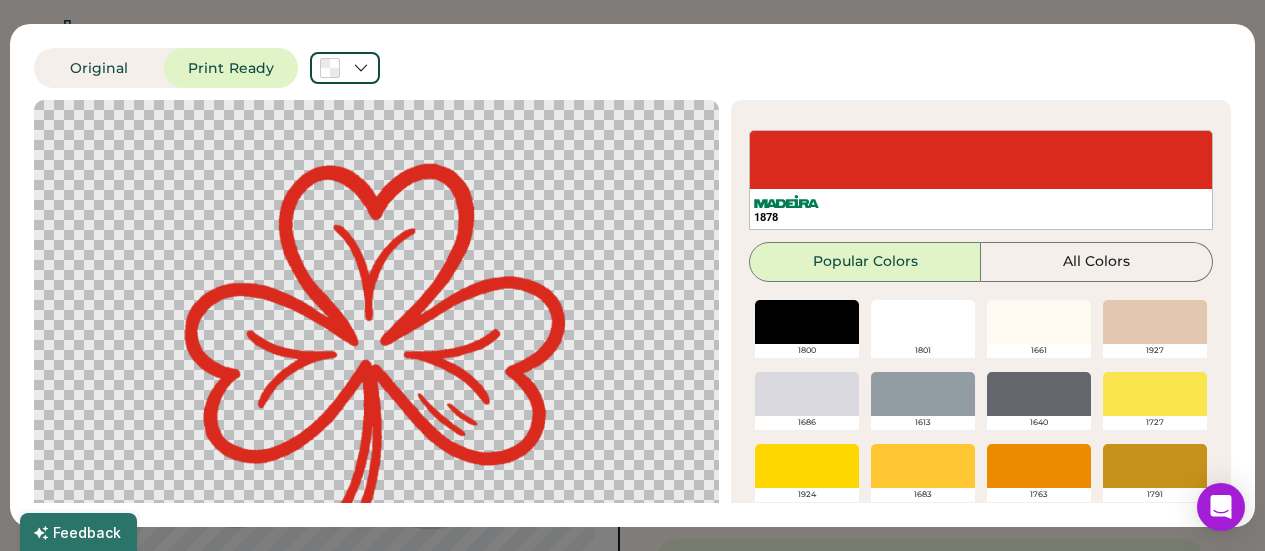 scroll, scrollTop: 79, scrollLeft: 0, axis: vertical 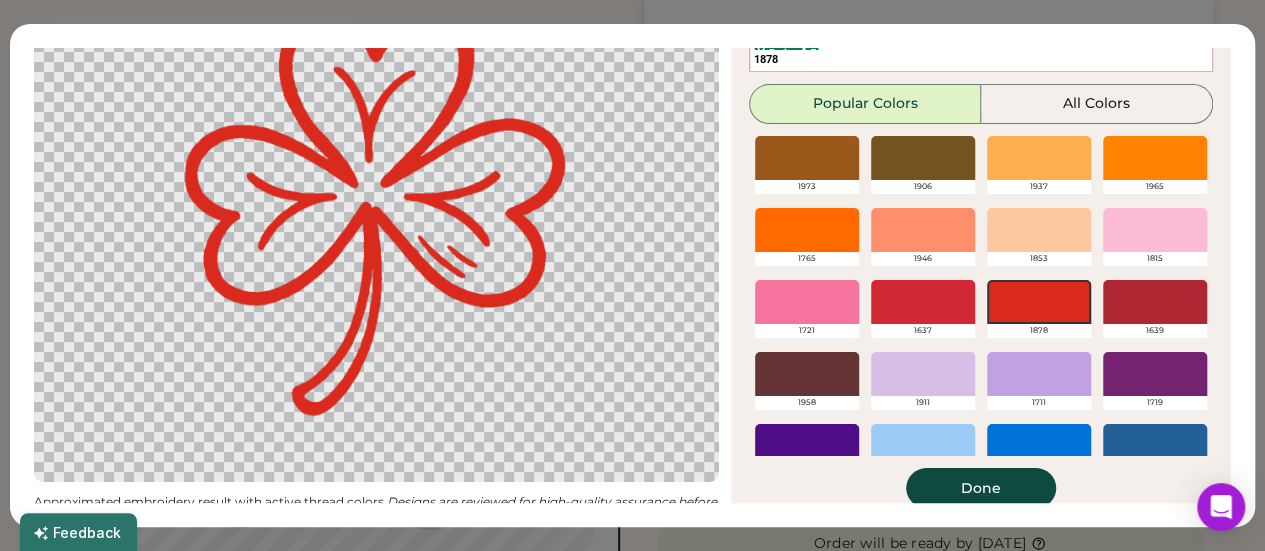 click at bounding box center (923, 302) 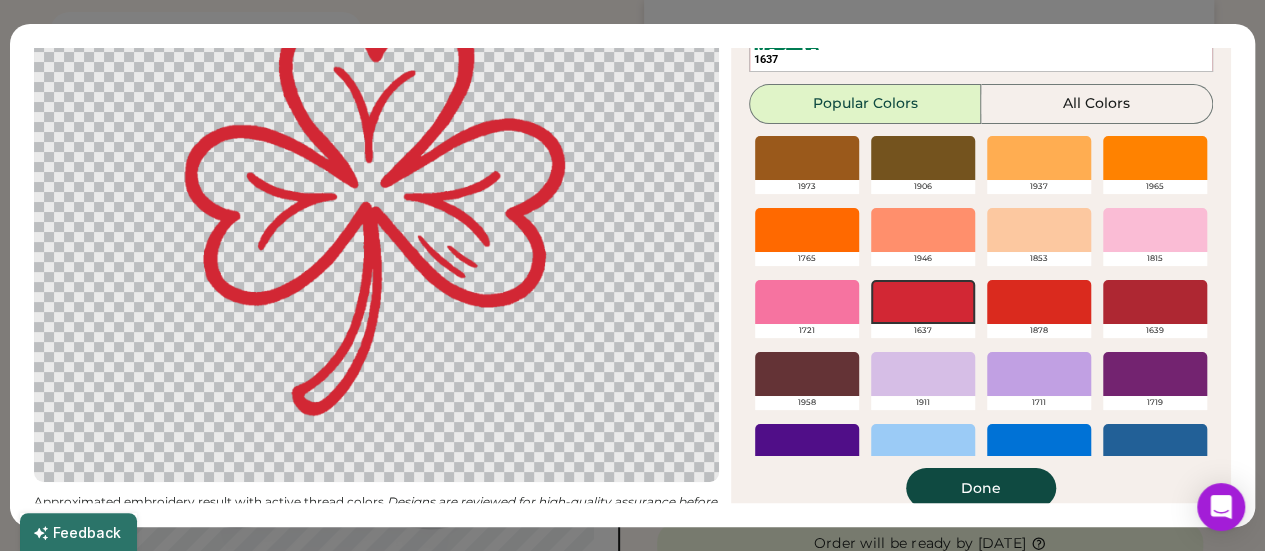 click at bounding box center [1039, 302] 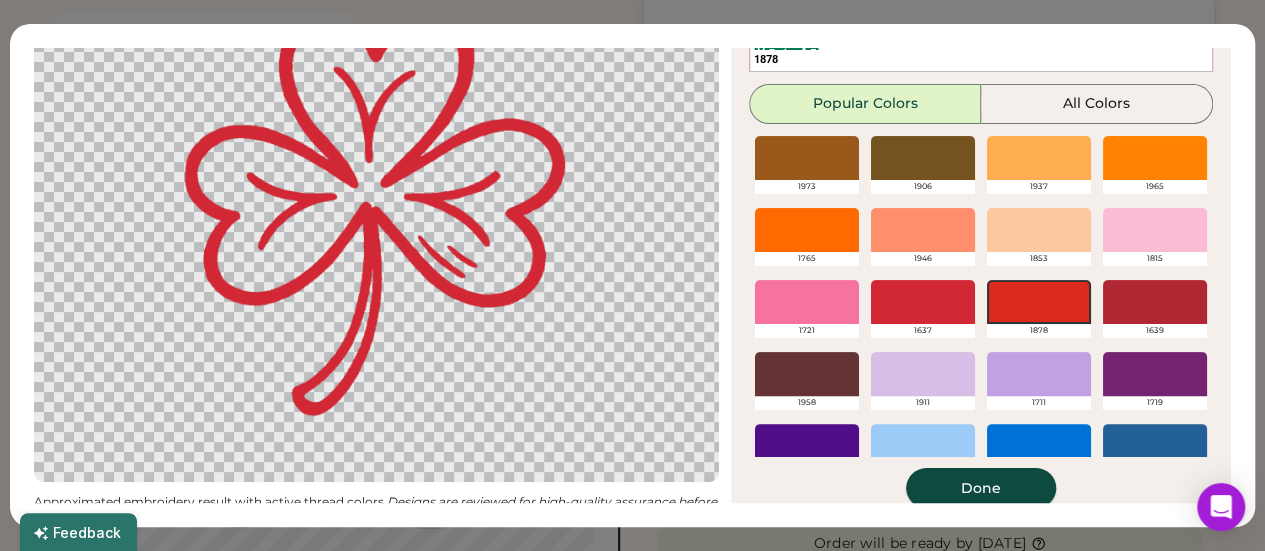 click on "Done" at bounding box center [981, 488] 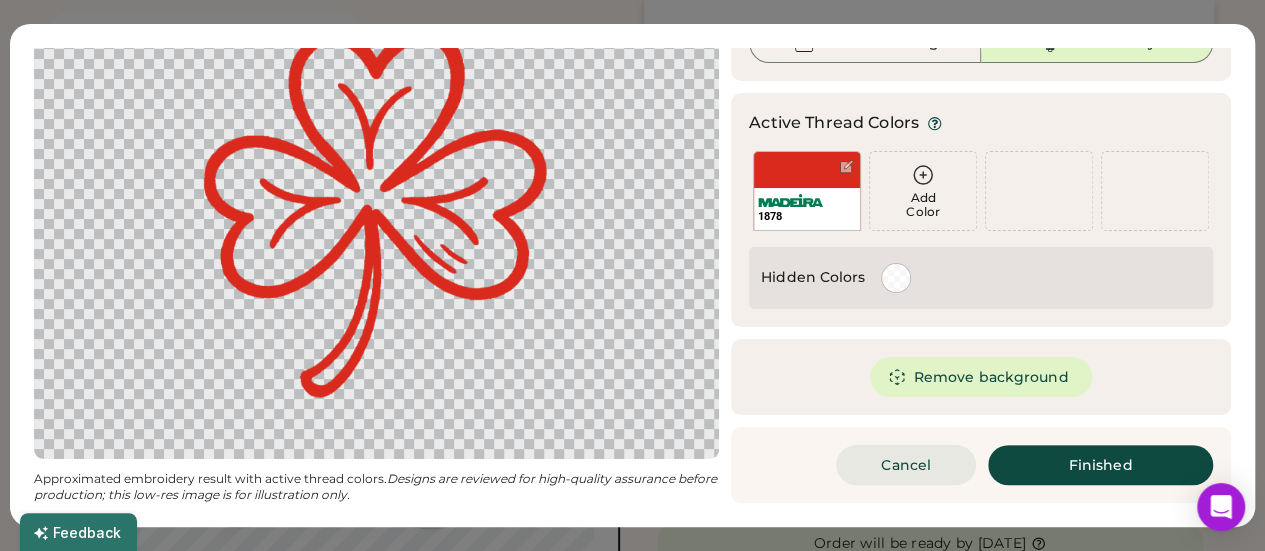 scroll, scrollTop: 0, scrollLeft: 0, axis: both 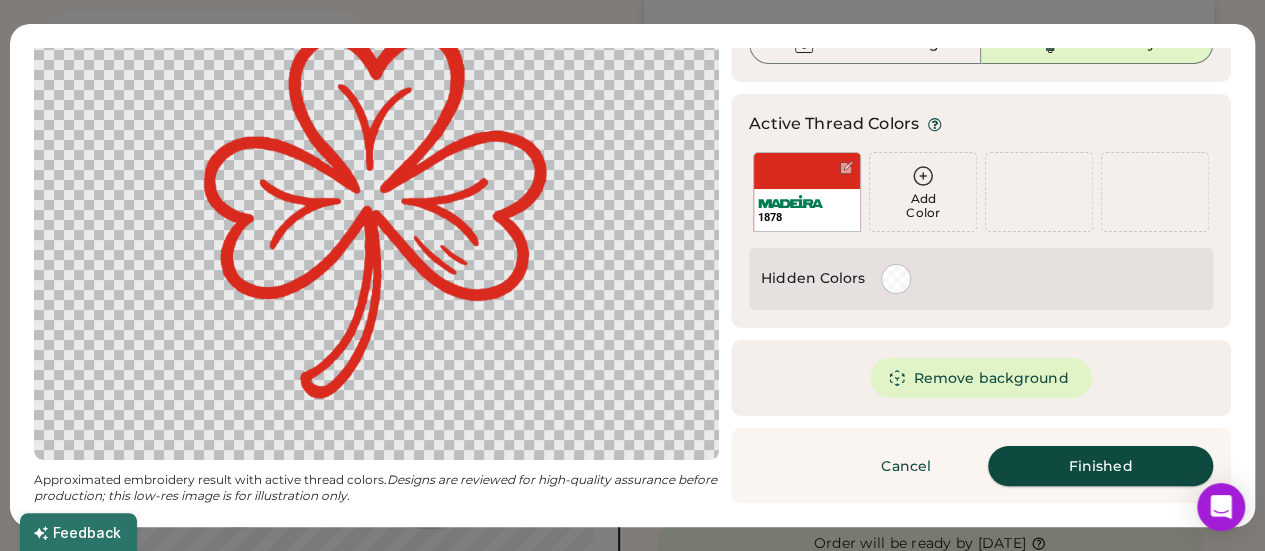 click on "Finished" at bounding box center [1100, 466] 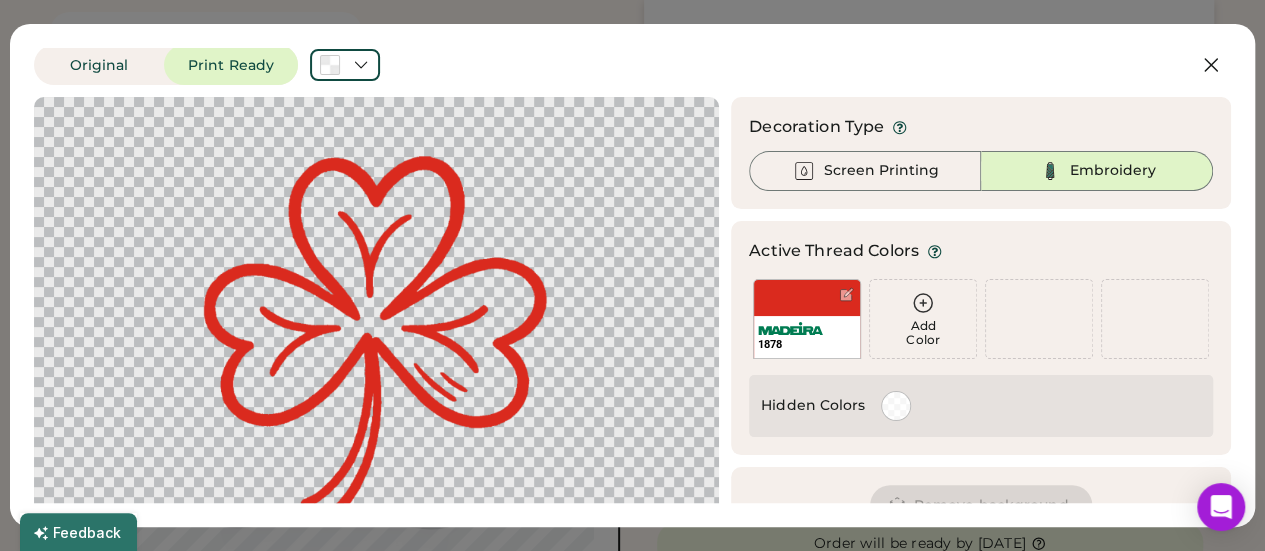 scroll, scrollTop: 130, scrollLeft: 0, axis: vertical 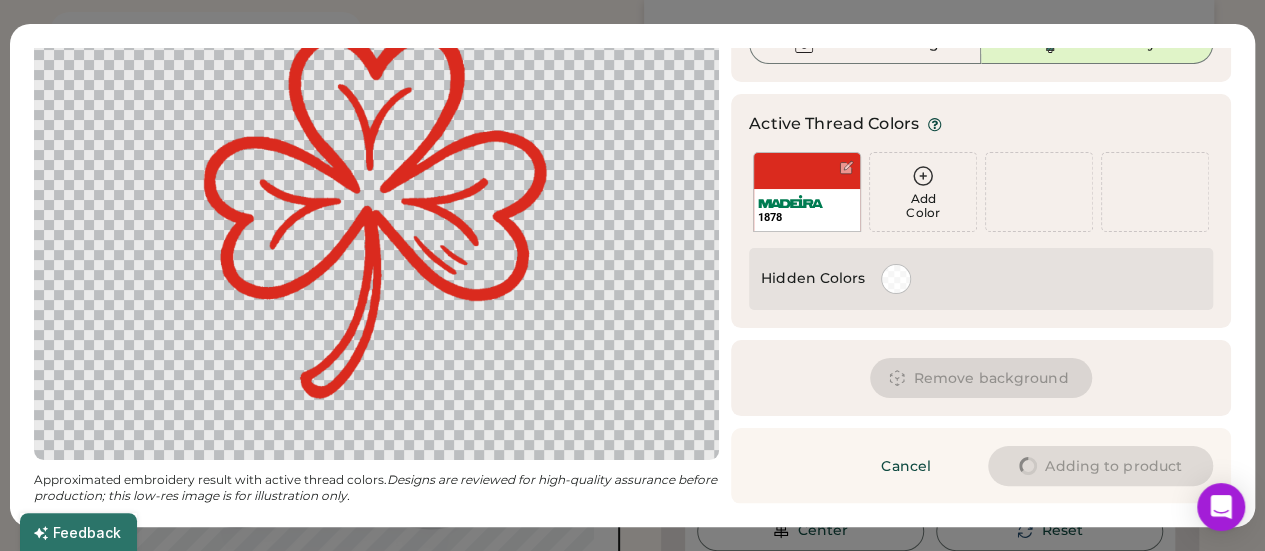type on "****" 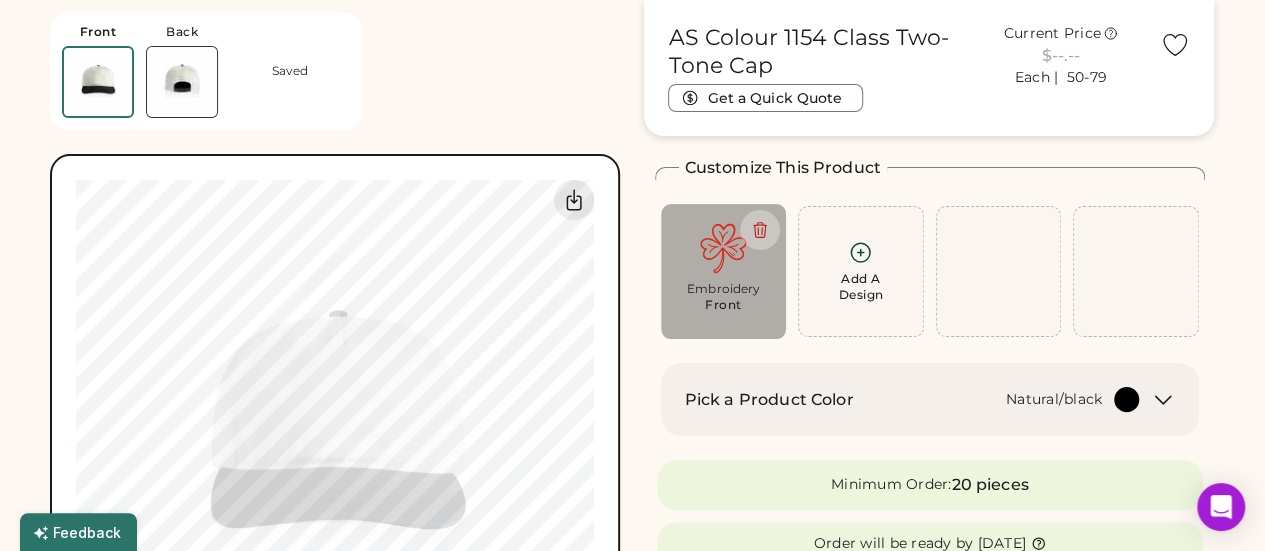 type on "****" 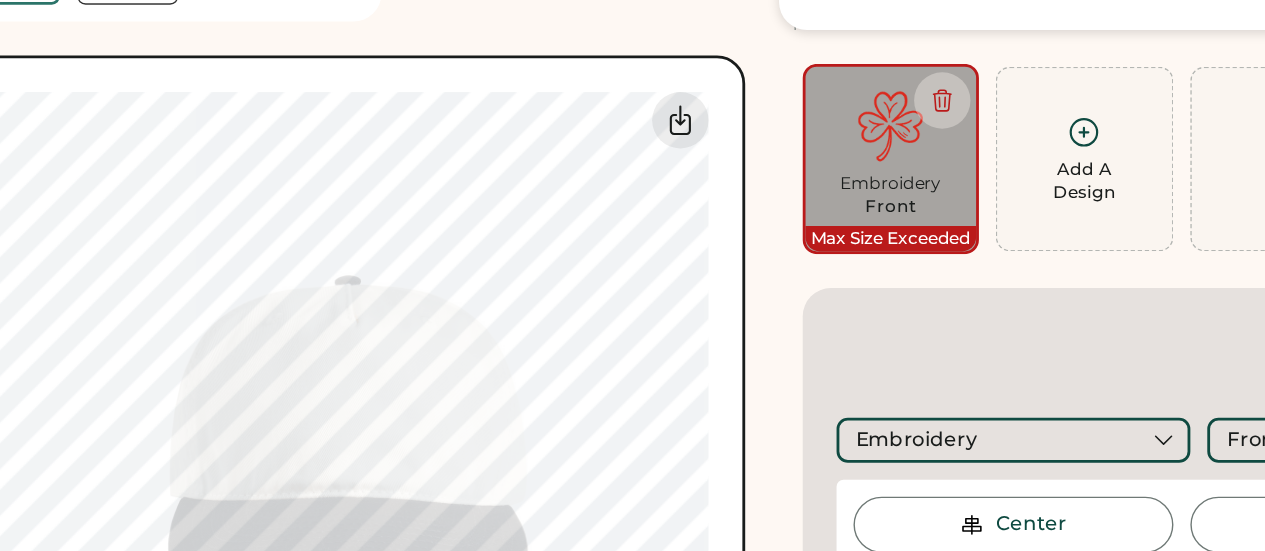 scroll, scrollTop: 123, scrollLeft: 0, axis: vertical 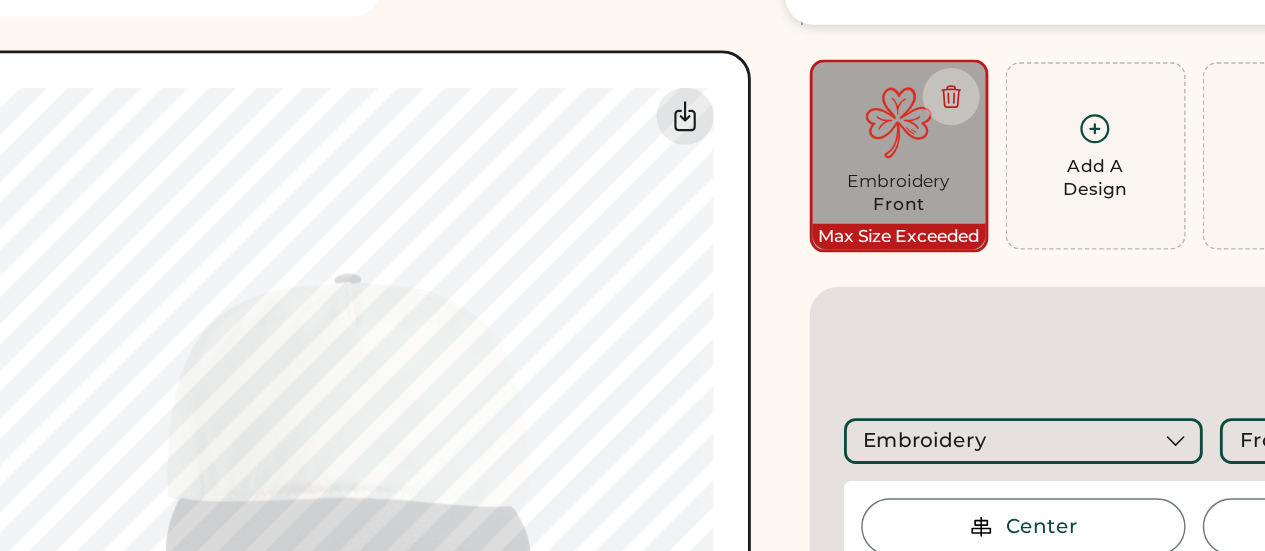 type on "****" 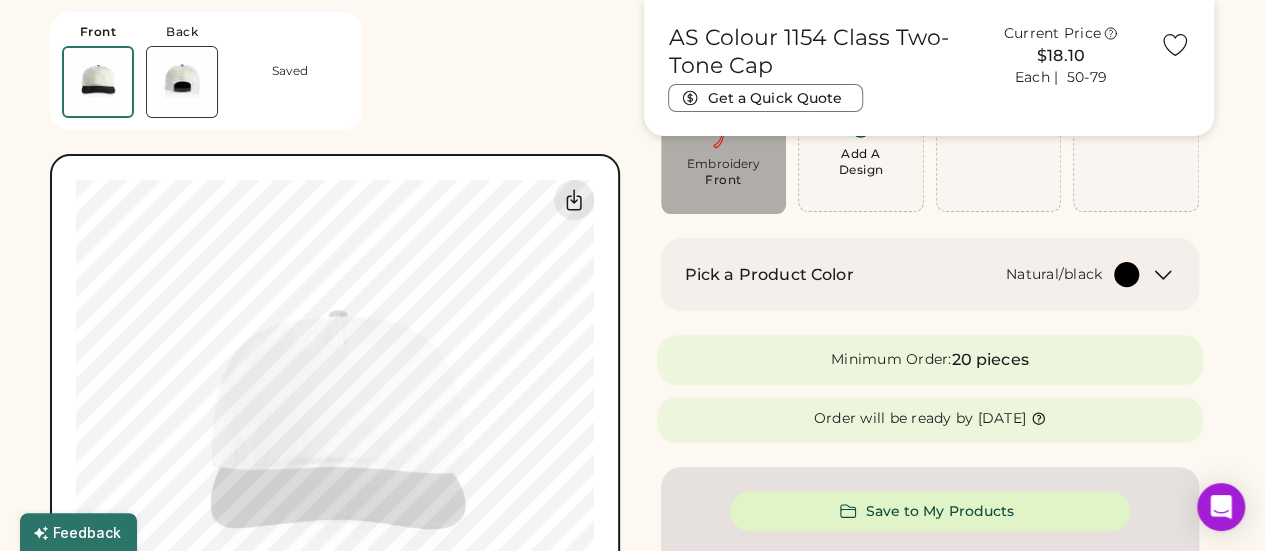 scroll, scrollTop: 203, scrollLeft: 0, axis: vertical 